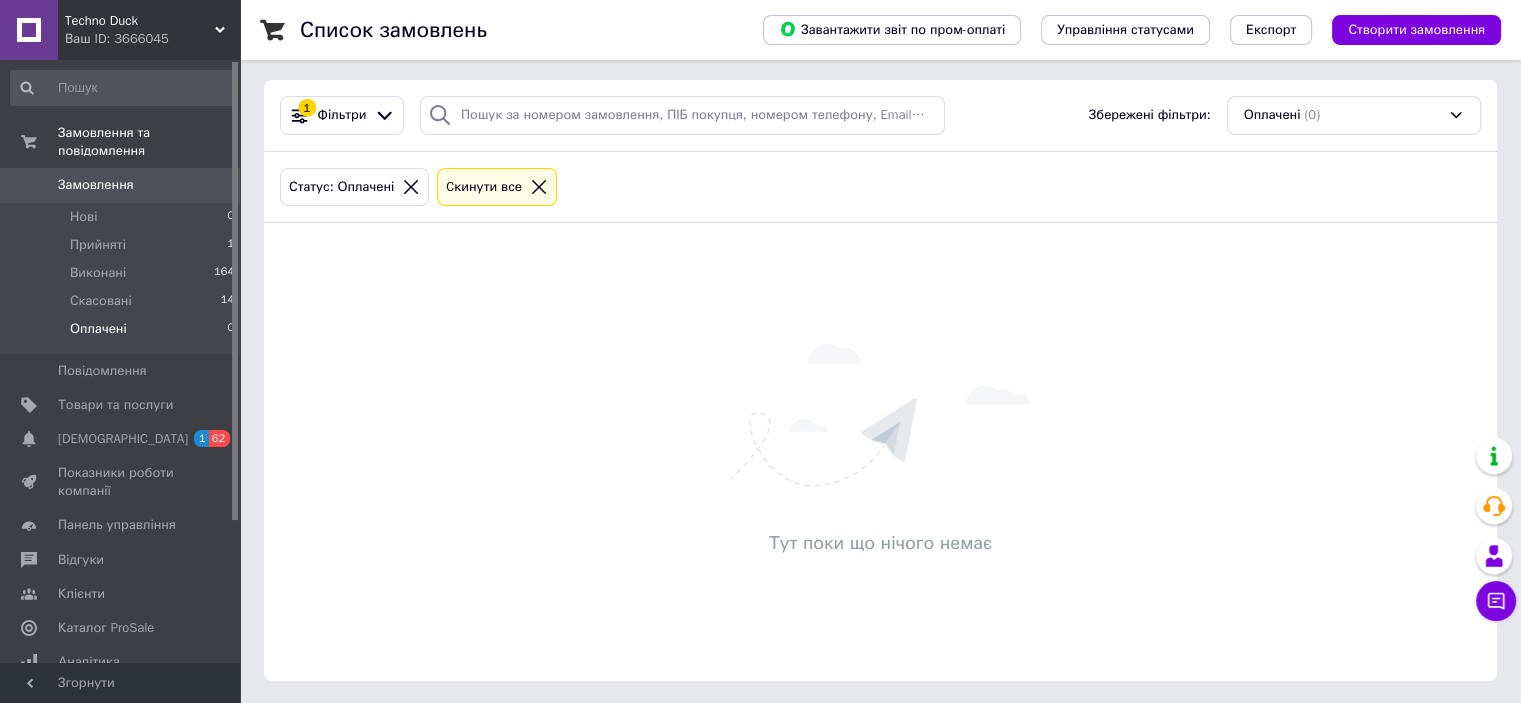 scroll, scrollTop: 4, scrollLeft: 0, axis: vertical 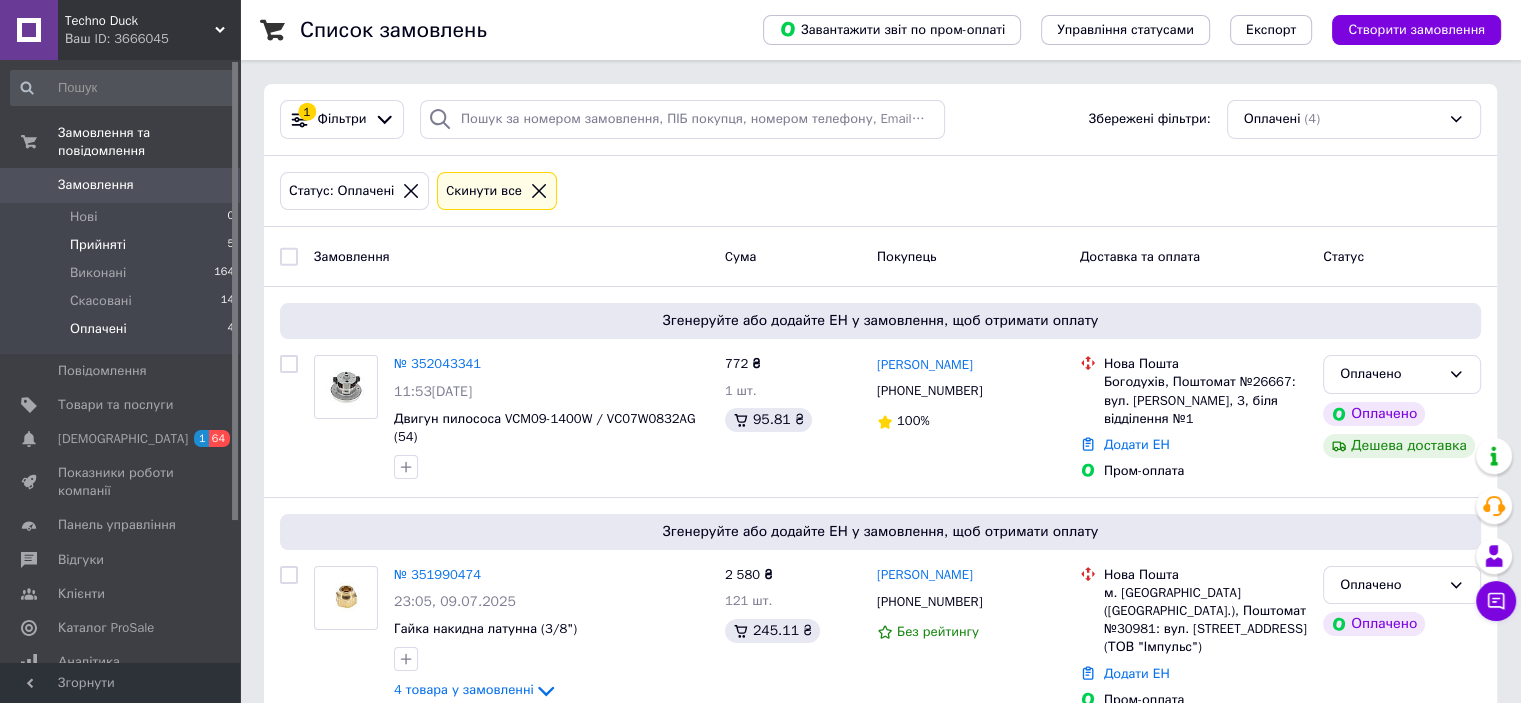 click on "Прийняті 5" at bounding box center [123, 245] 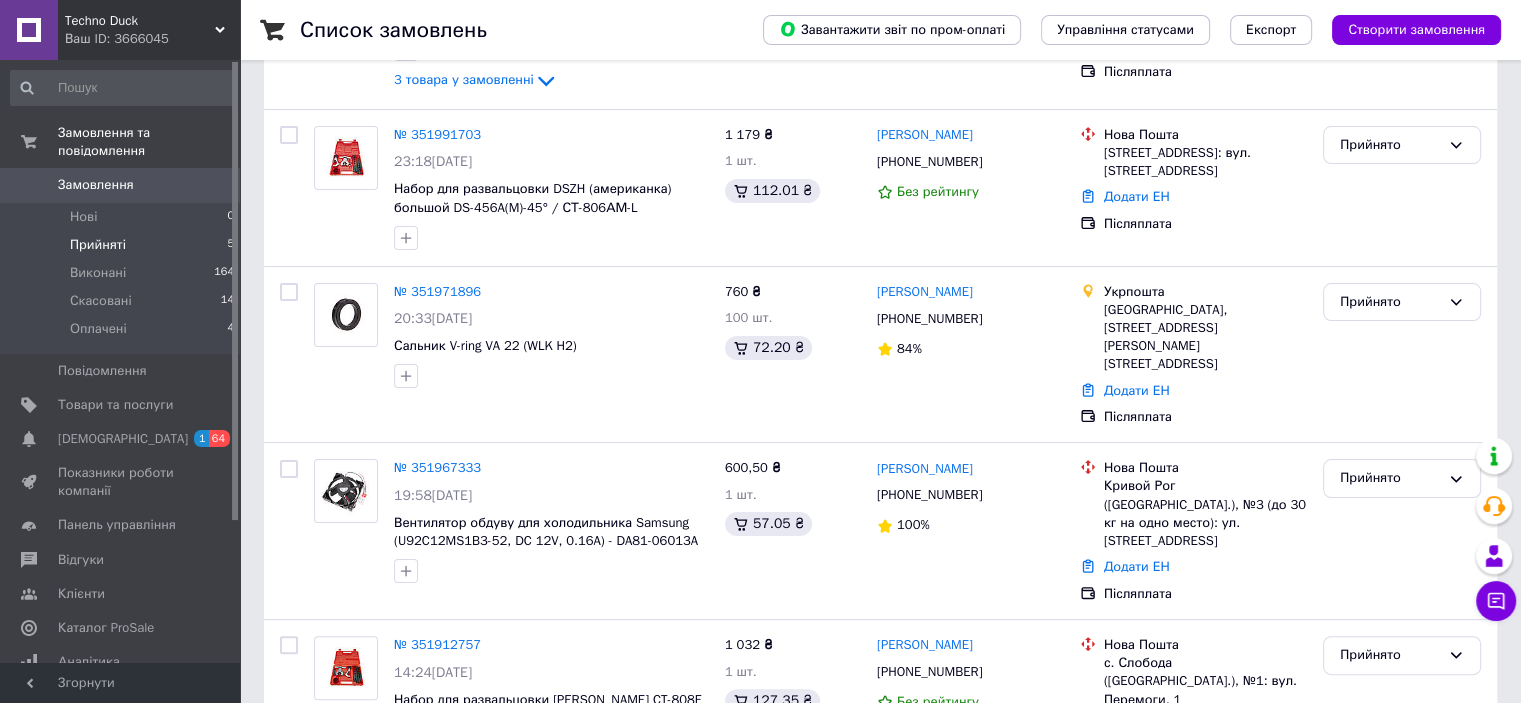 scroll, scrollTop: 406, scrollLeft: 0, axis: vertical 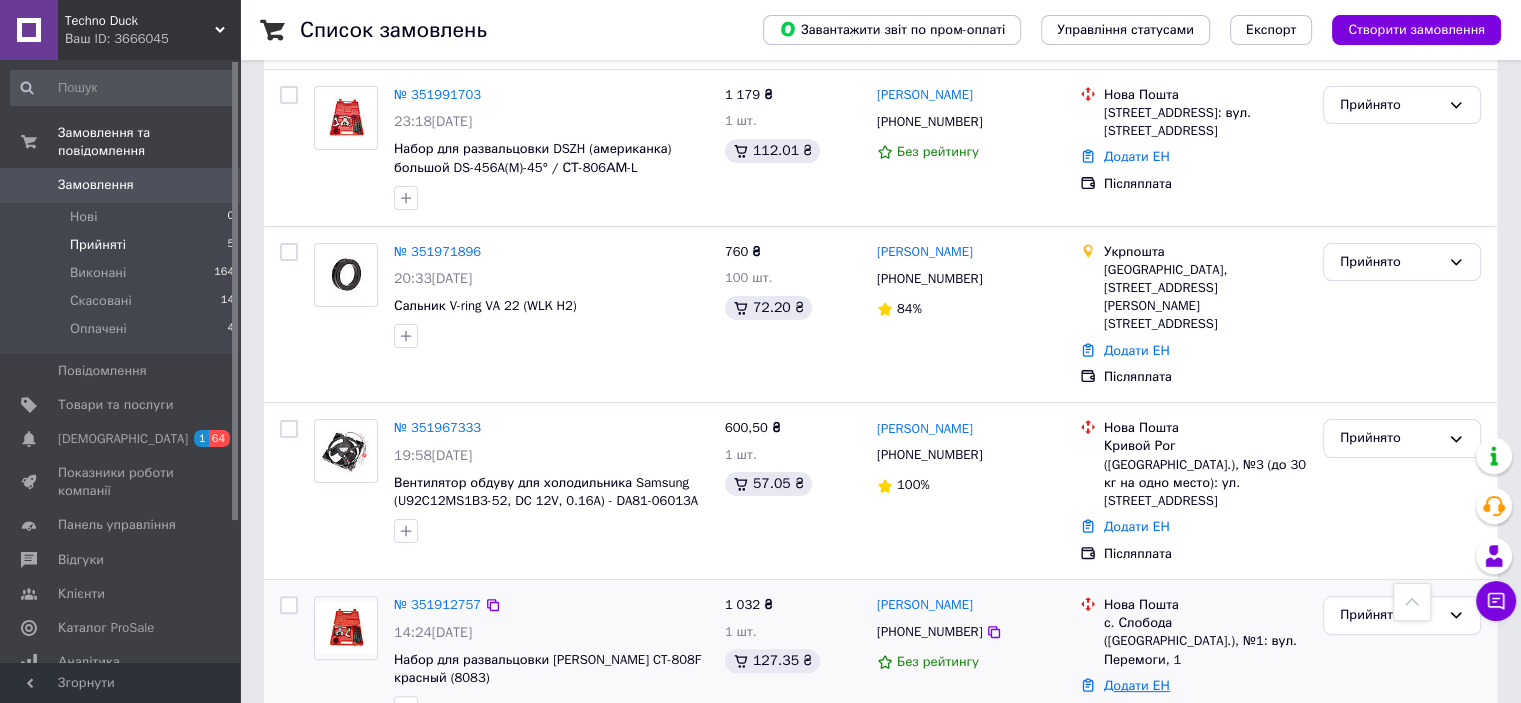 click on "Додати ЕН" at bounding box center [1137, 685] 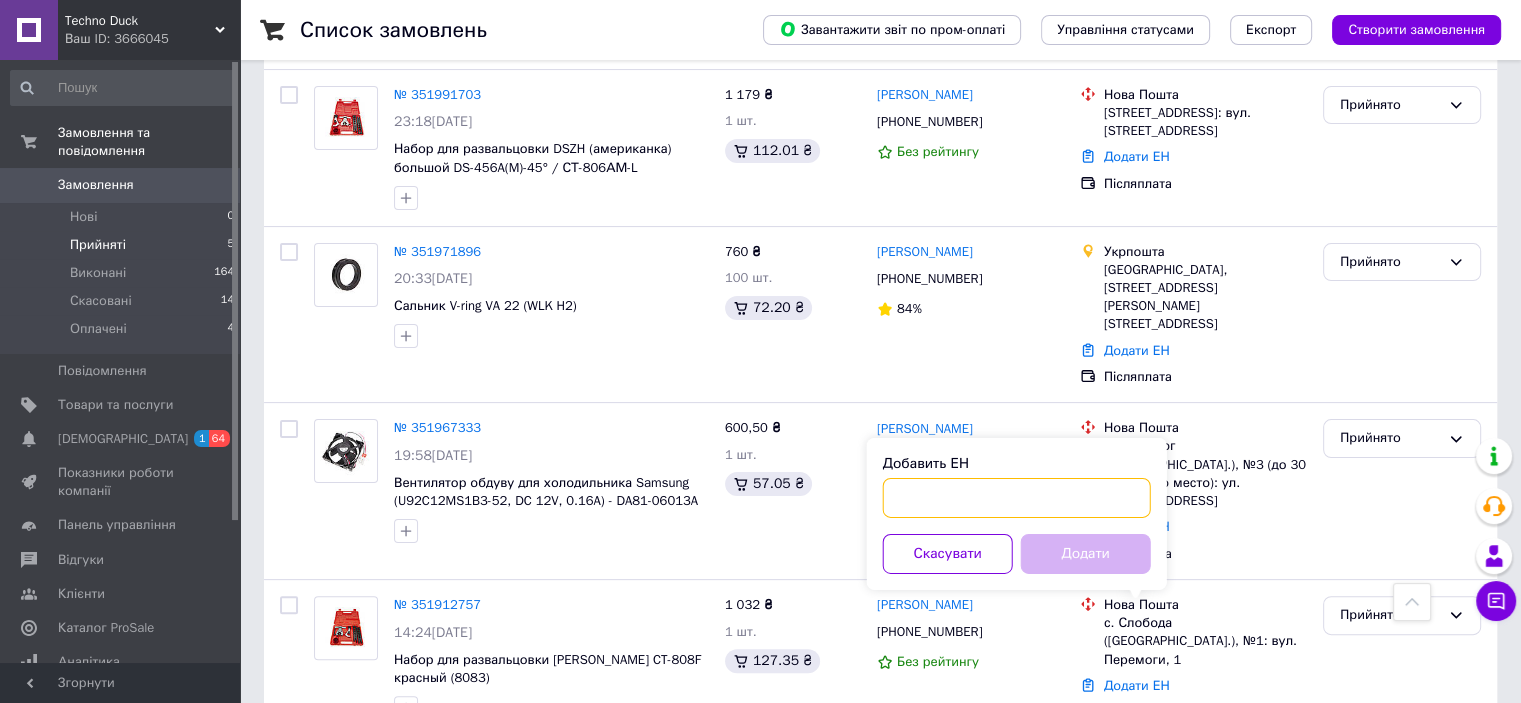 click on "Добавить ЕН" at bounding box center [1017, 498] 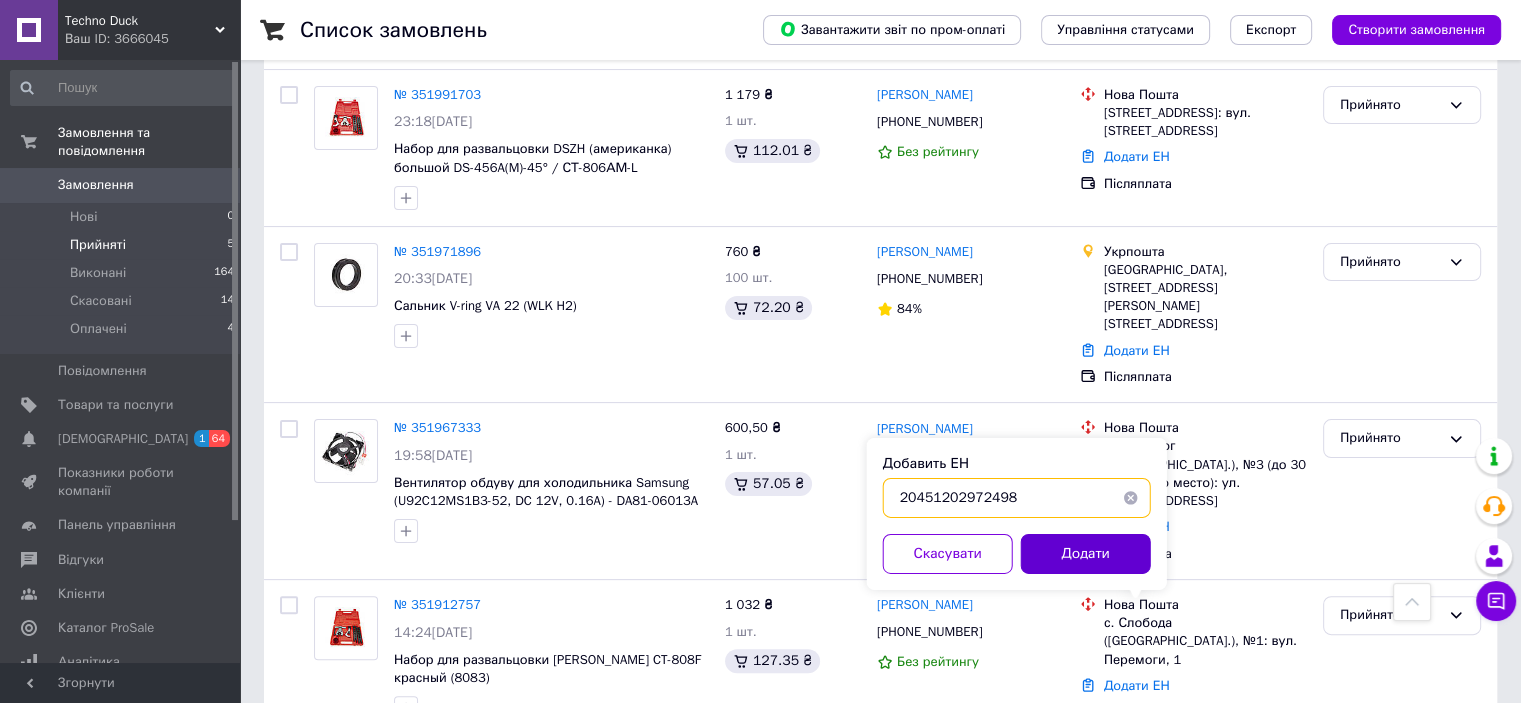 type on "20451202972498" 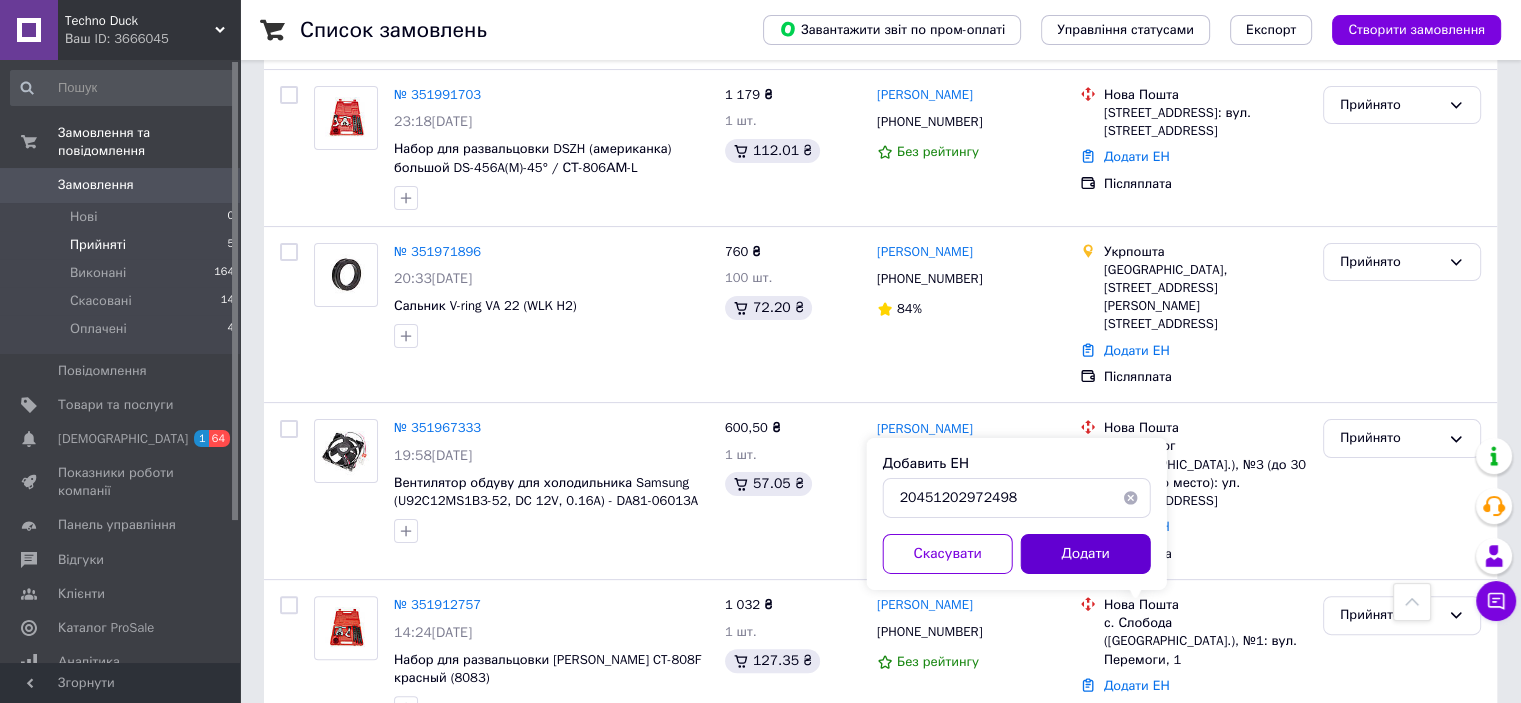 click on "Додати" at bounding box center (1086, 554) 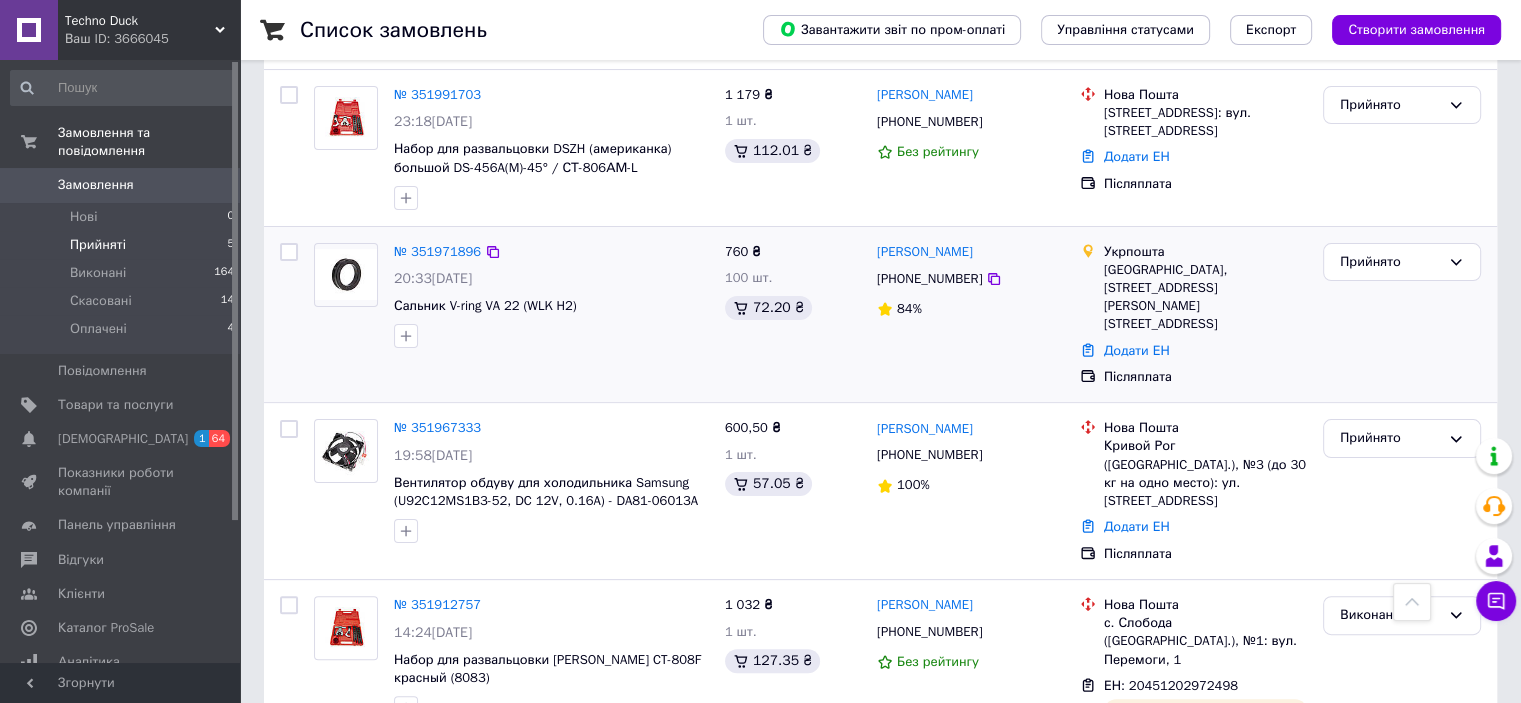 scroll, scrollTop: 433, scrollLeft: 0, axis: vertical 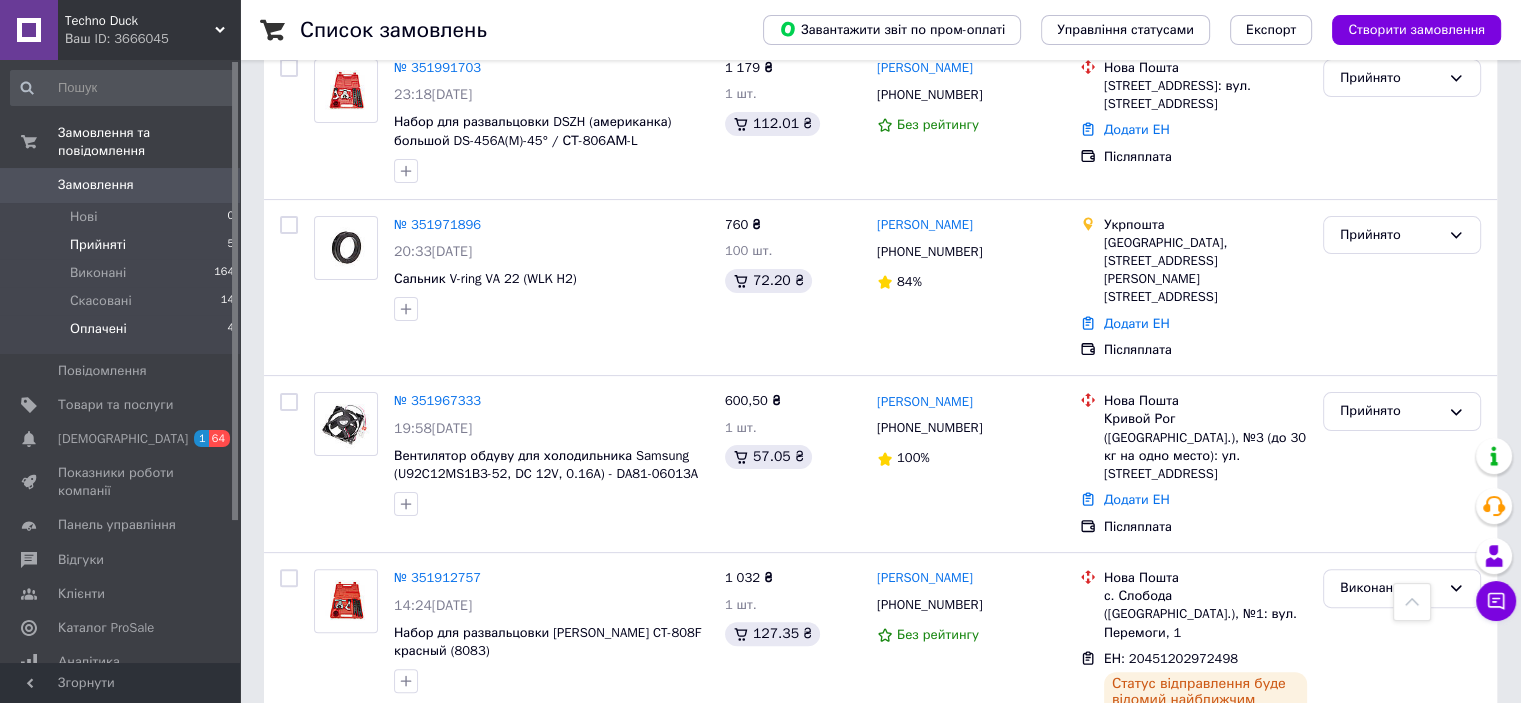 click on "Оплачені 4" at bounding box center (123, 334) 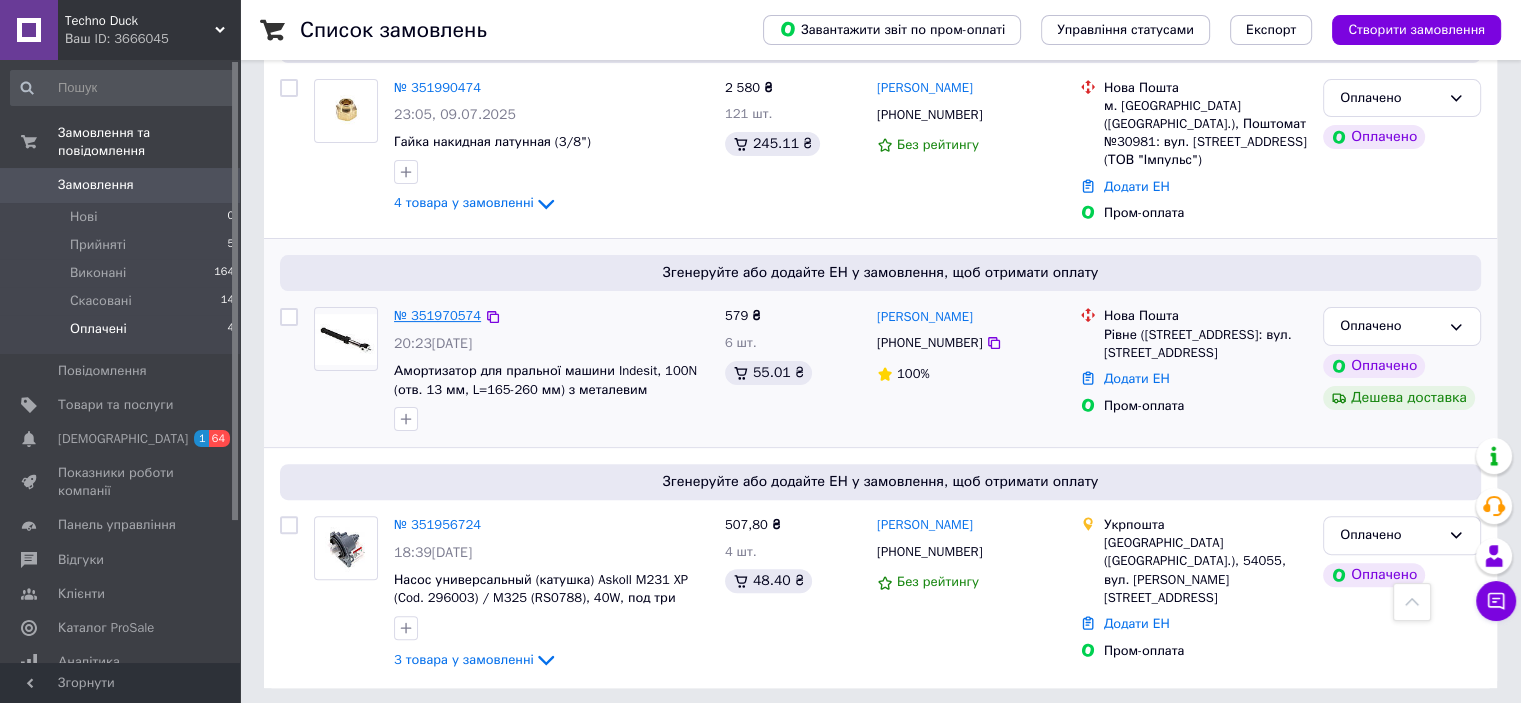 scroll, scrollTop: 87, scrollLeft: 0, axis: vertical 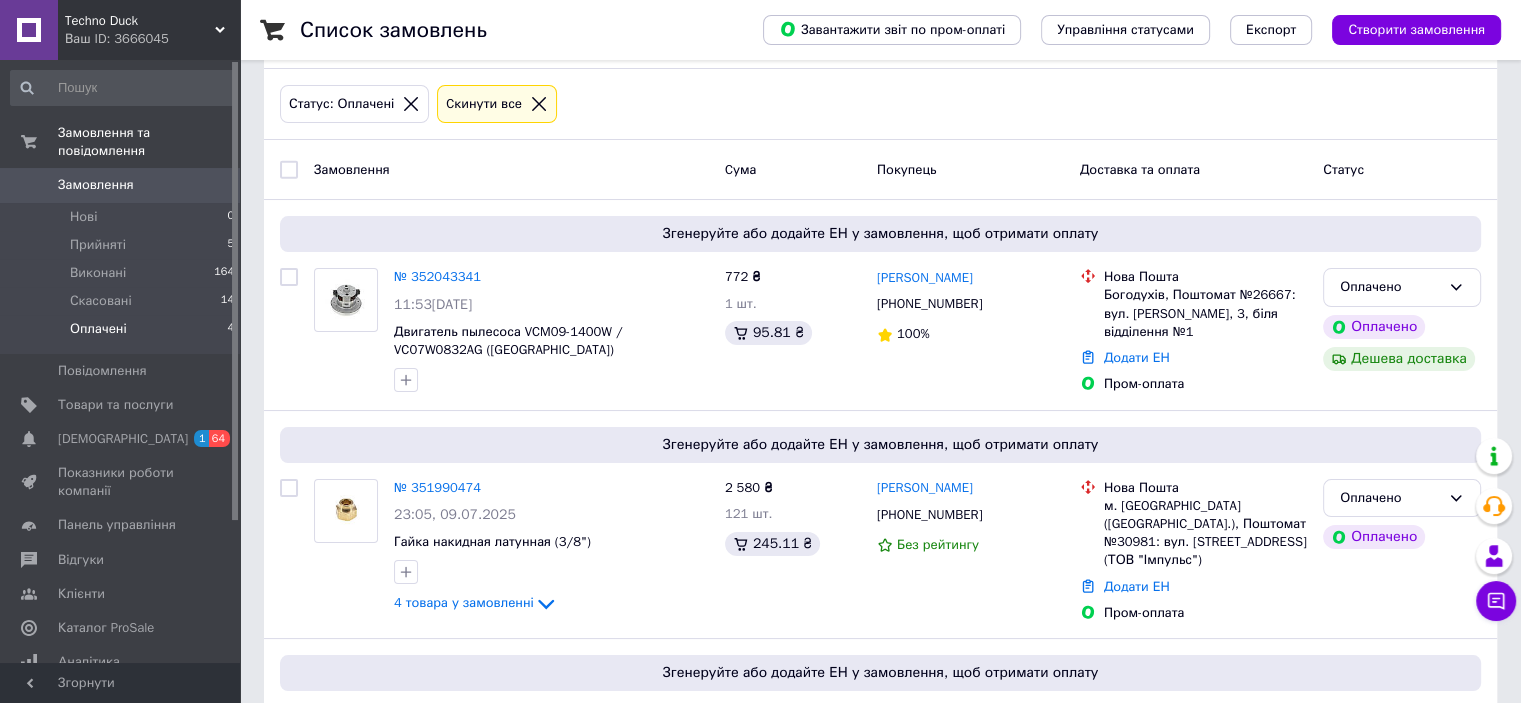 click on "Оплачені 4" at bounding box center [123, 334] 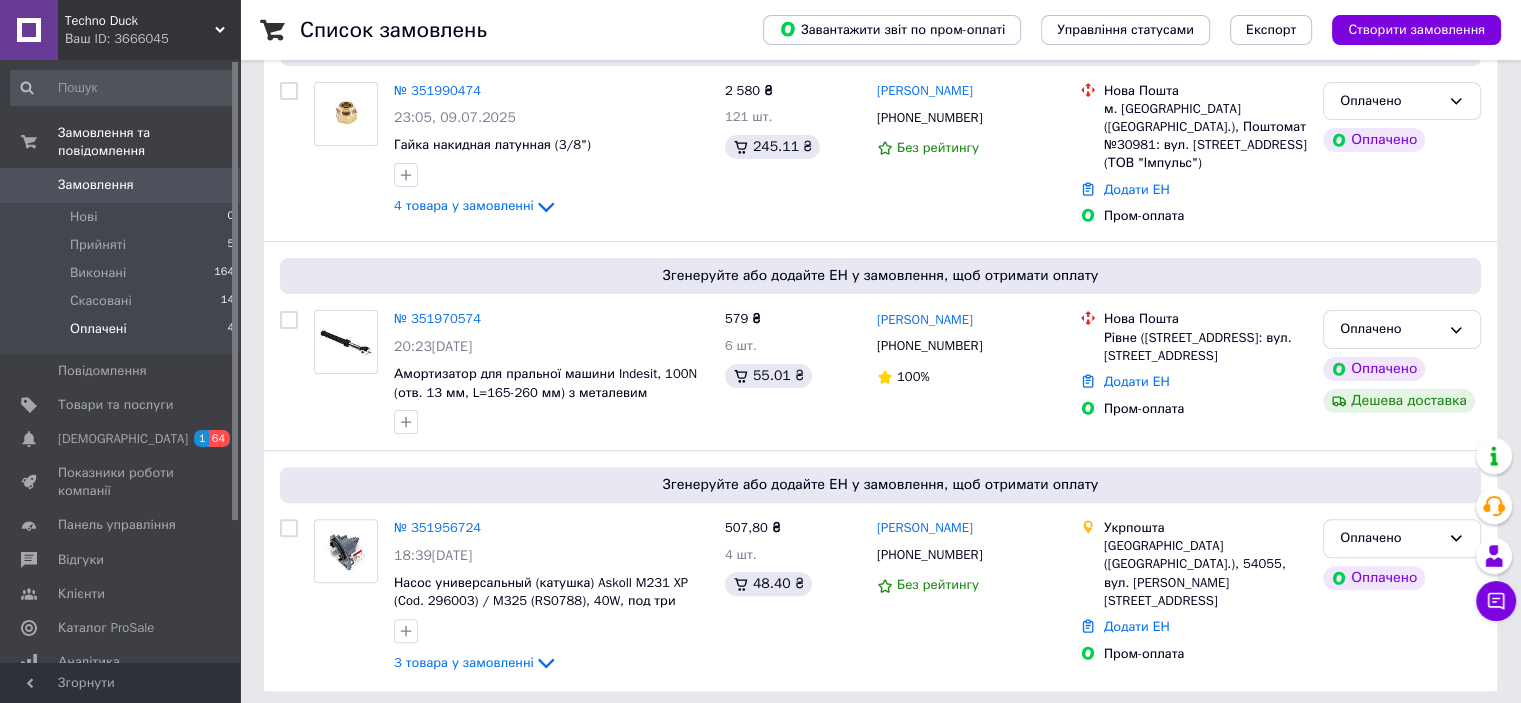 scroll, scrollTop: 487, scrollLeft: 0, axis: vertical 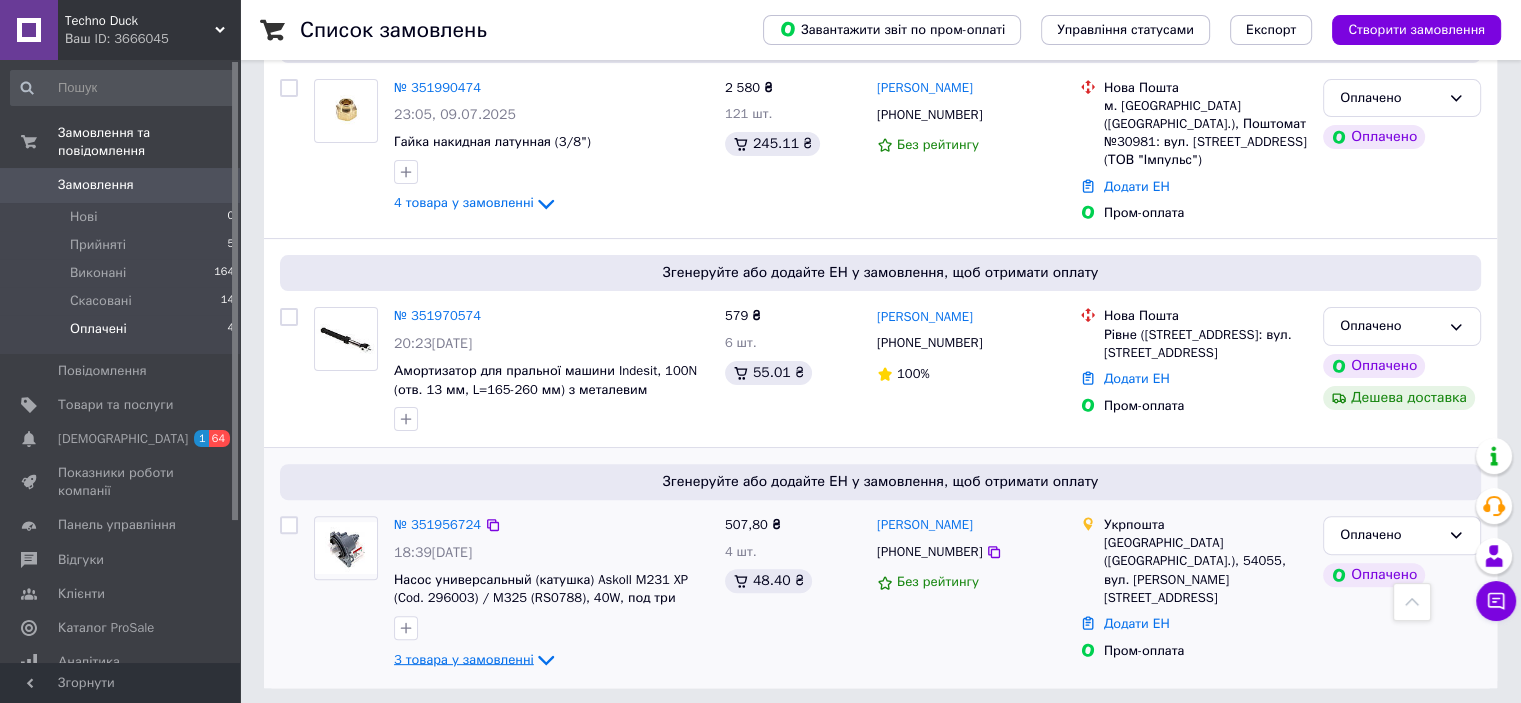 click on "3 товара у замовленні" at bounding box center [464, 659] 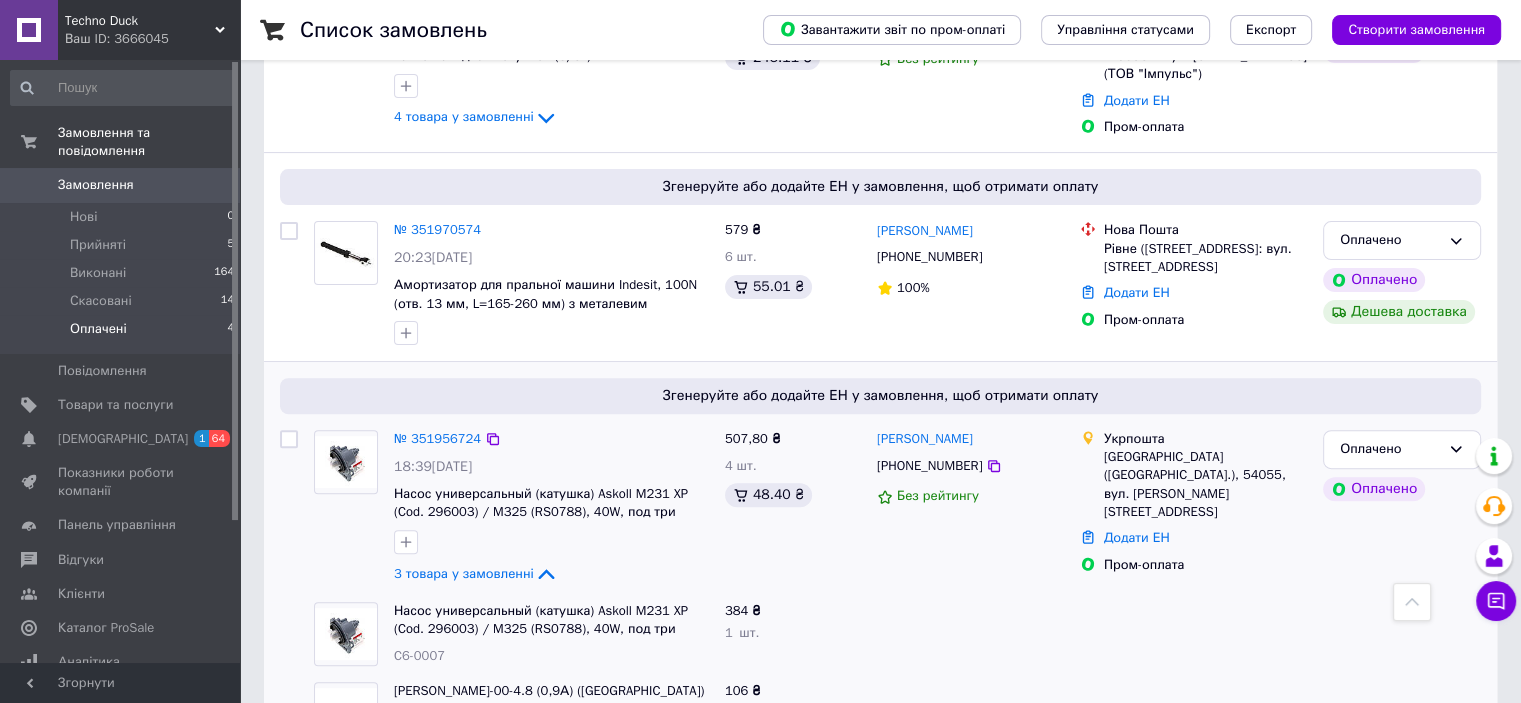 scroll, scrollTop: 728, scrollLeft: 0, axis: vertical 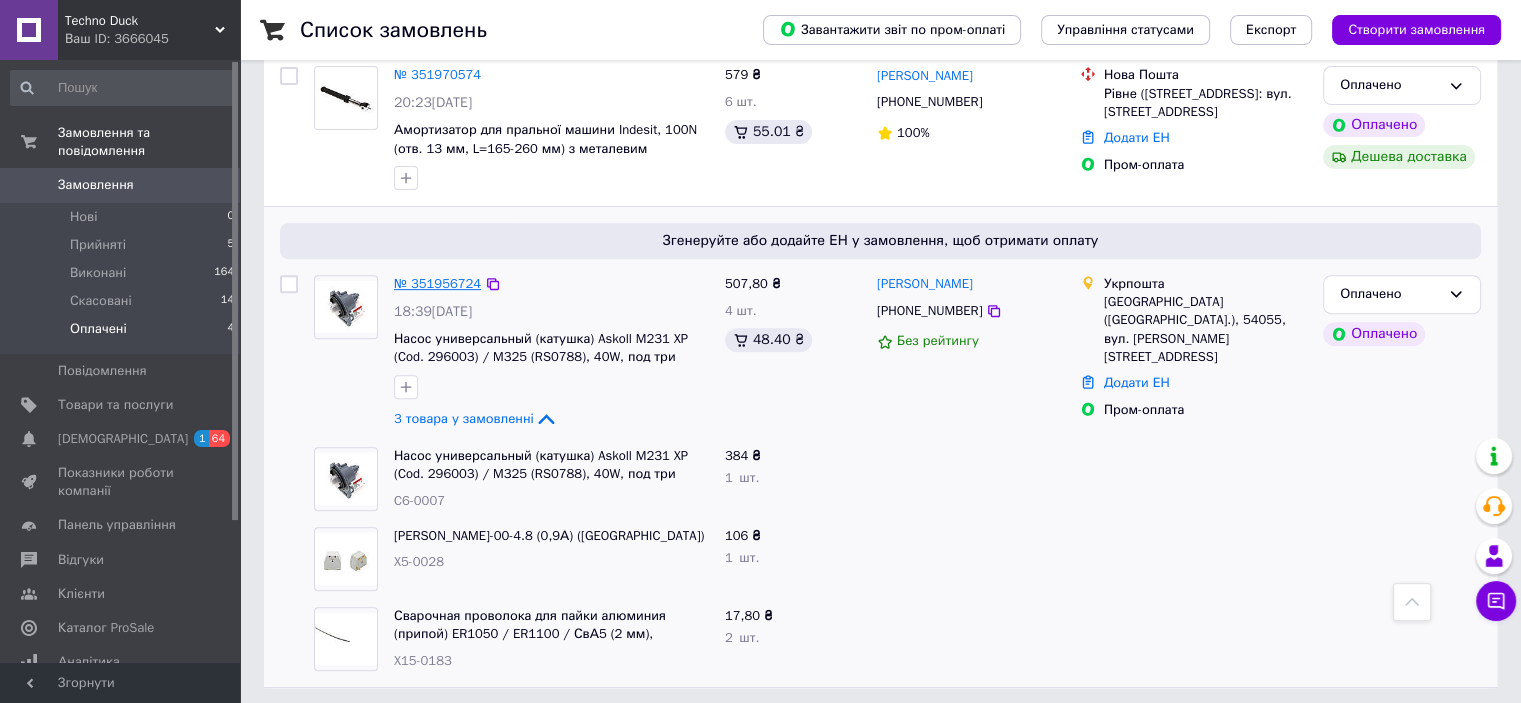 click on "№ 351956724" at bounding box center [437, 283] 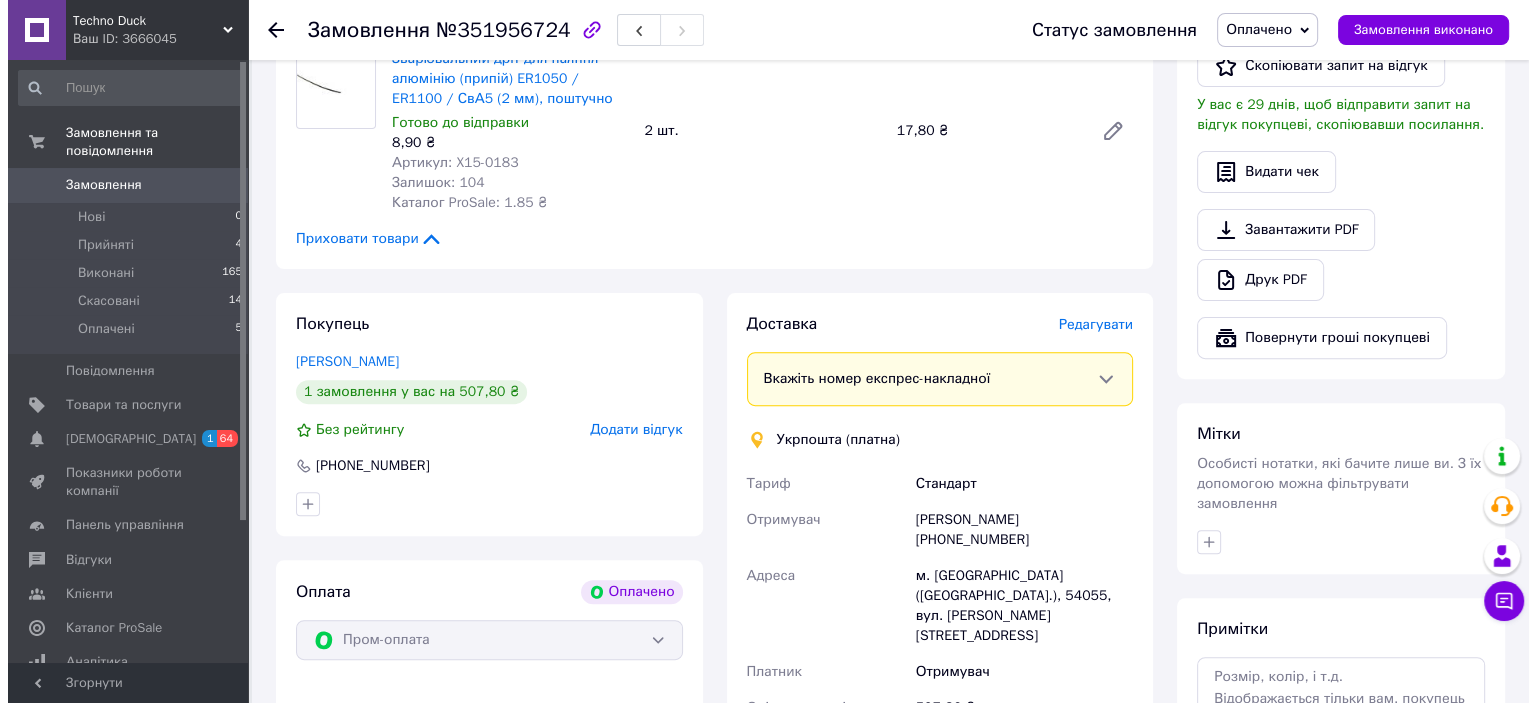 scroll, scrollTop: 600, scrollLeft: 0, axis: vertical 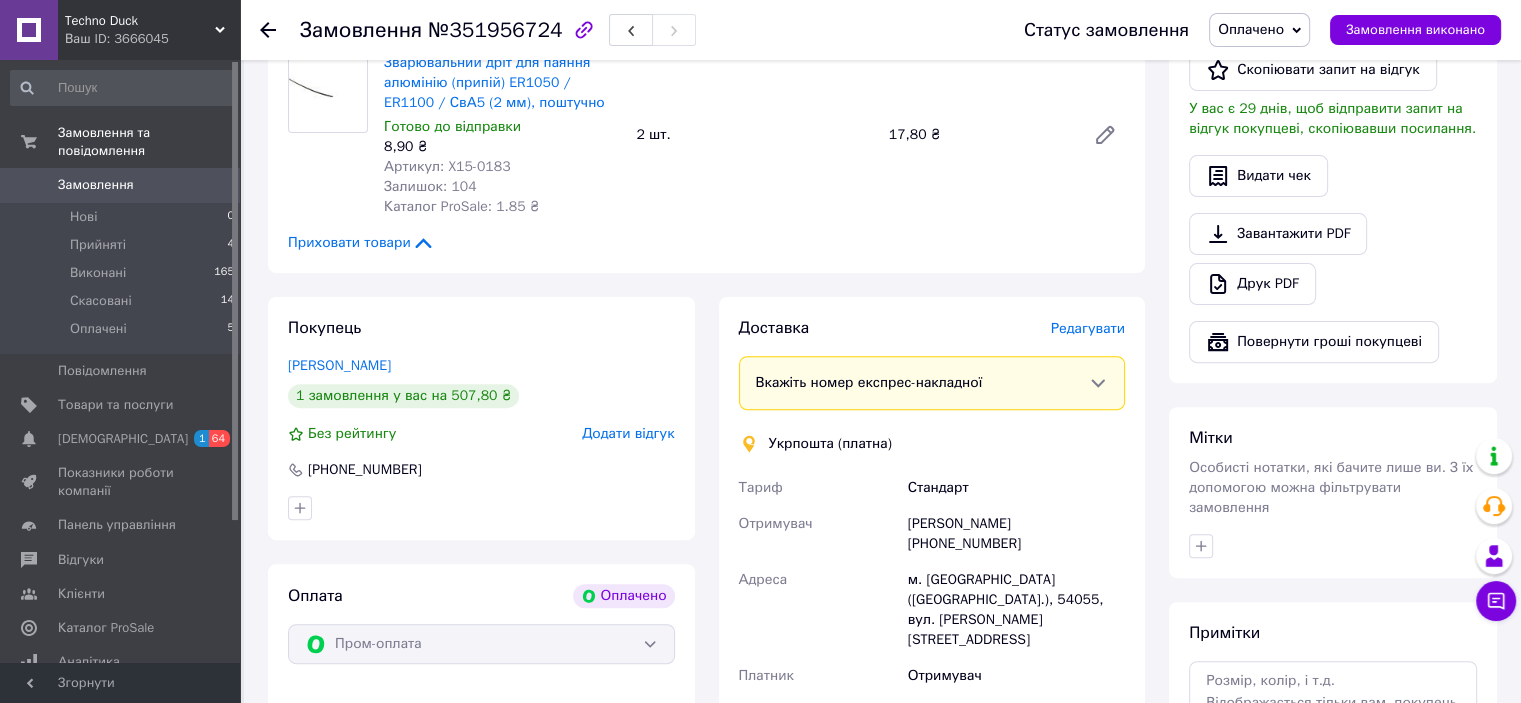 click on "Редагувати" at bounding box center [1088, 328] 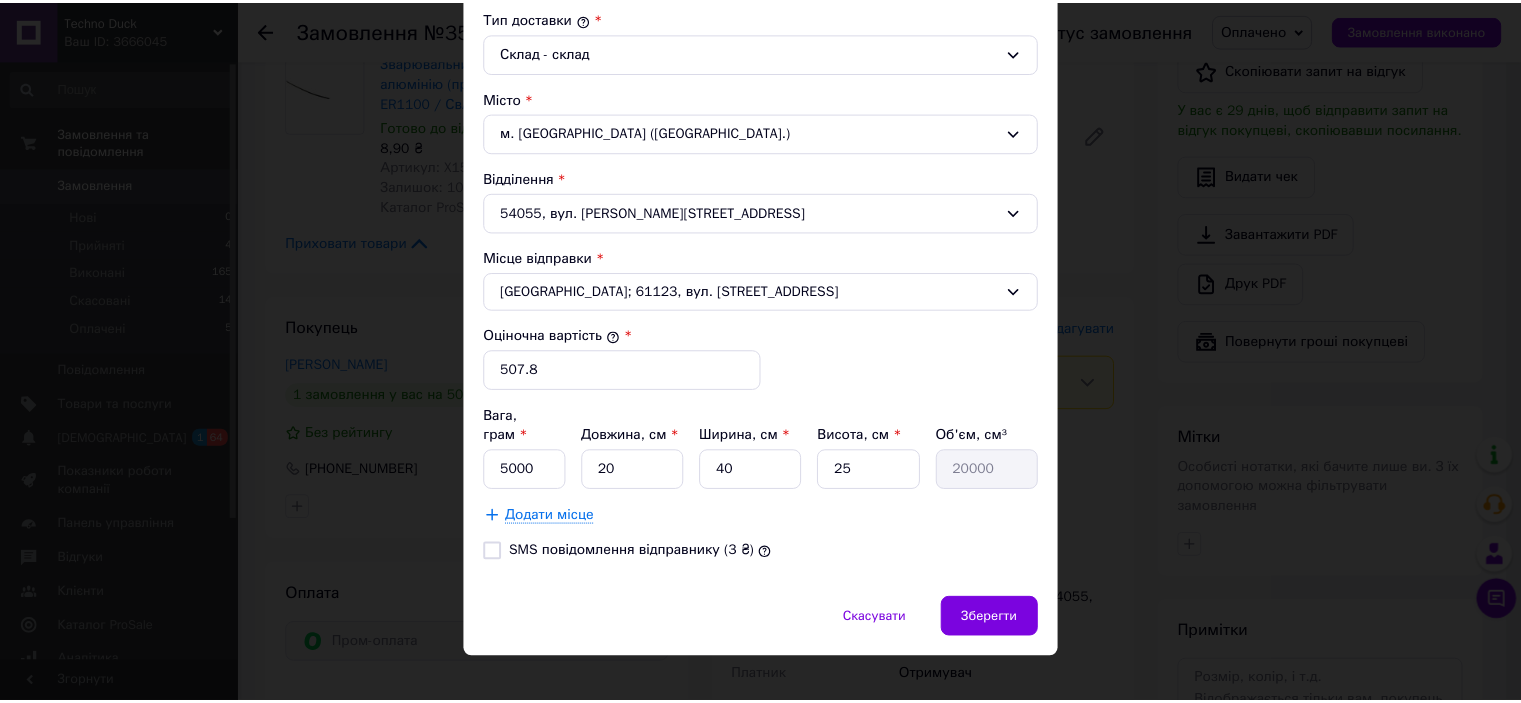 scroll, scrollTop: 543, scrollLeft: 0, axis: vertical 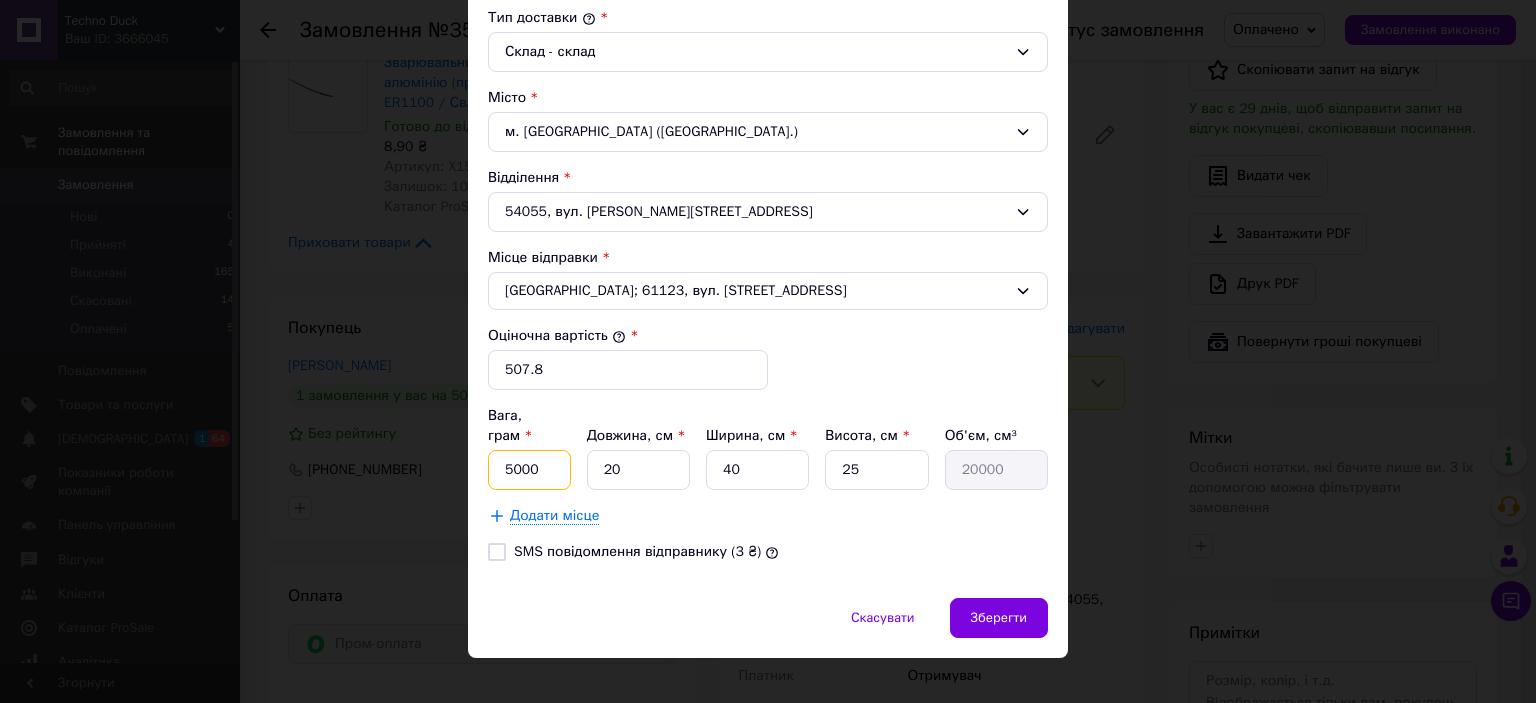 click on "5000" at bounding box center (529, 470) 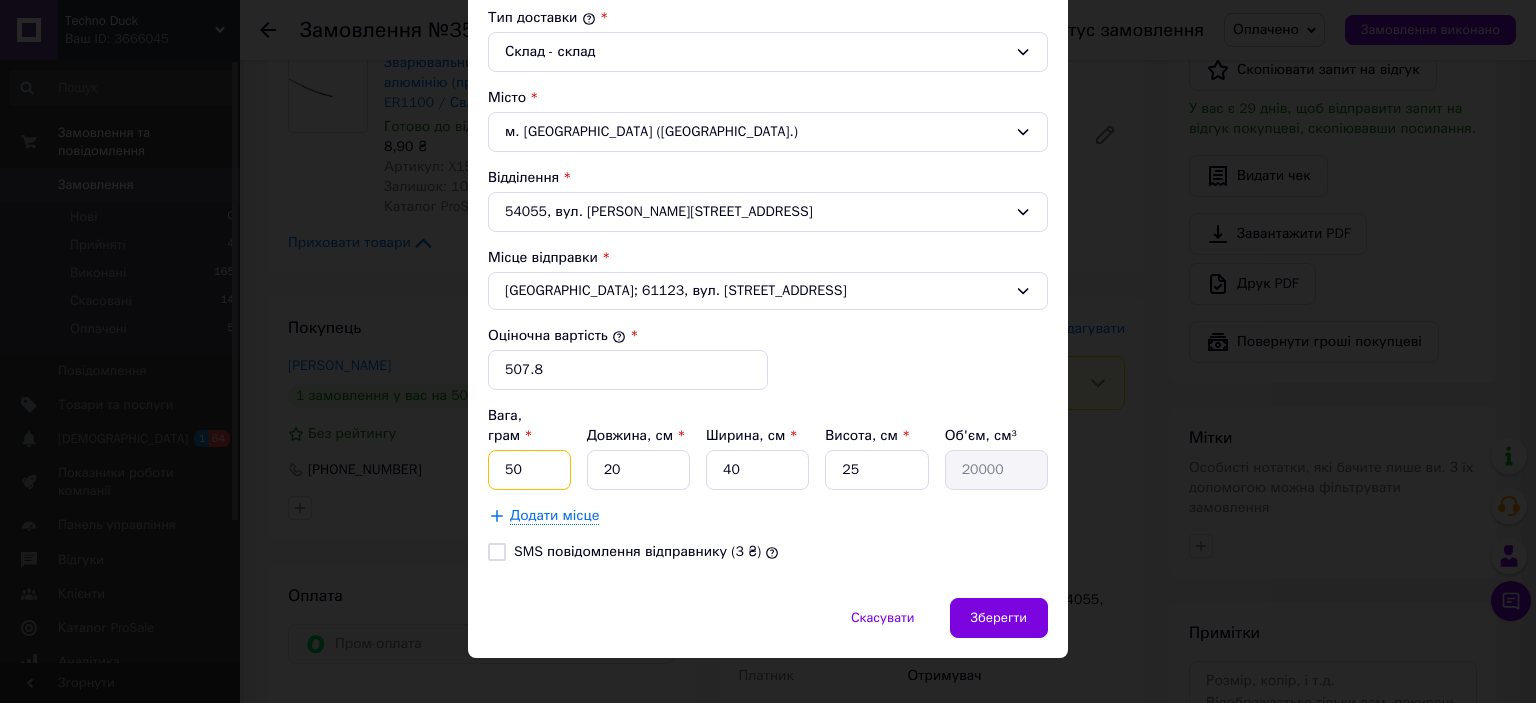 type on "5" 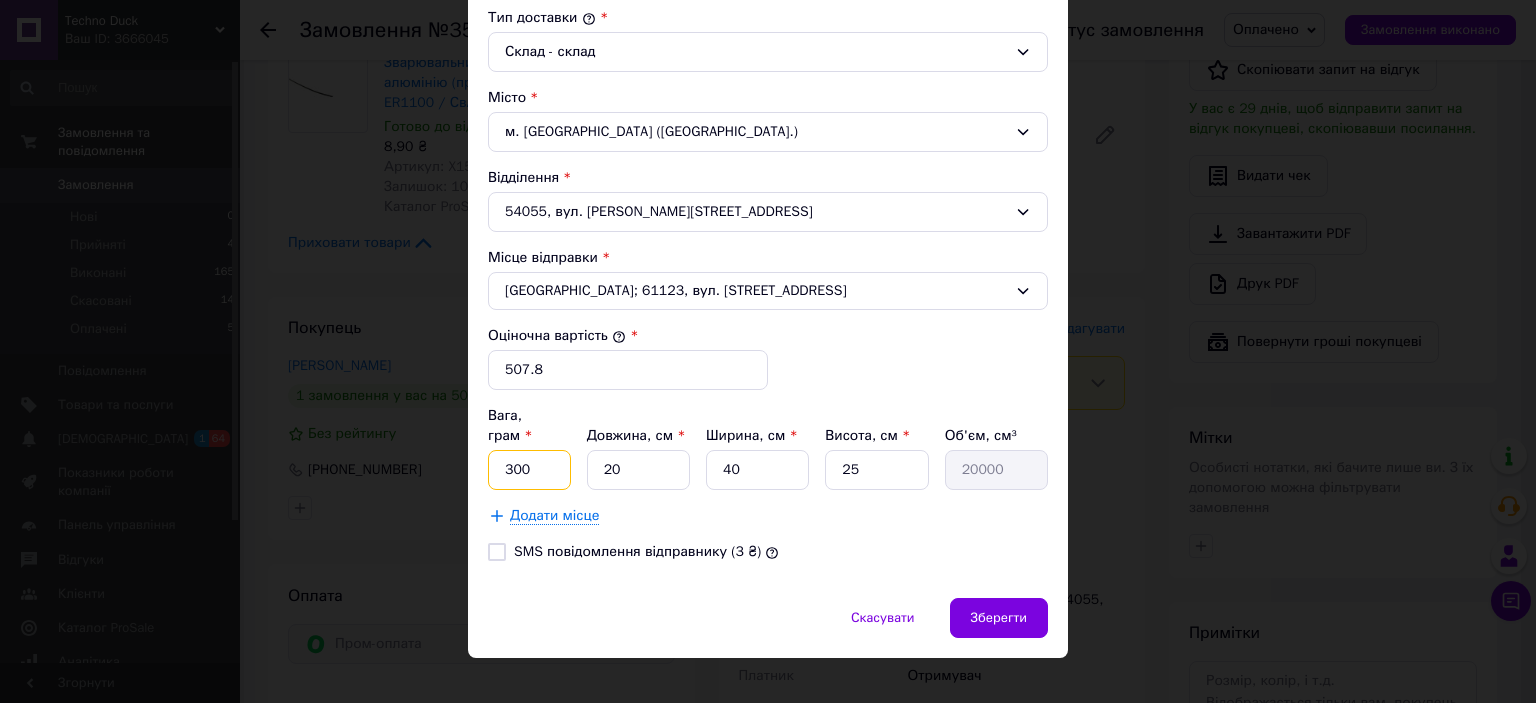 type on "300" 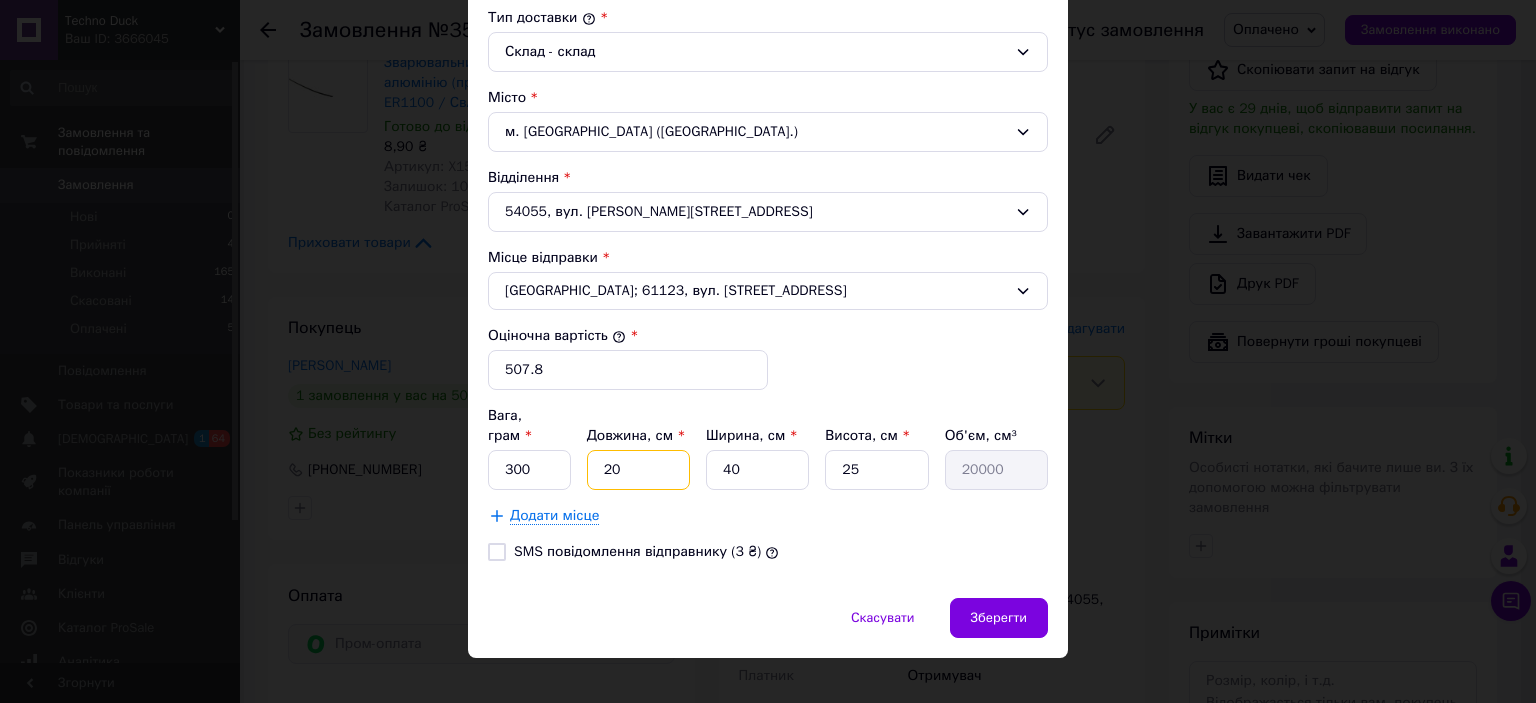 click on "20" at bounding box center [638, 470] 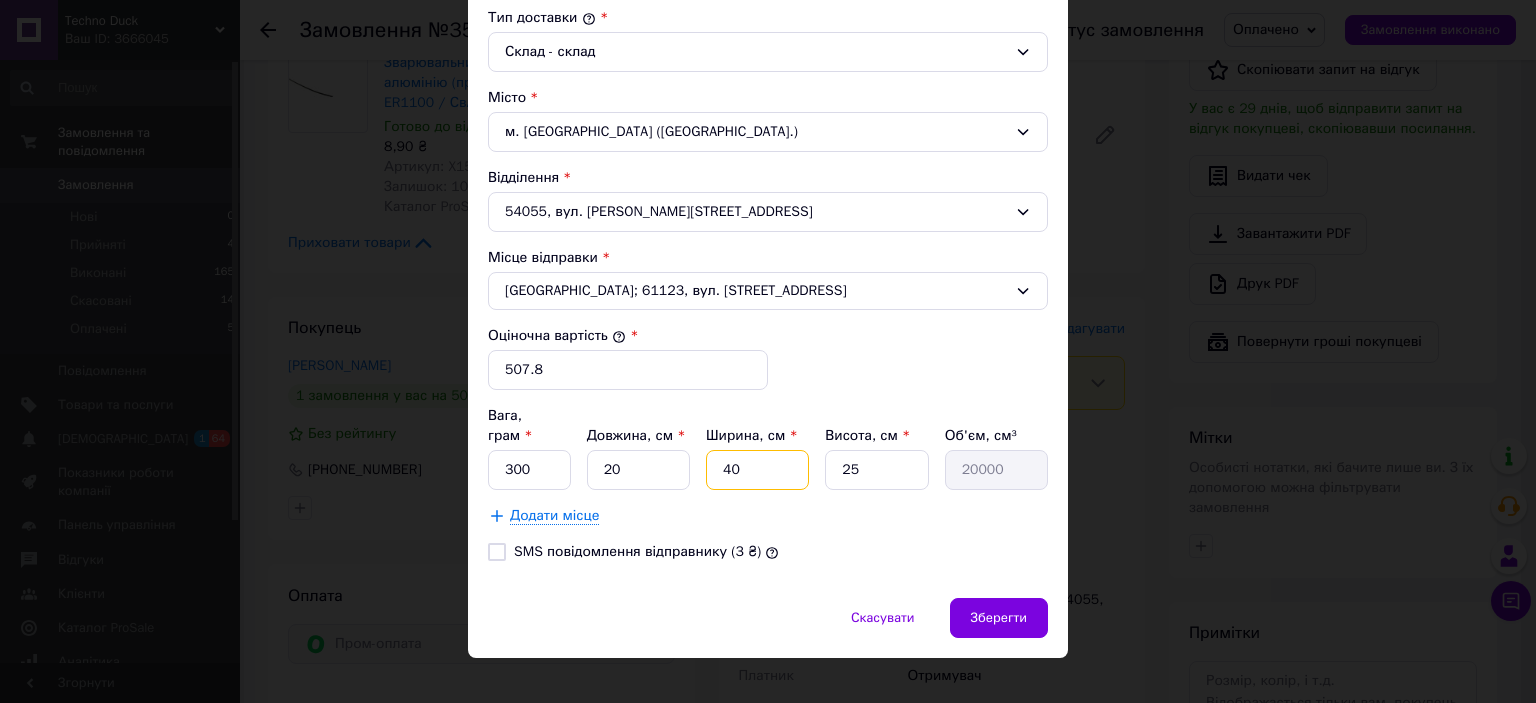 click on "40" at bounding box center [757, 470] 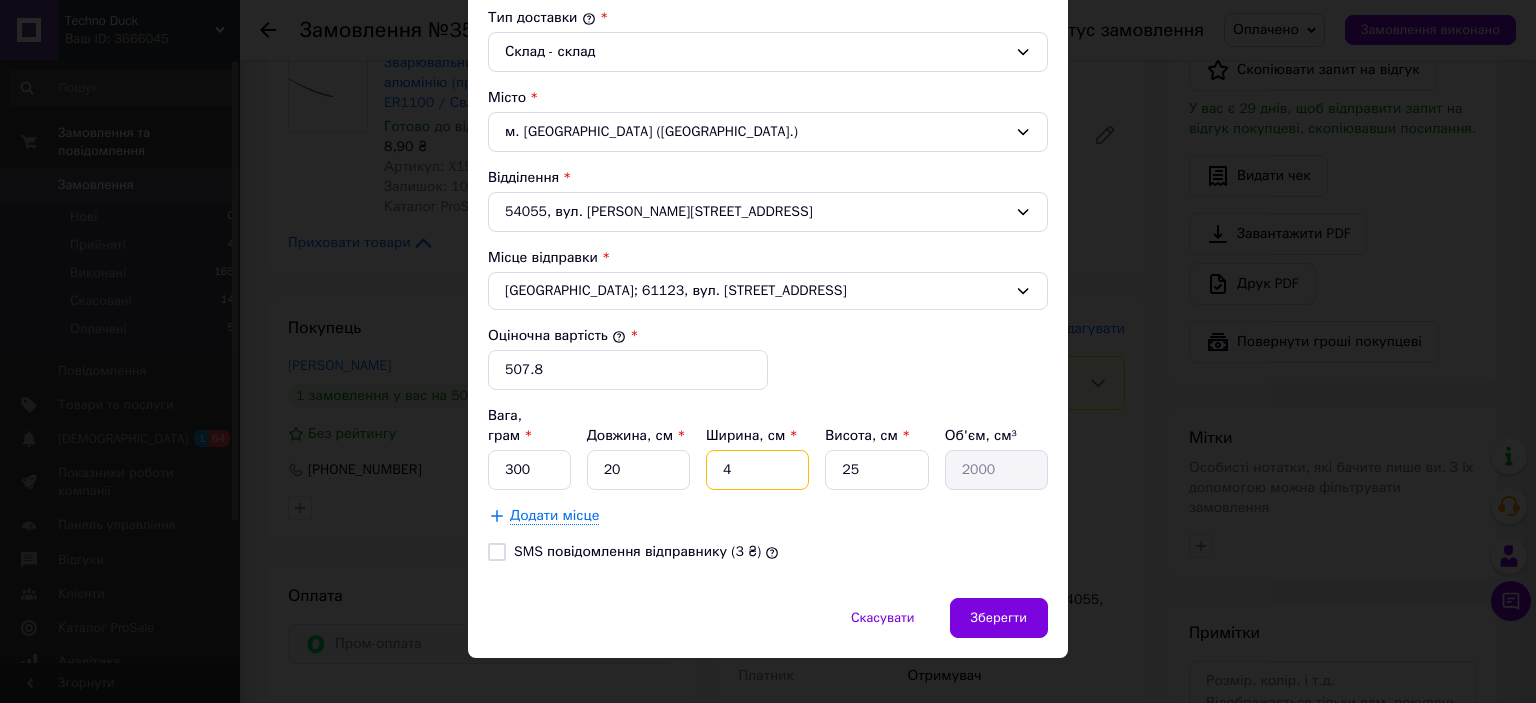 type 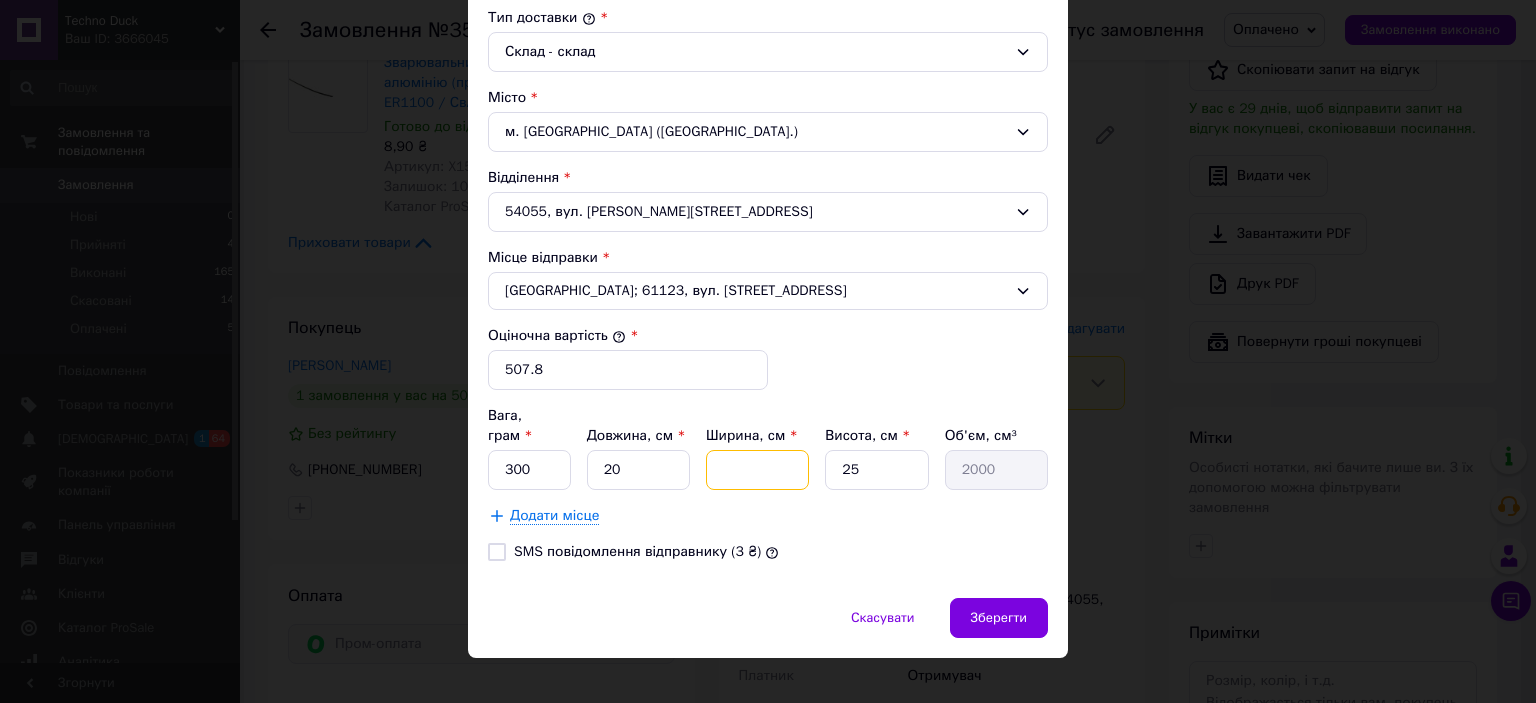 type 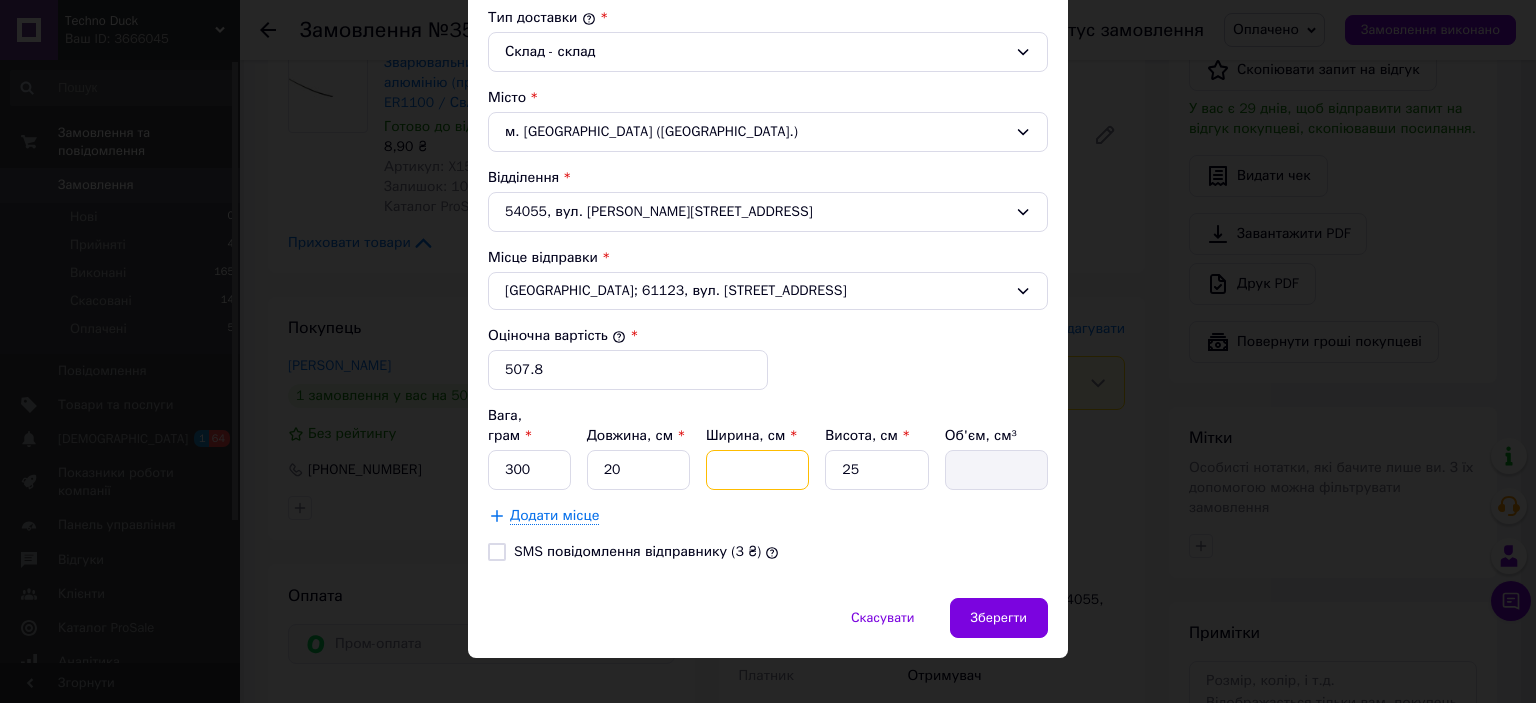 type on "2" 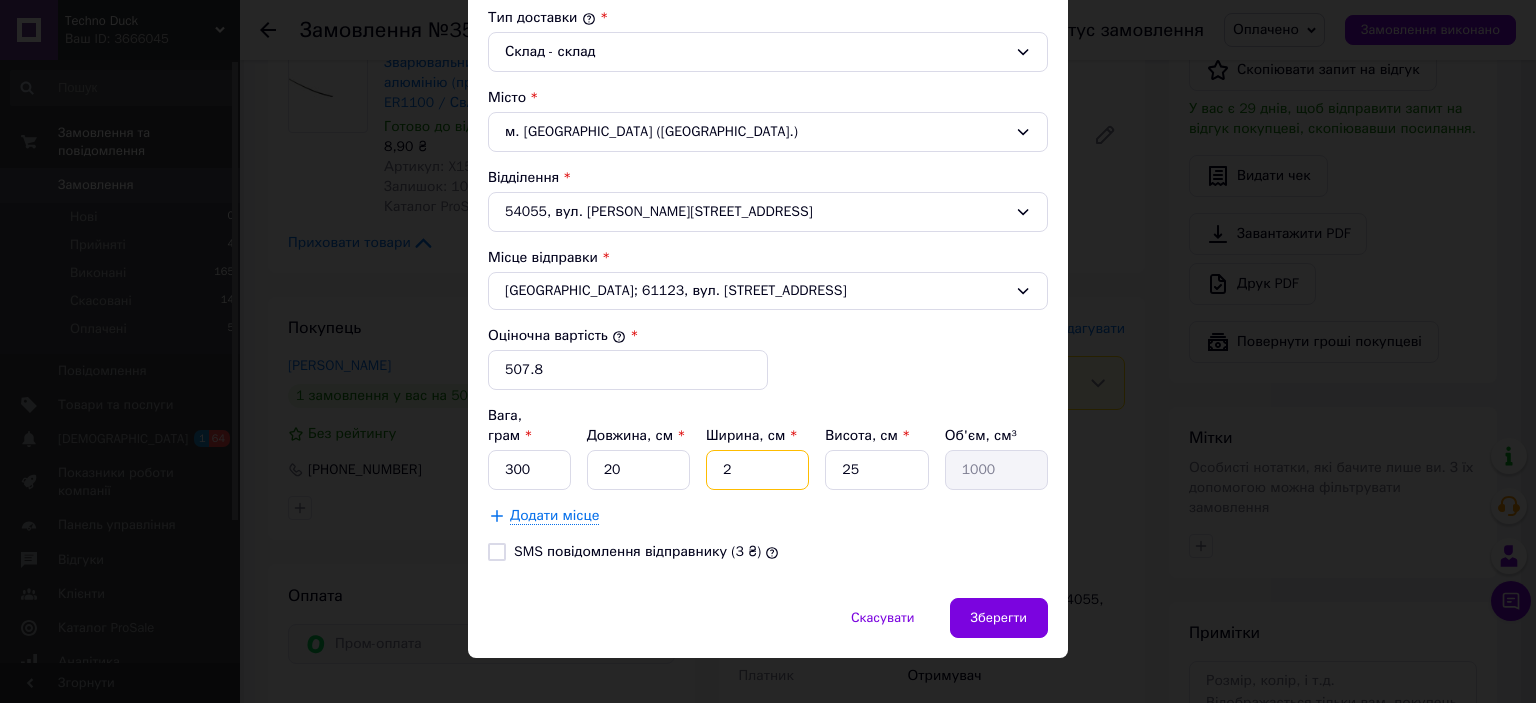 type on "20" 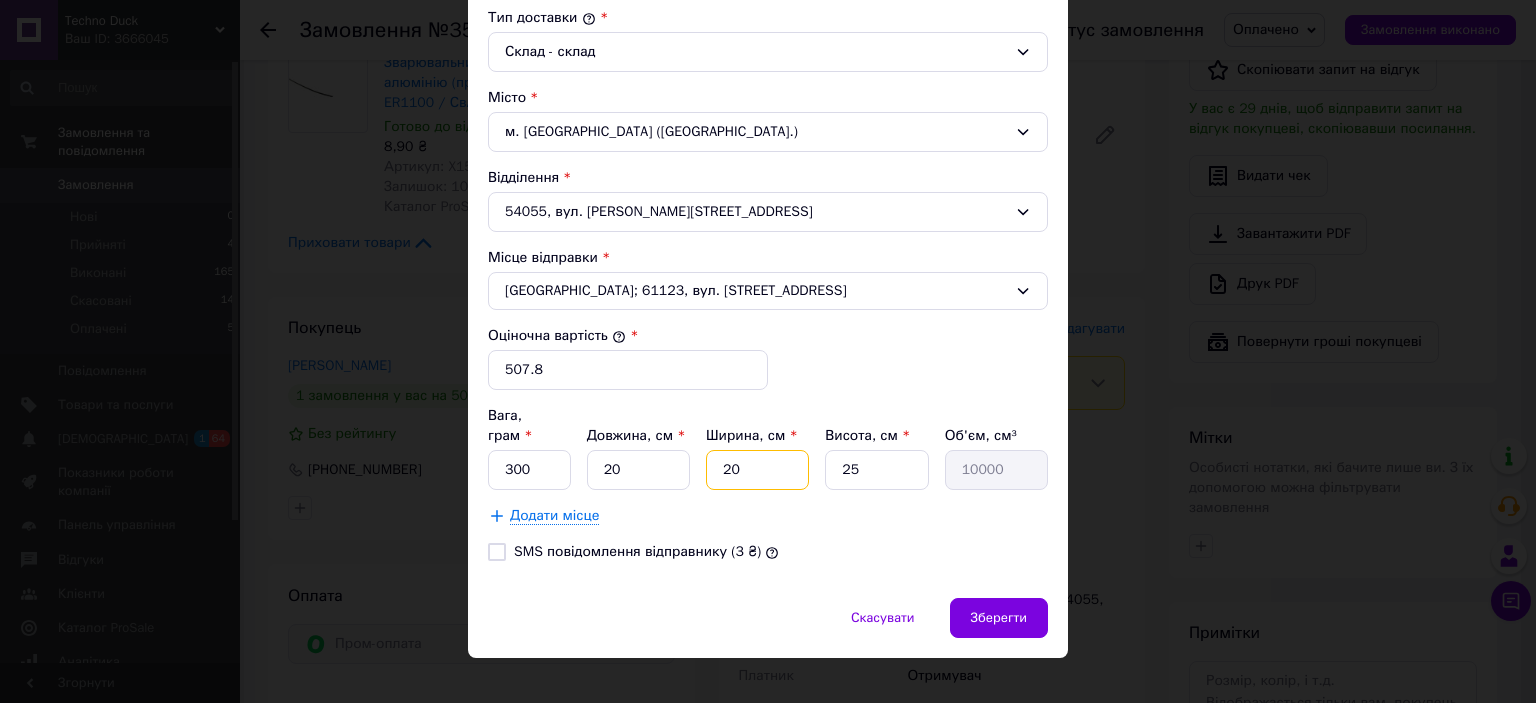 type on "20" 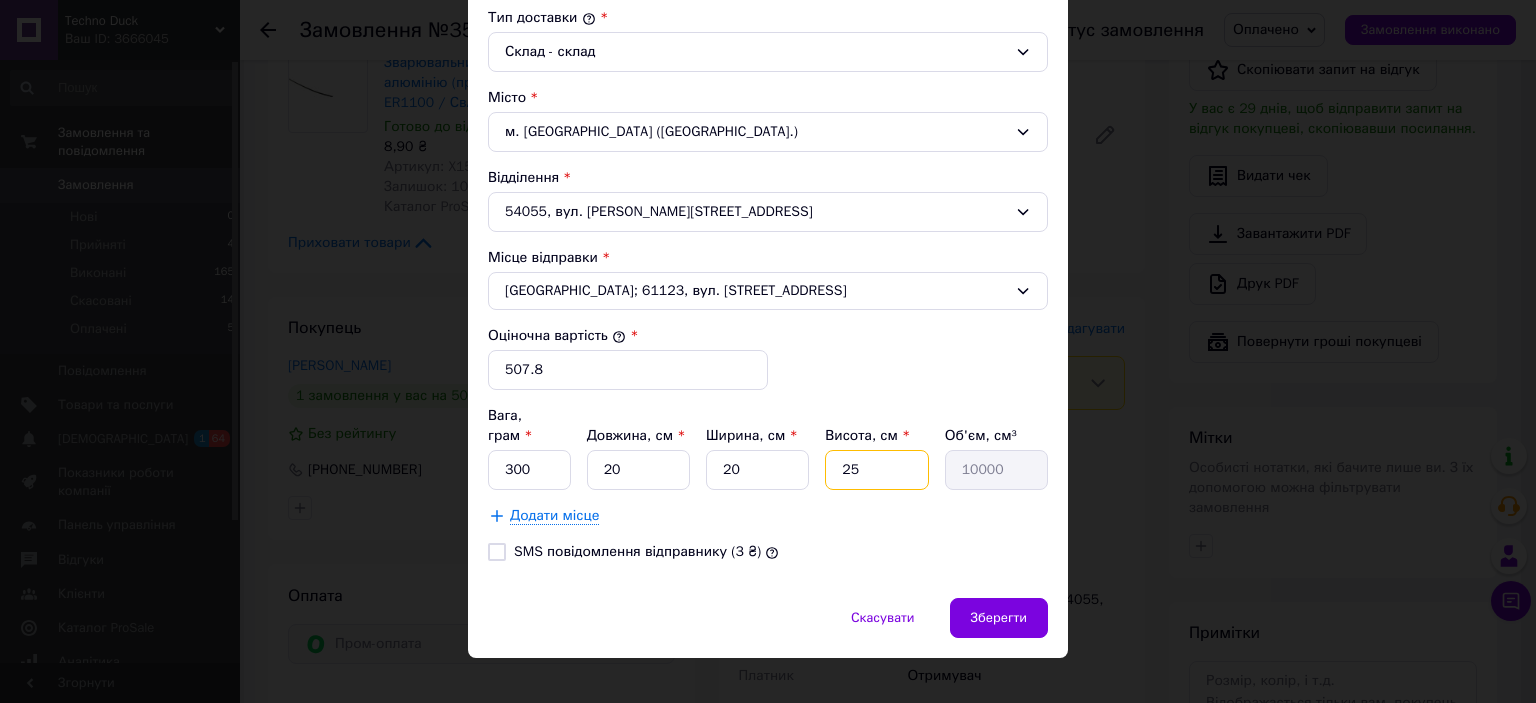 click on "25" at bounding box center [876, 470] 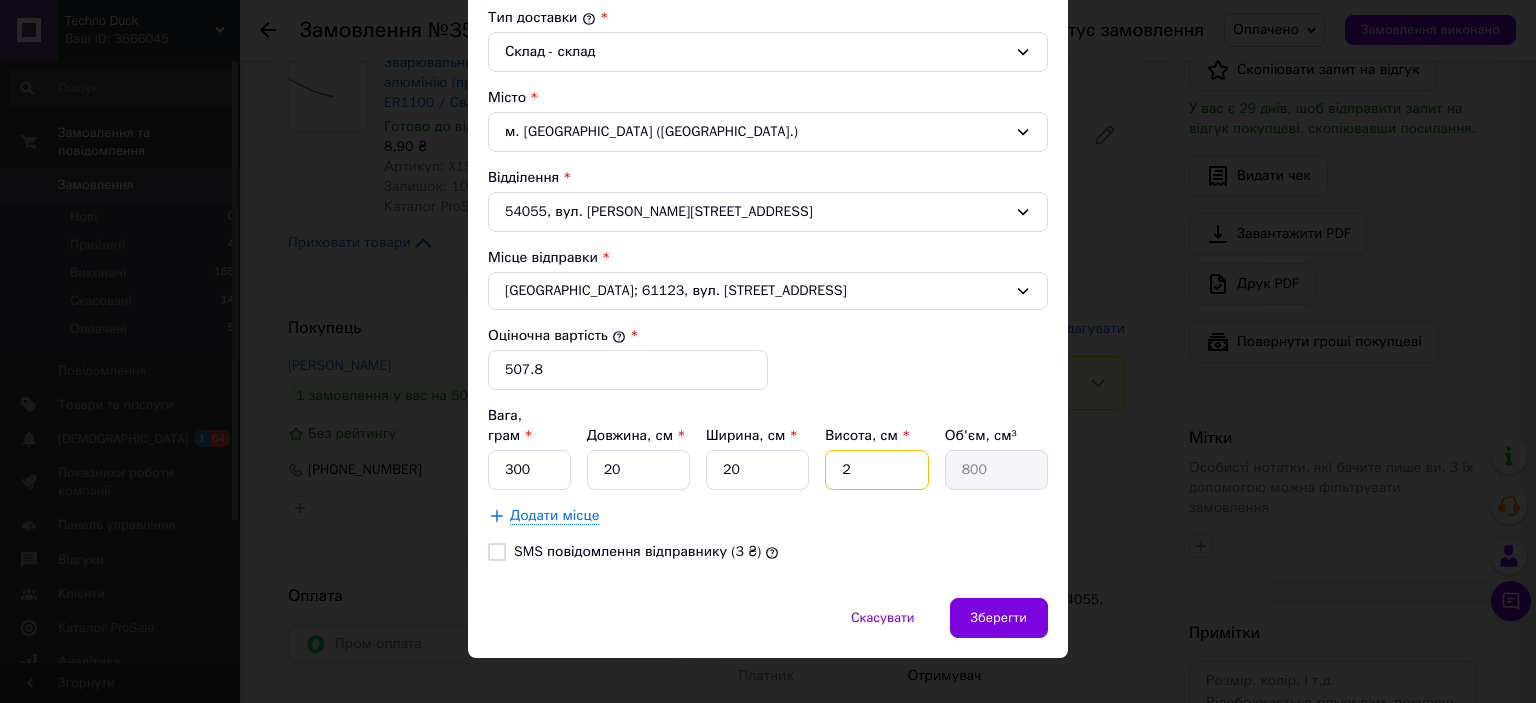 type 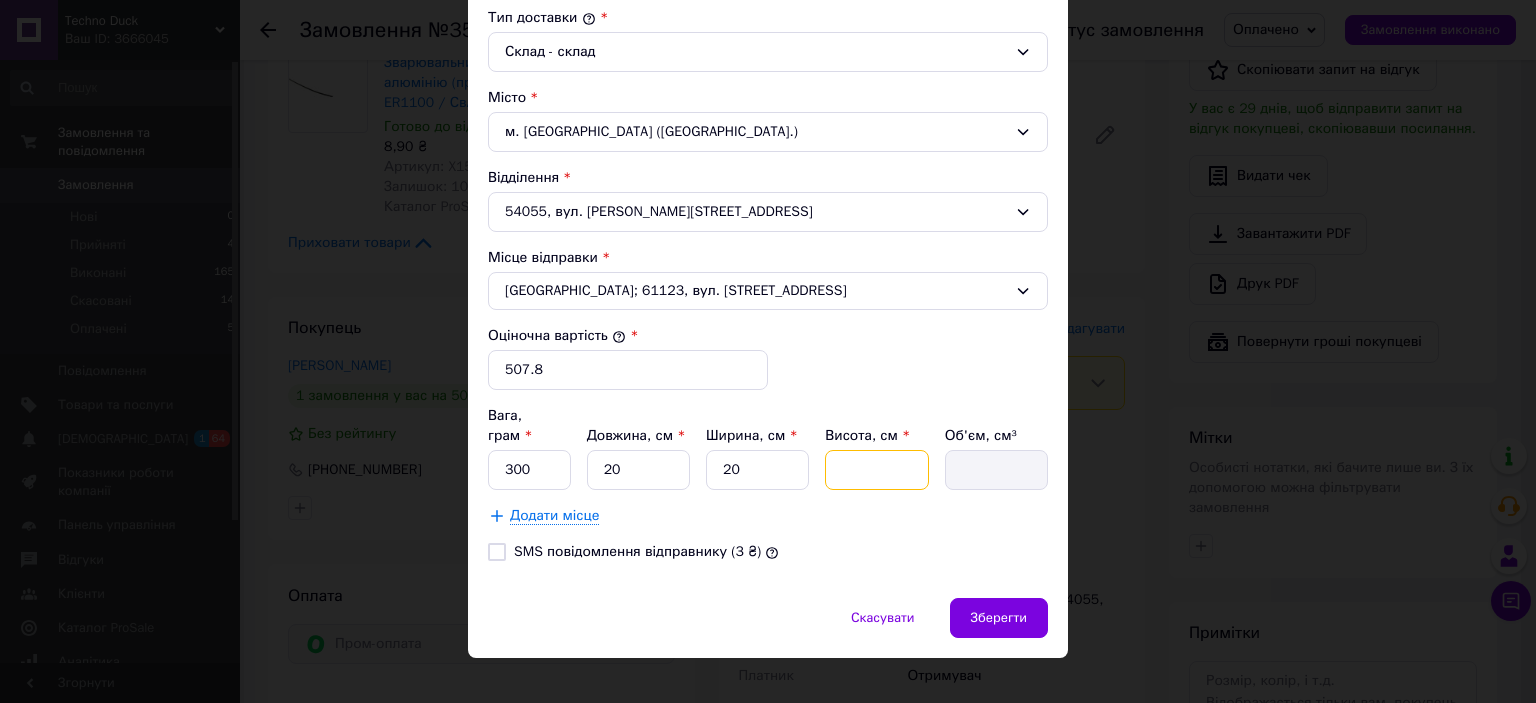 type on "1" 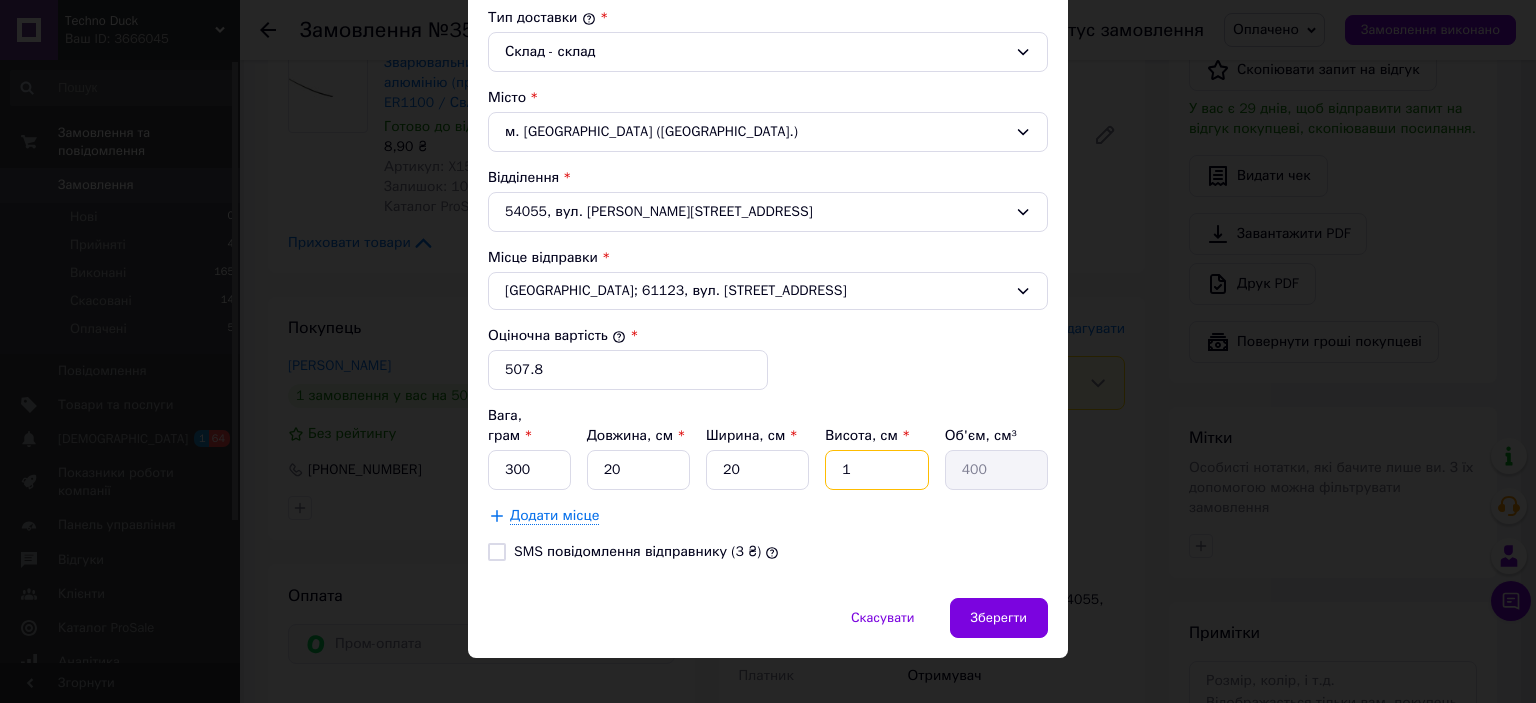 type on "10" 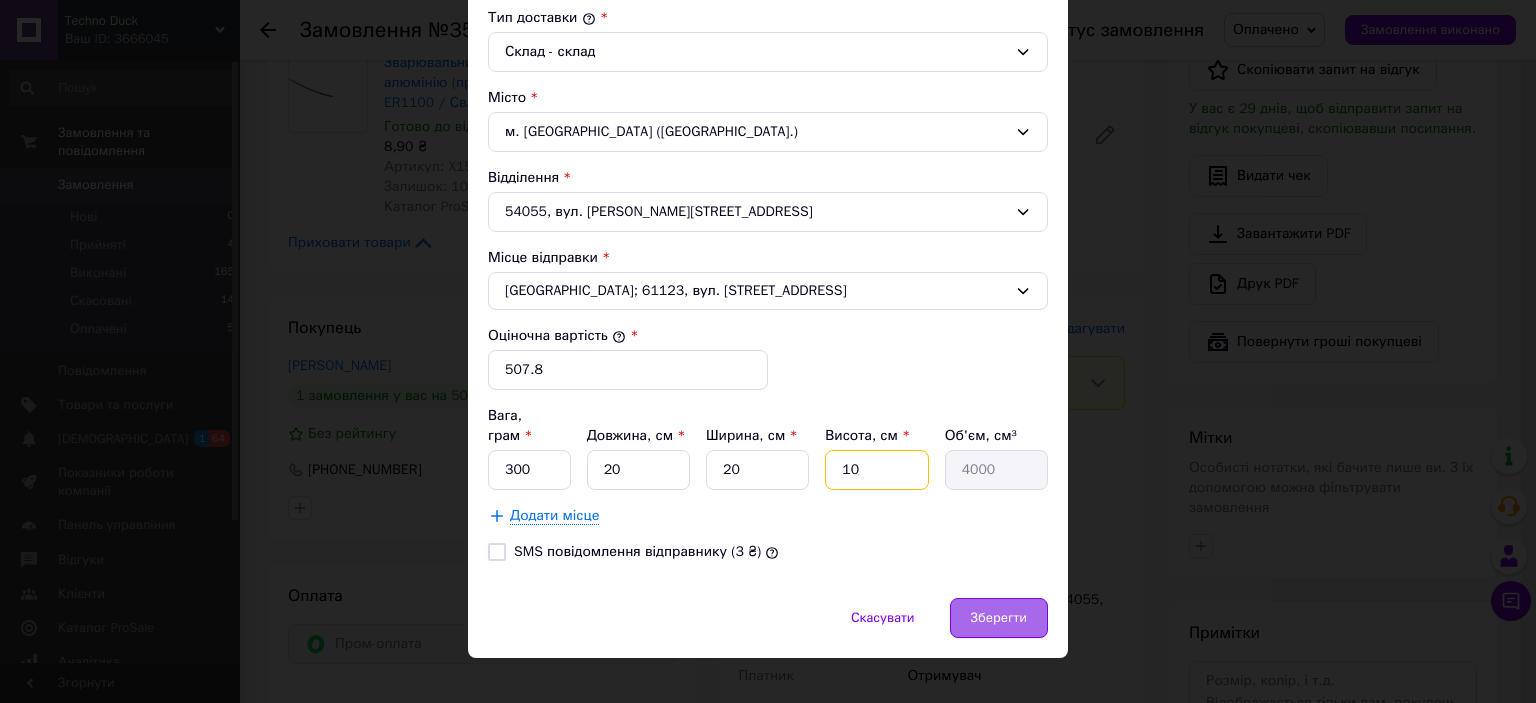 type on "10" 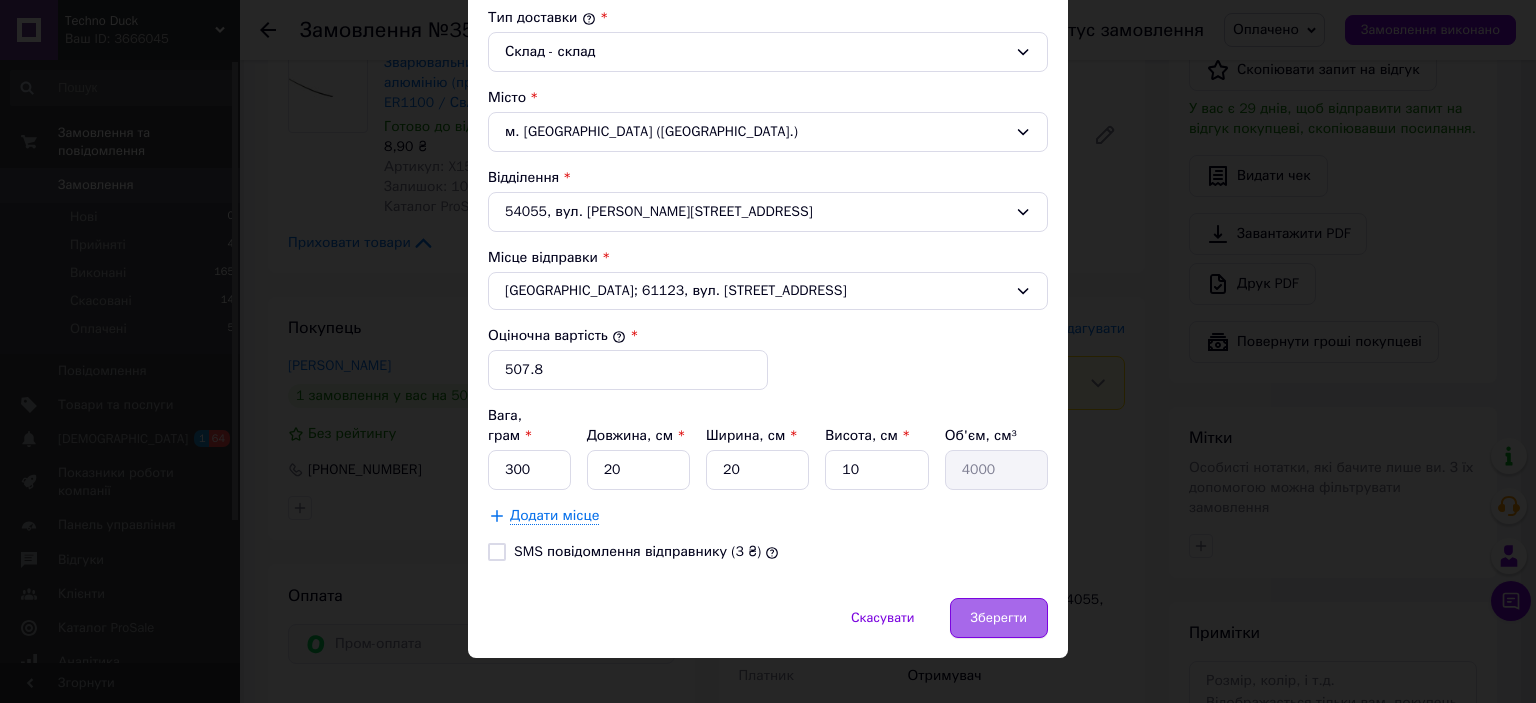 click on "Зберегти" at bounding box center [999, 618] 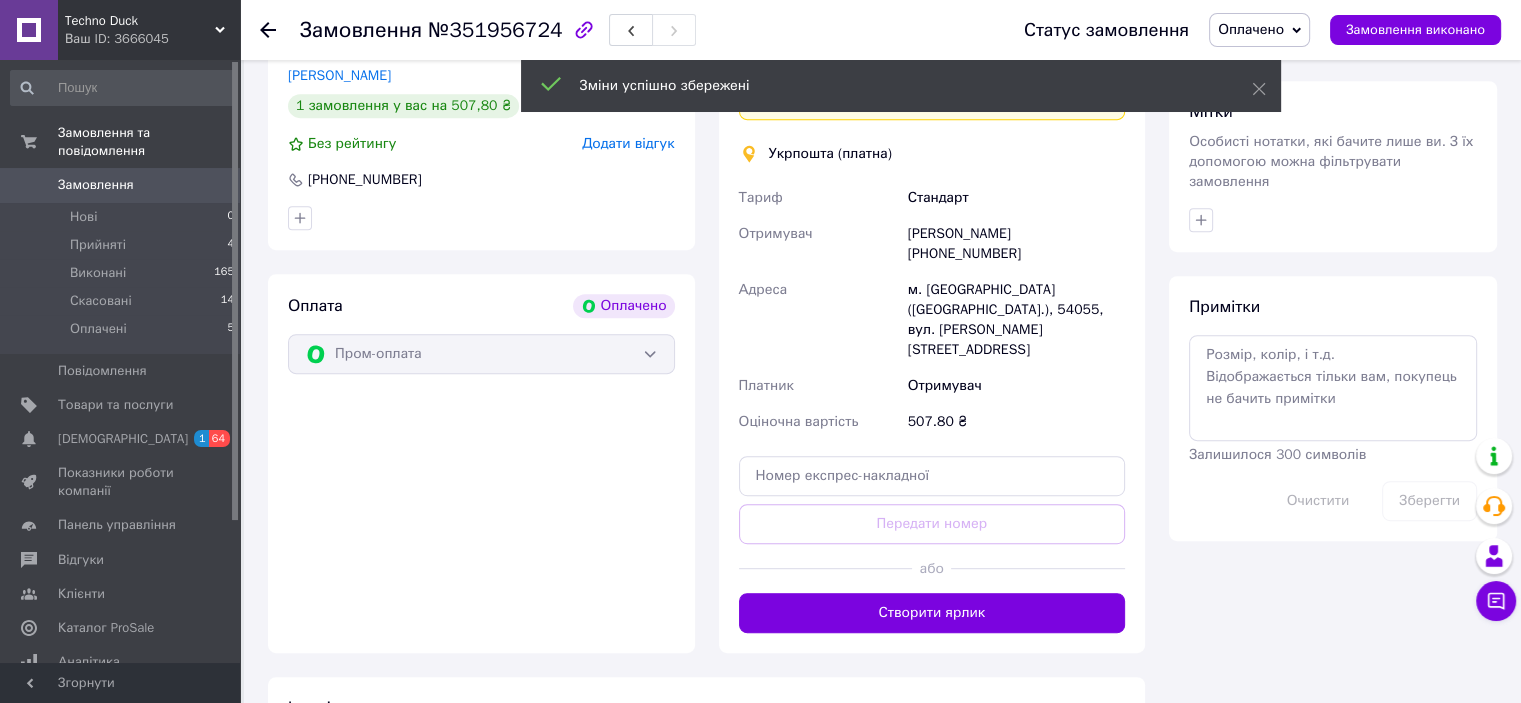 scroll, scrollTop: 900, scrollLeft: 0, axis: vertical 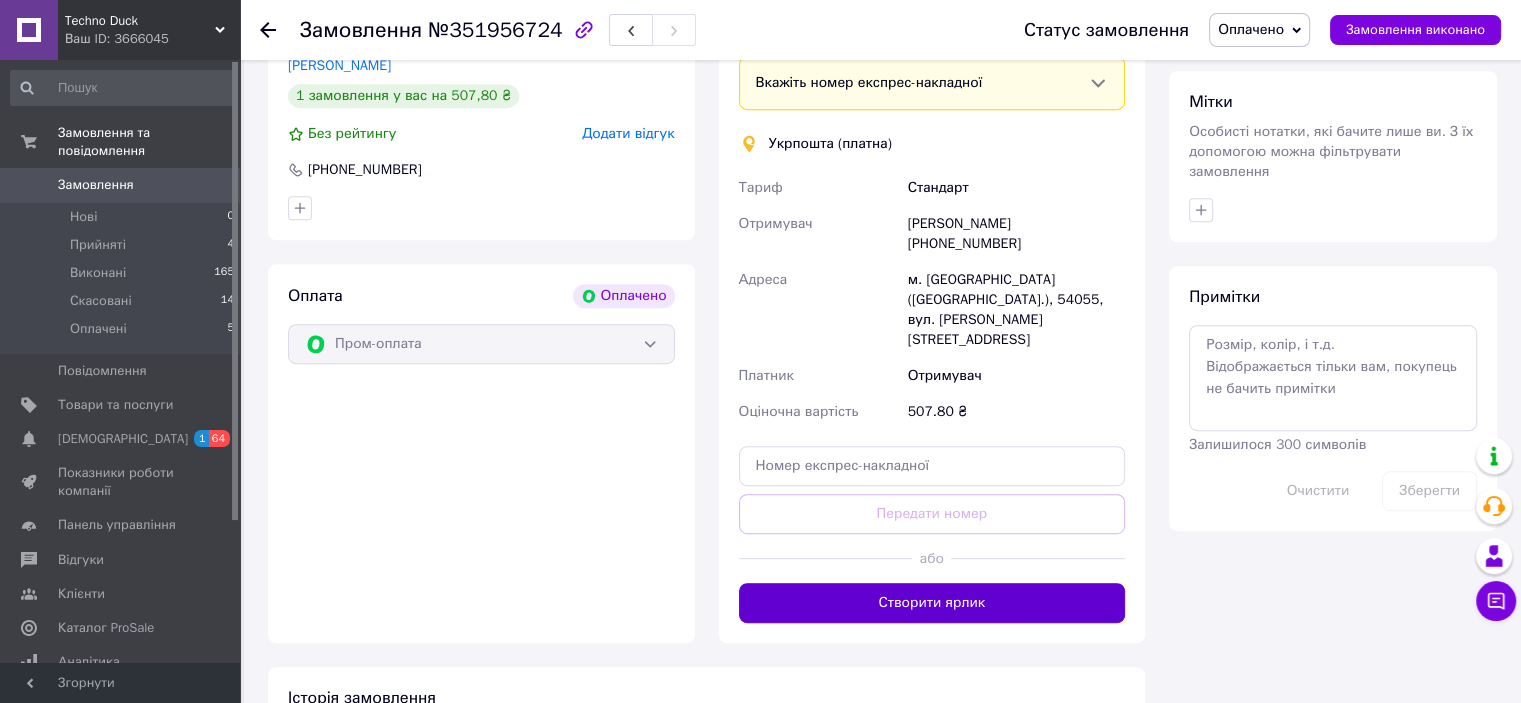 click on "Створити ярлик" at bounding box center (932, 603) 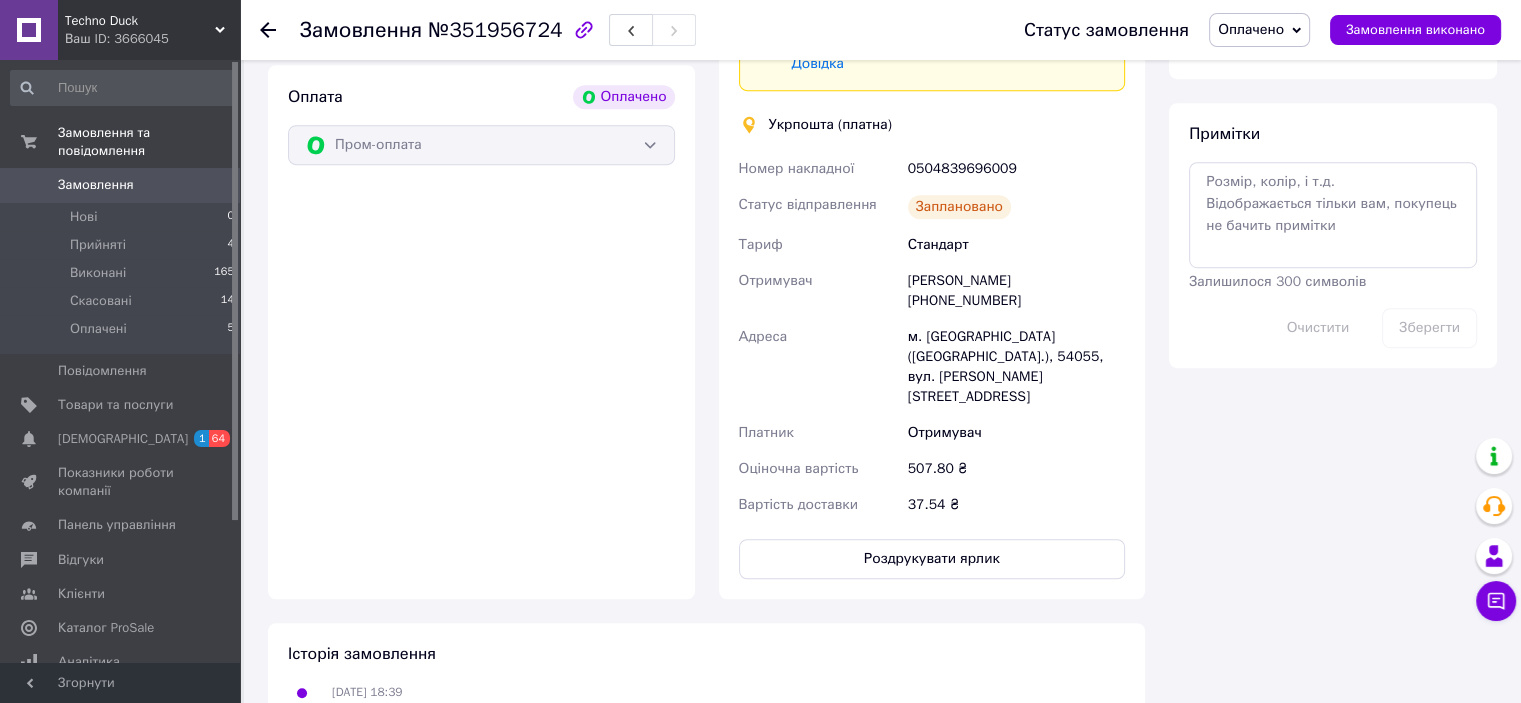 scroll, scrollTop: 1100, scrollLeft: 0, axis: vertical 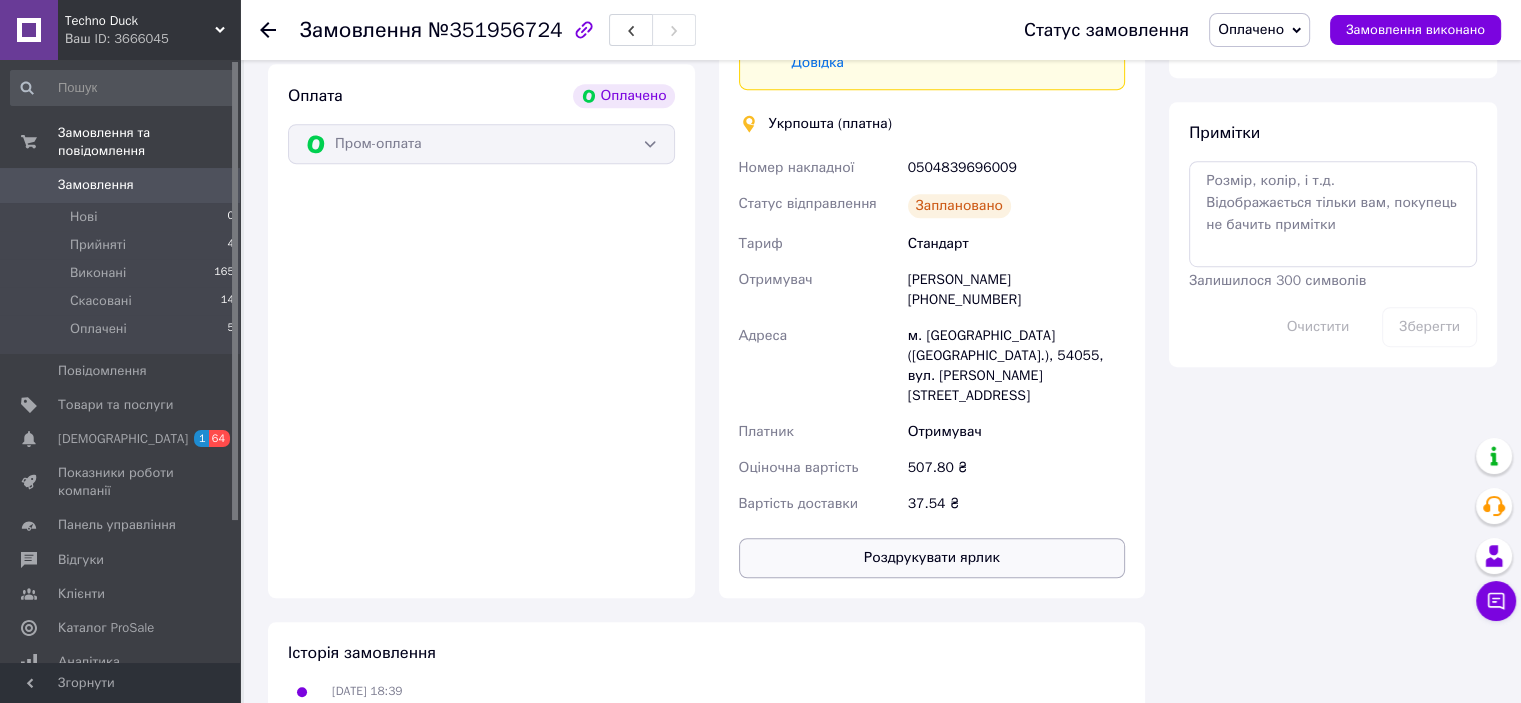 click on "Роздрукувати ярлик" at bounding box center (932, 558) 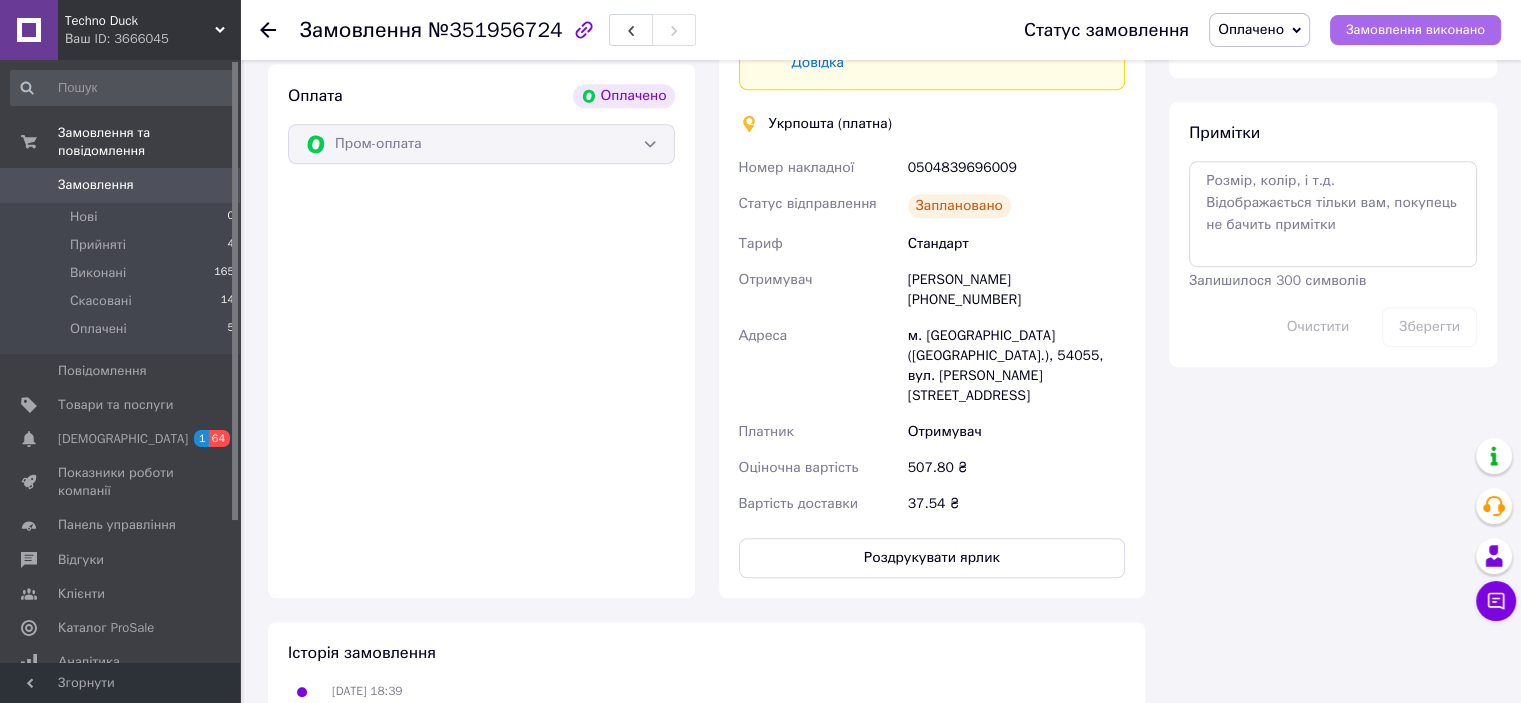 click on "Замовлення виконано" at bounding box center [1415, 30] 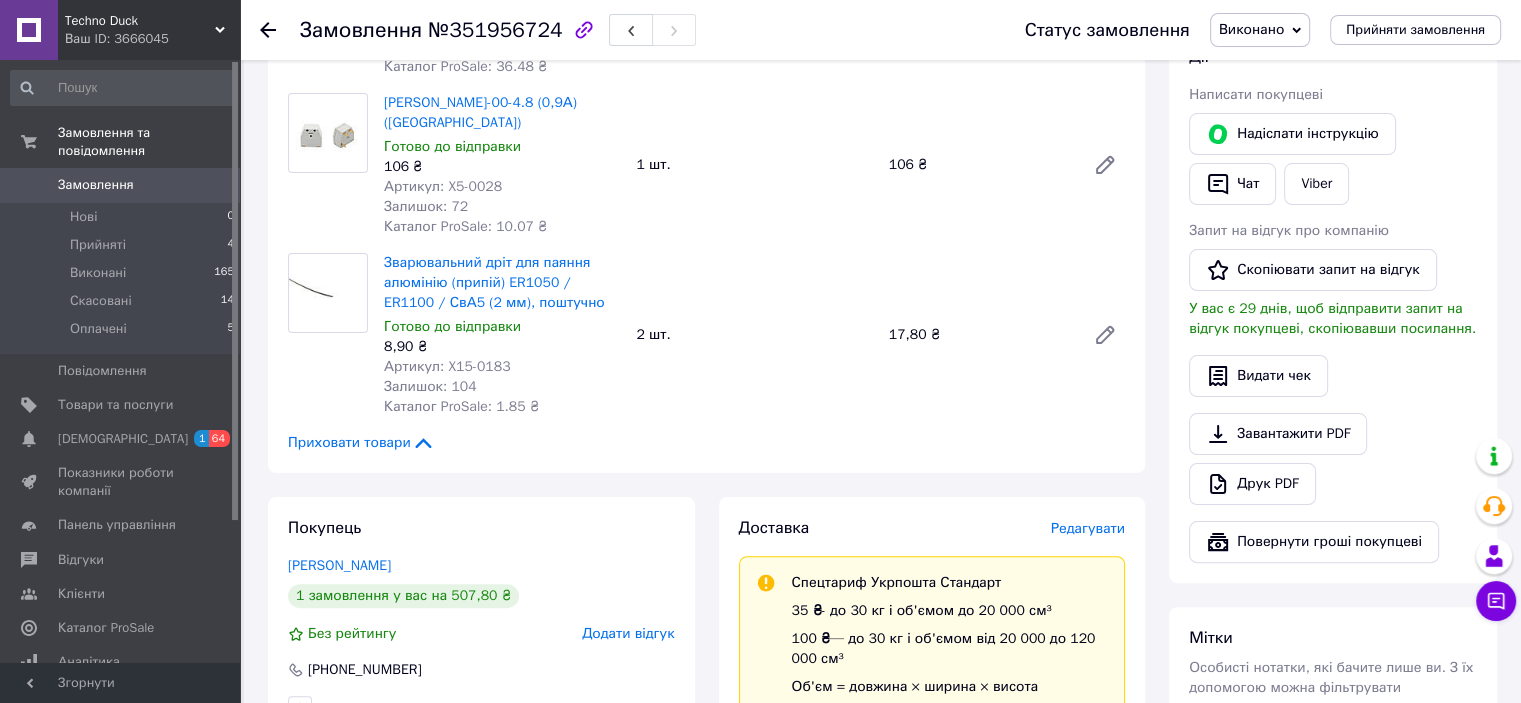 scroll, scrollTop: 0, scrollLeft: 0, axis: both 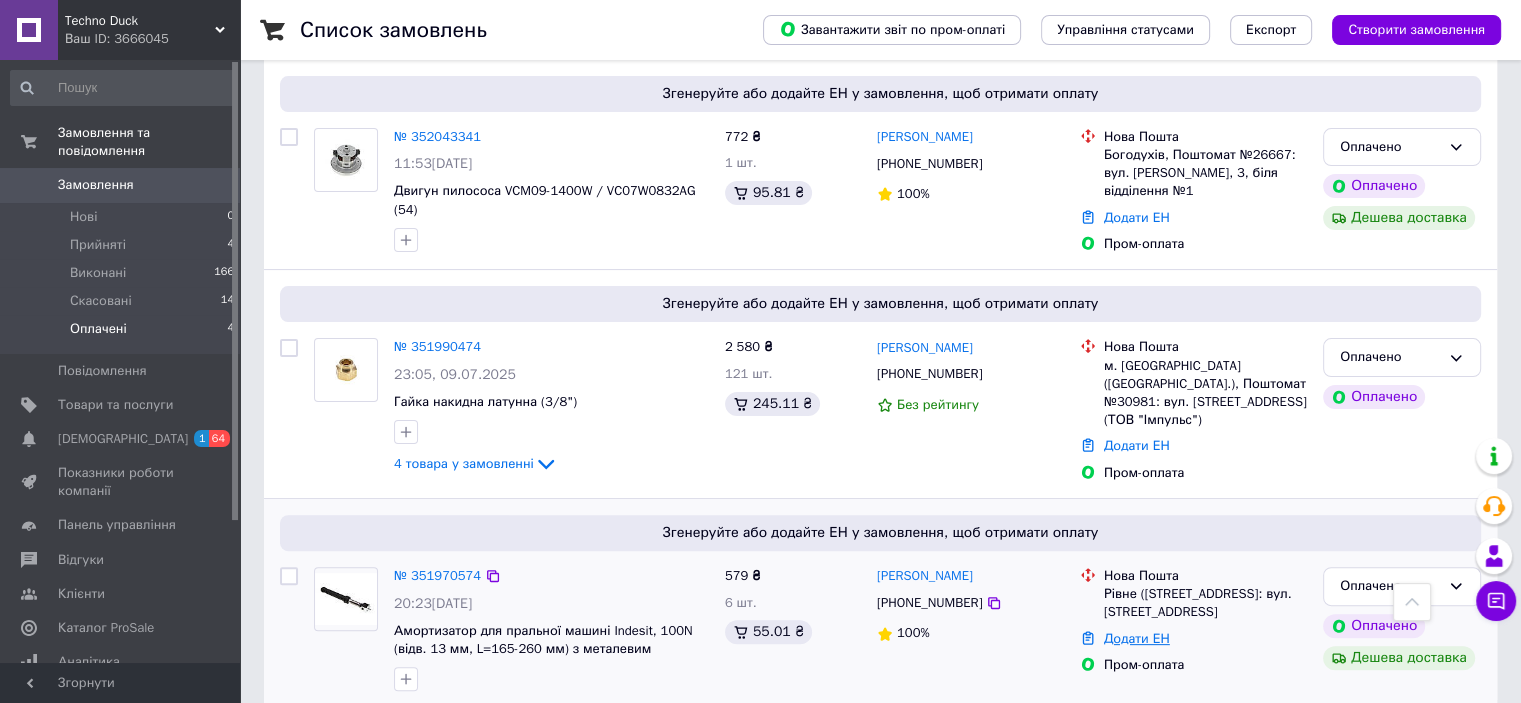 click on "Додати ЕН" at bounding box center (1137, 638) 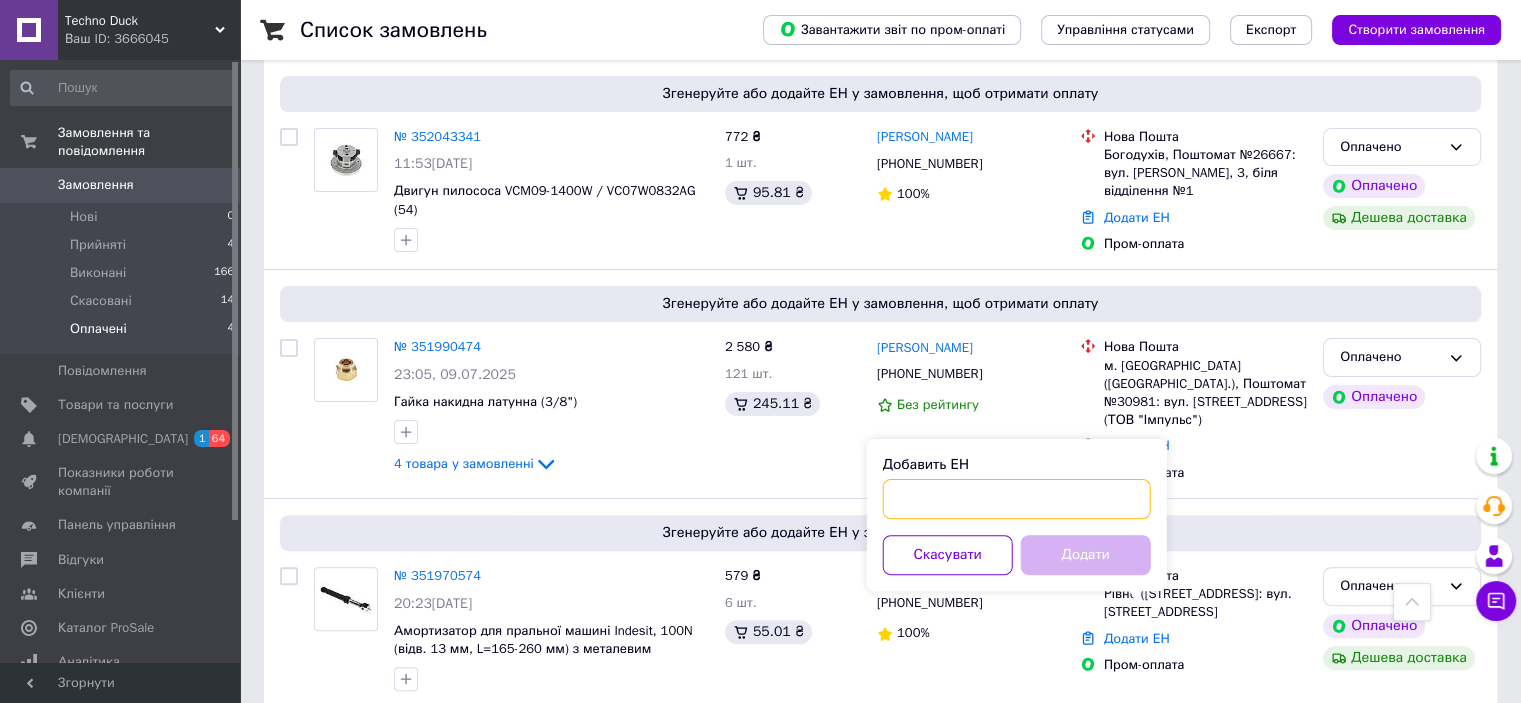 click on "Добавить ЕН" at bounding box center (1017, 499) 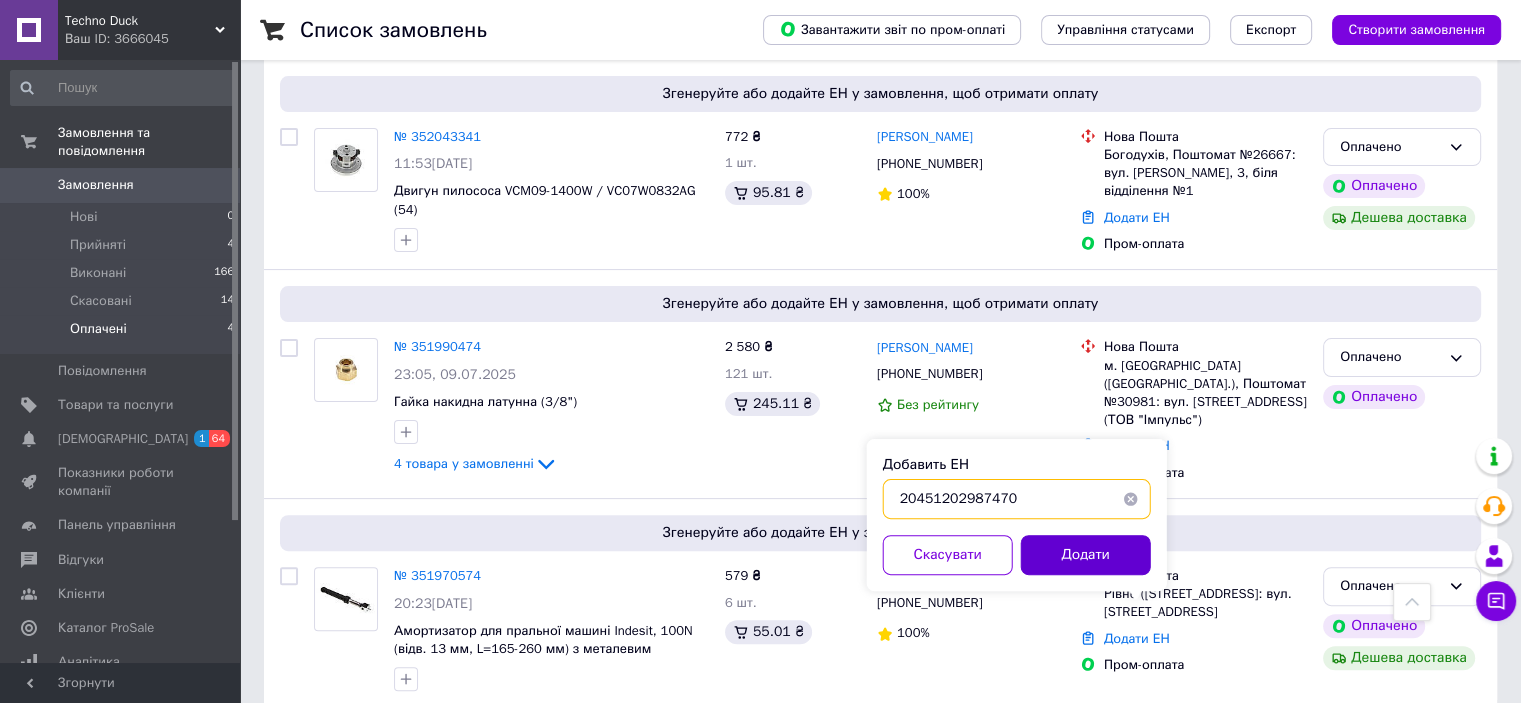 type on "20451202987470" 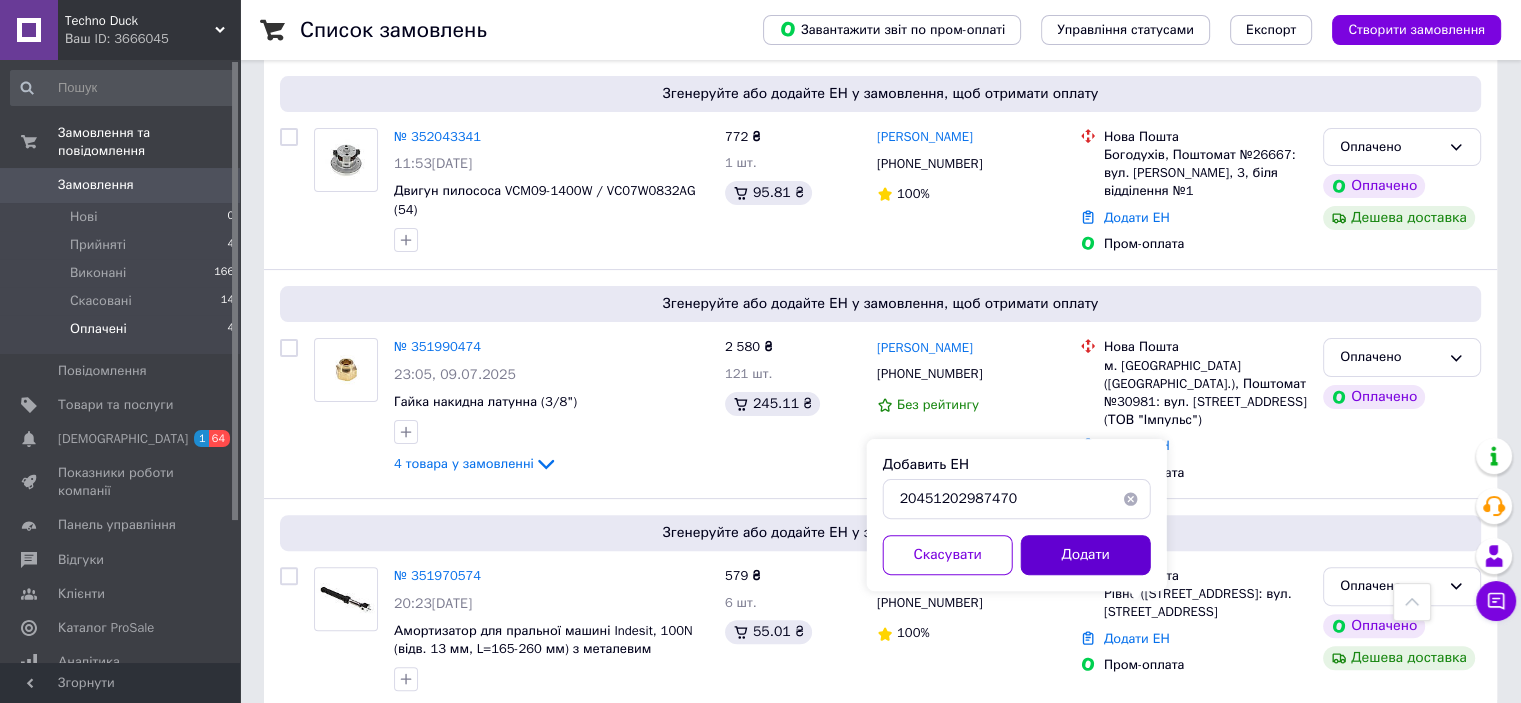 click on "Додати" at bounding box center (1086, 555) 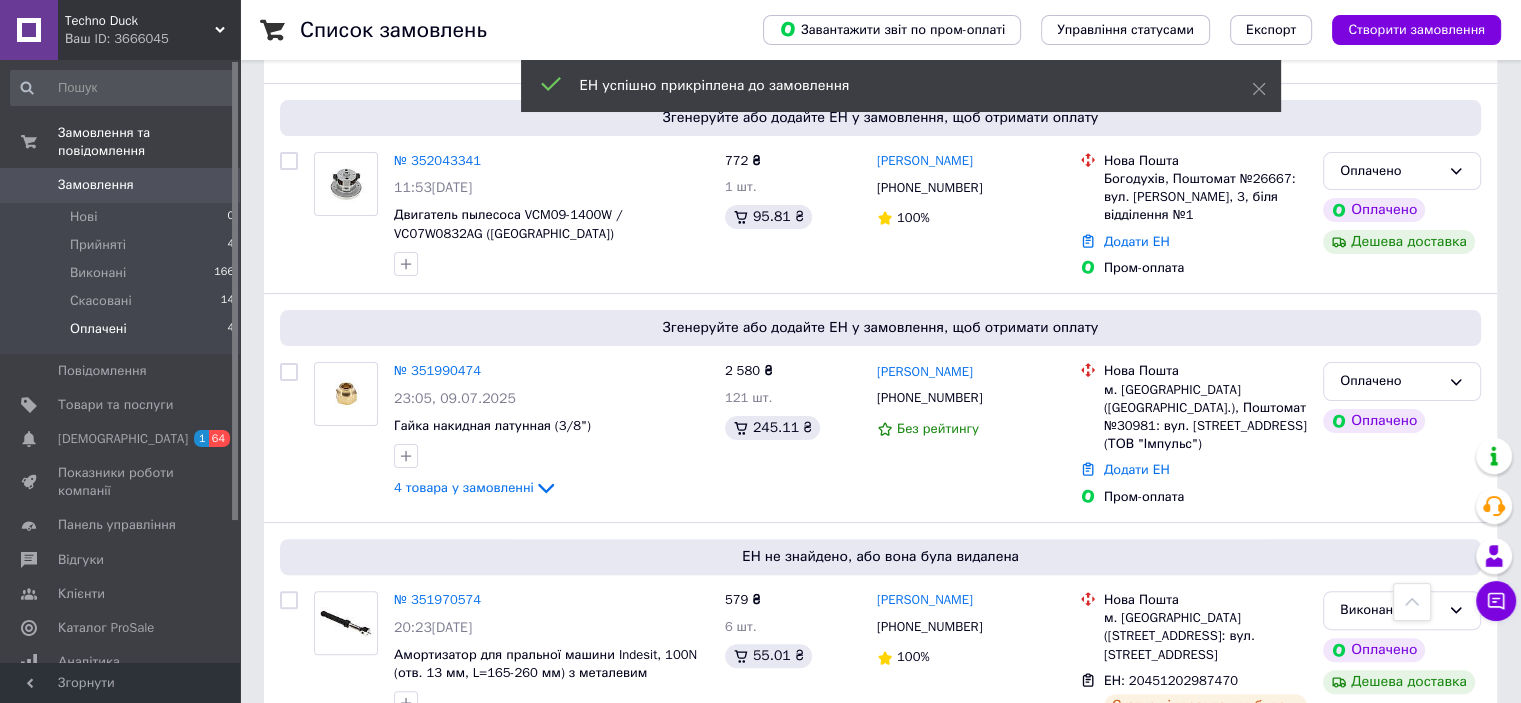 scroll, scrollTop: 456, scrollLeft: 0, axis: vertical 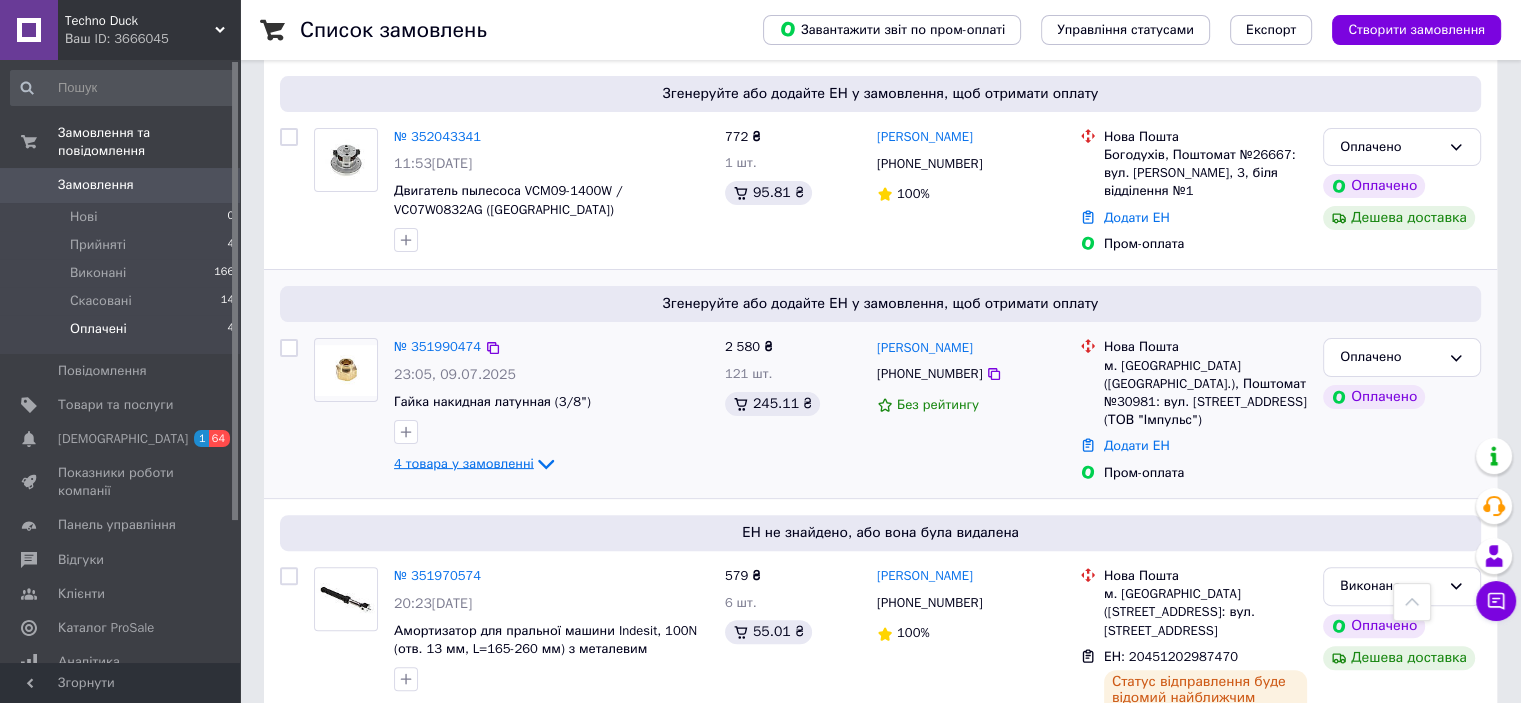 click on "4 товара у замовленні" at bounding box center (464, 462) 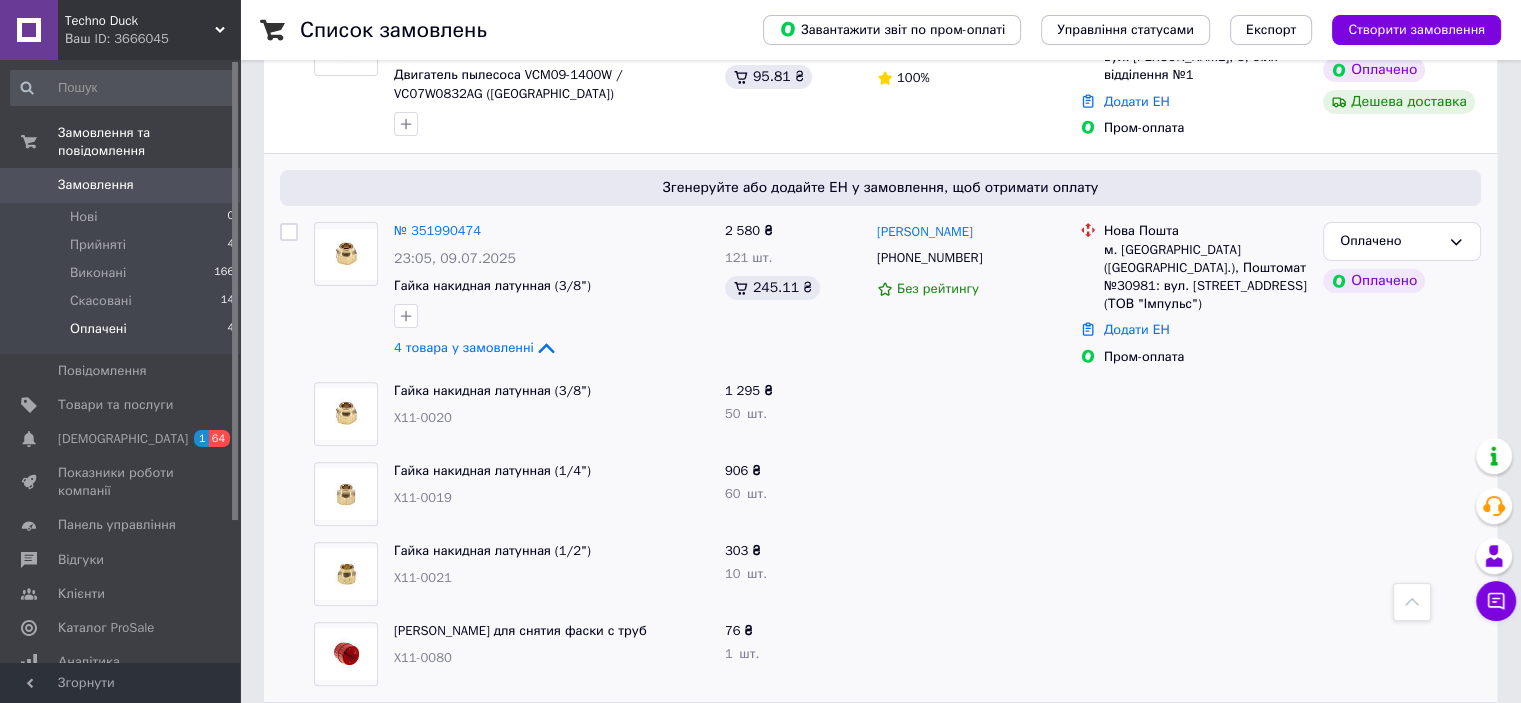 scroll, scrollTop: 656, scrollLeft: 0, axis: vertical 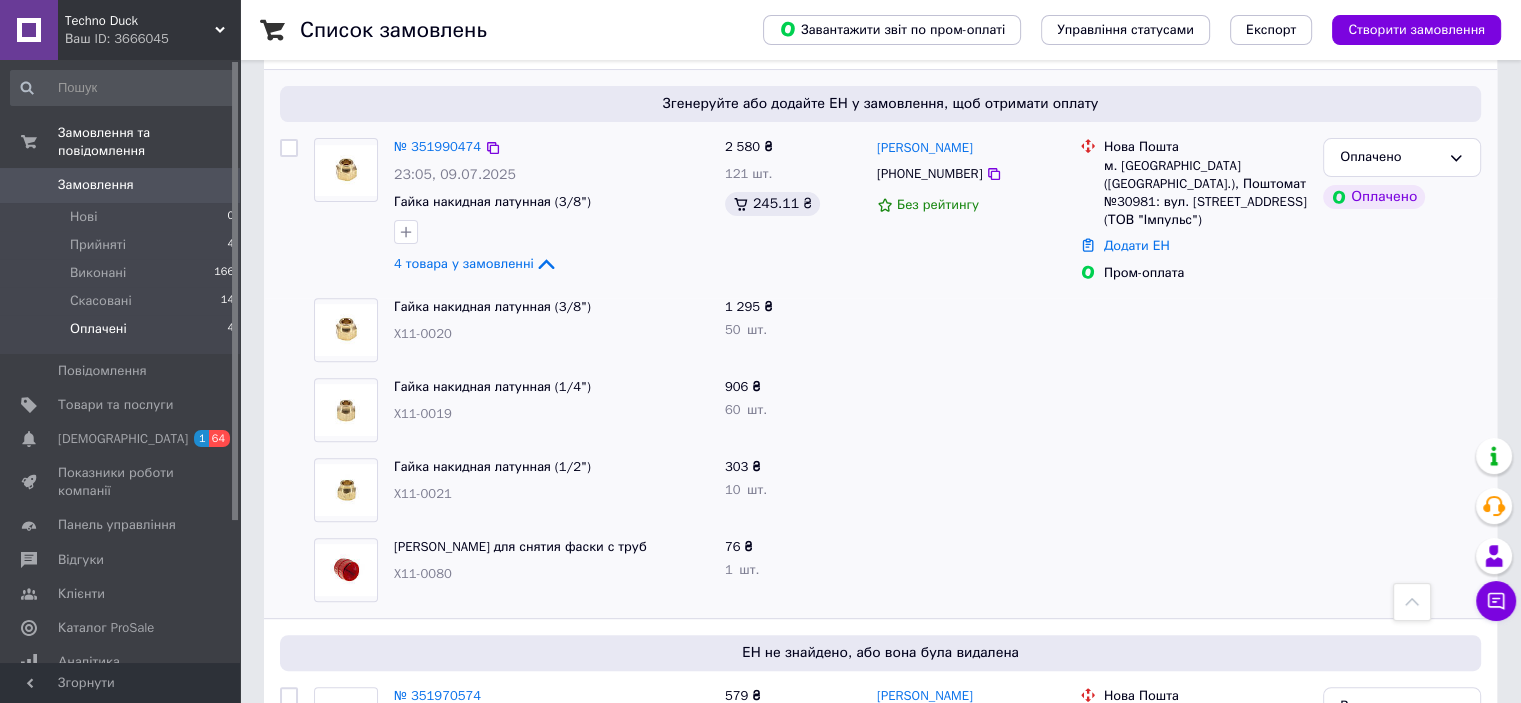 click on "4 товара у замовленні" at bounding box center [464, 262] 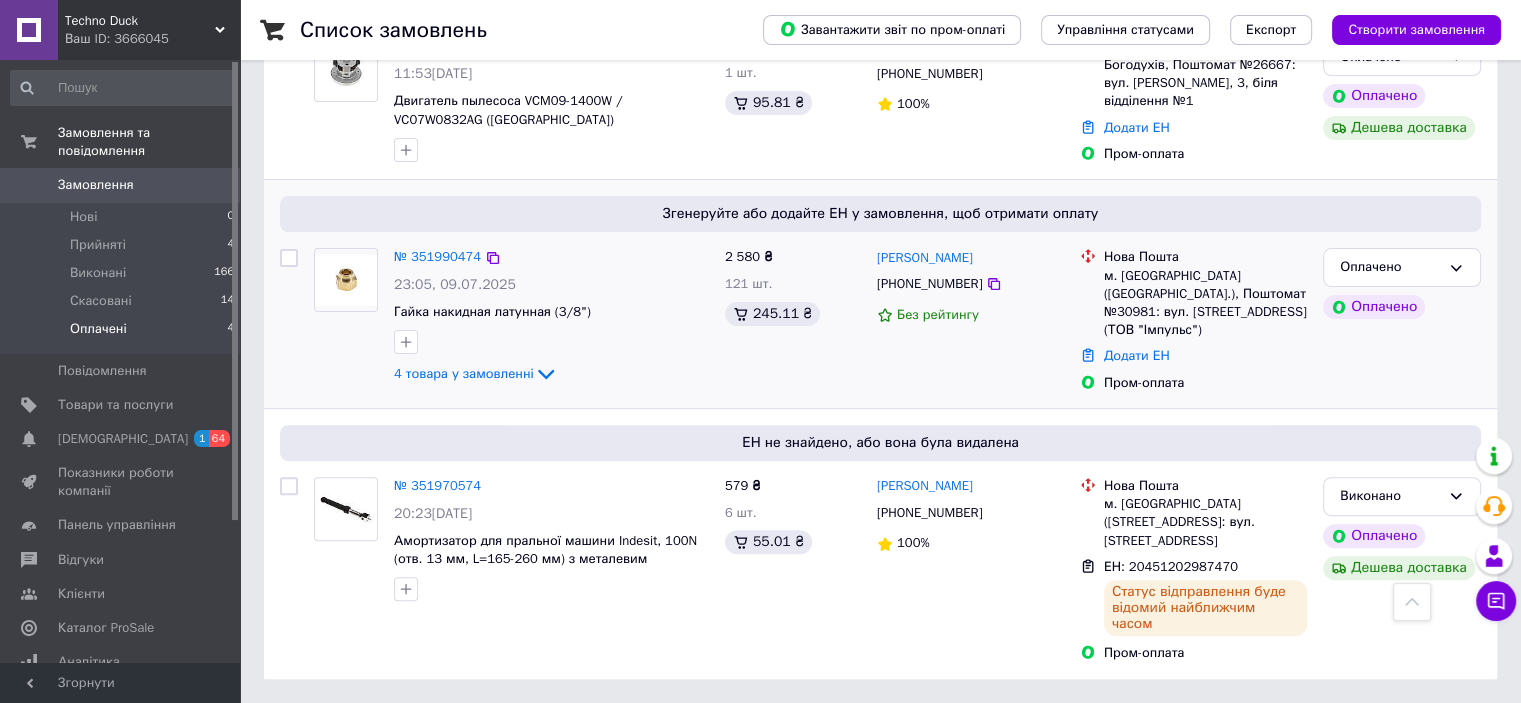 scroll, scrollTop: 484, scrollLeft: 0, axis: vertical 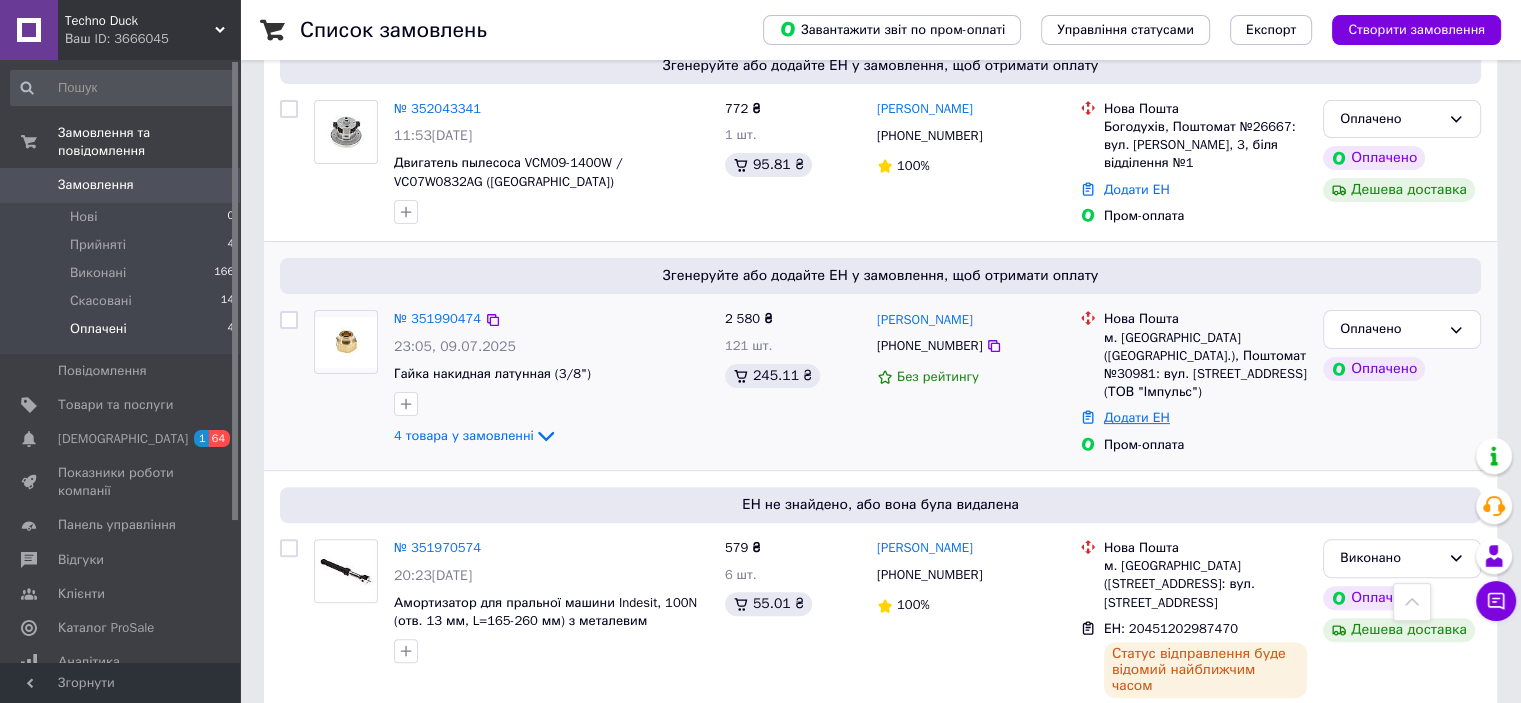 click on "Додати ЕН" at bounding box center (1137, 417) 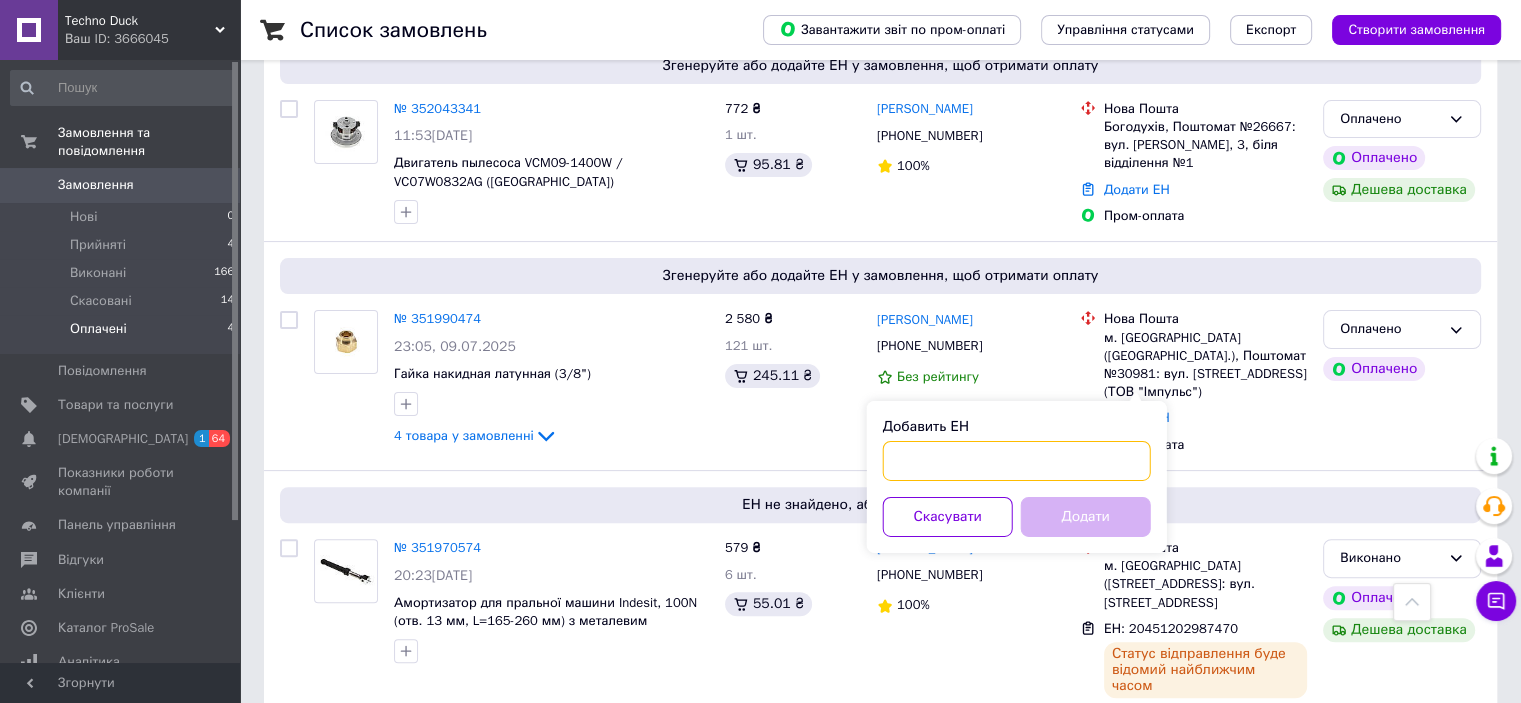 click on "Добавить ЕН" at bounding box center (1017, 461) 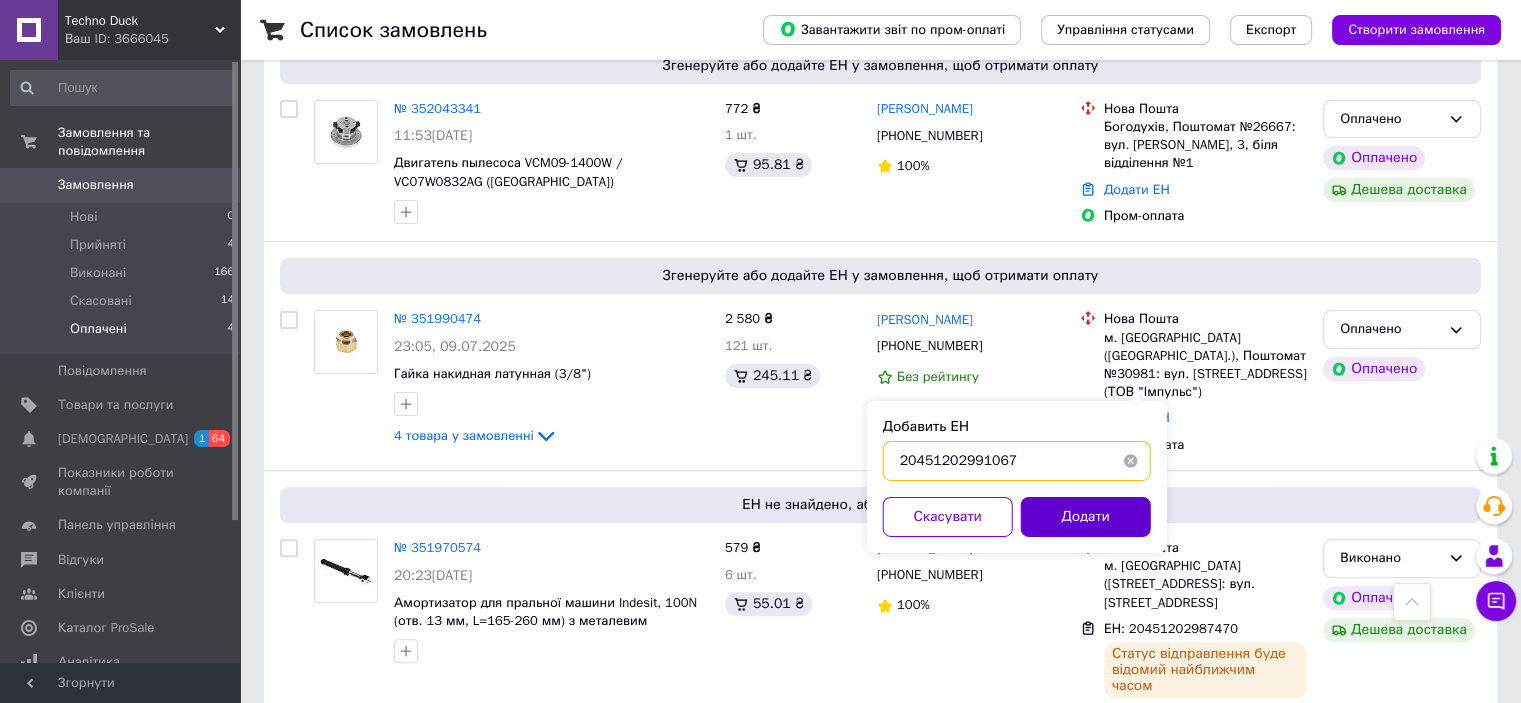 type on "20451202991067" 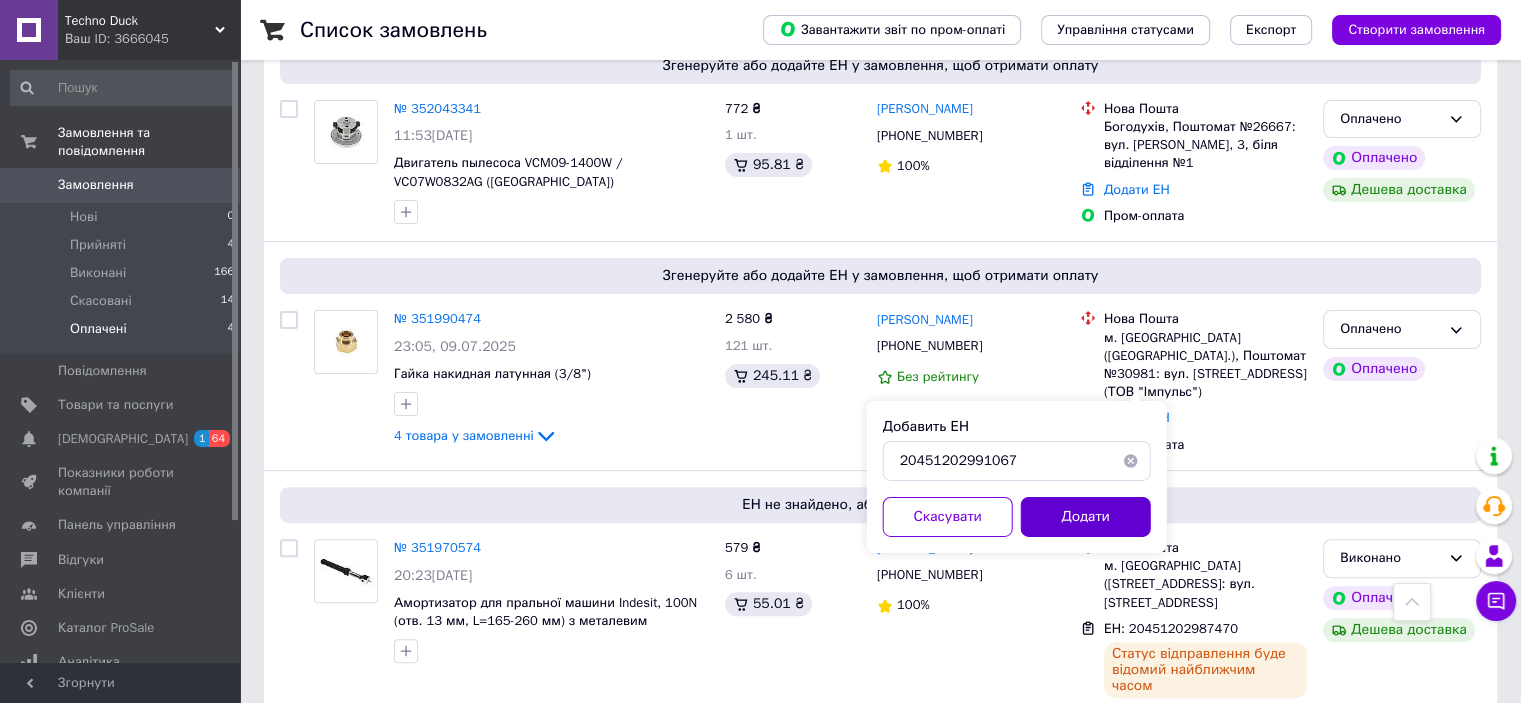 click on "Додати" at bounding box center (1086, 517) 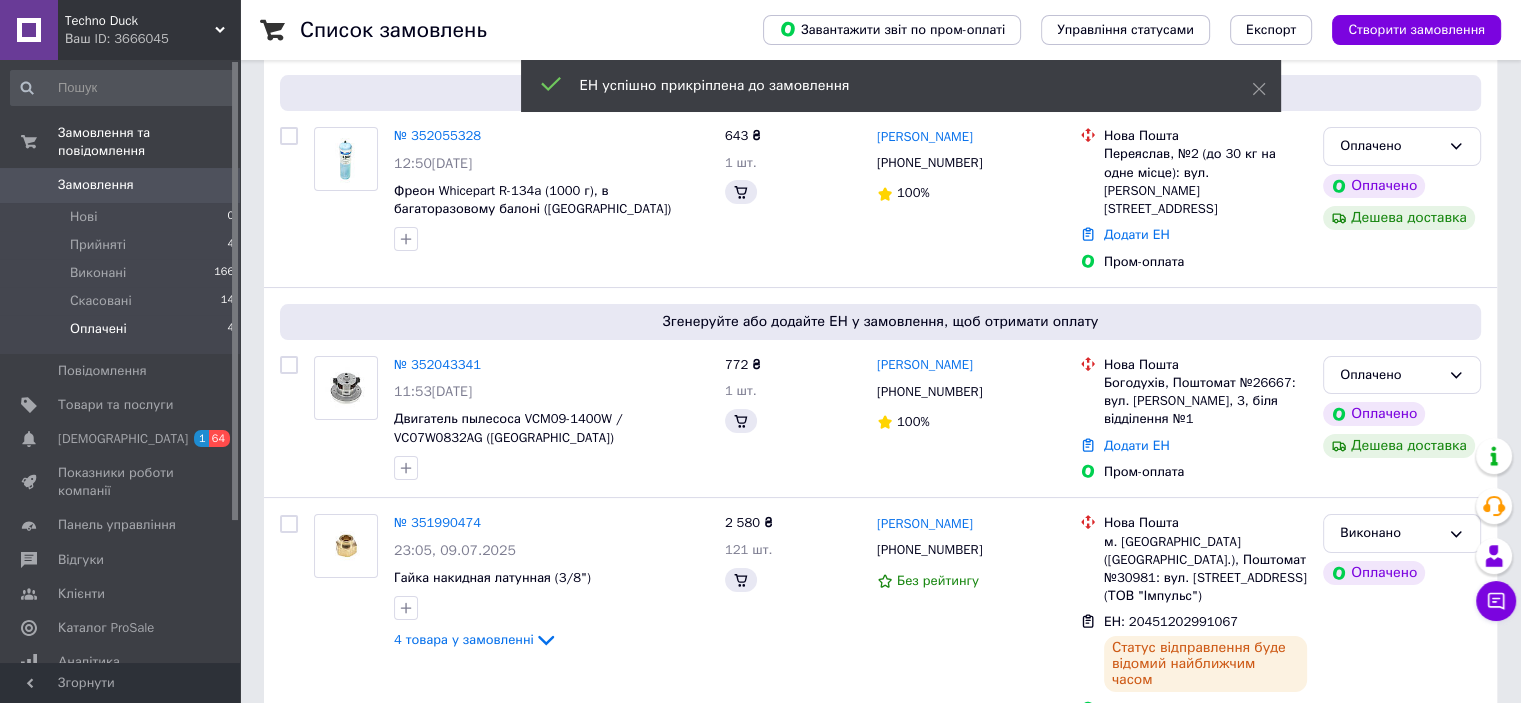 scroll, scrollTop: 280, scrollLeft: 0, axis: vertical 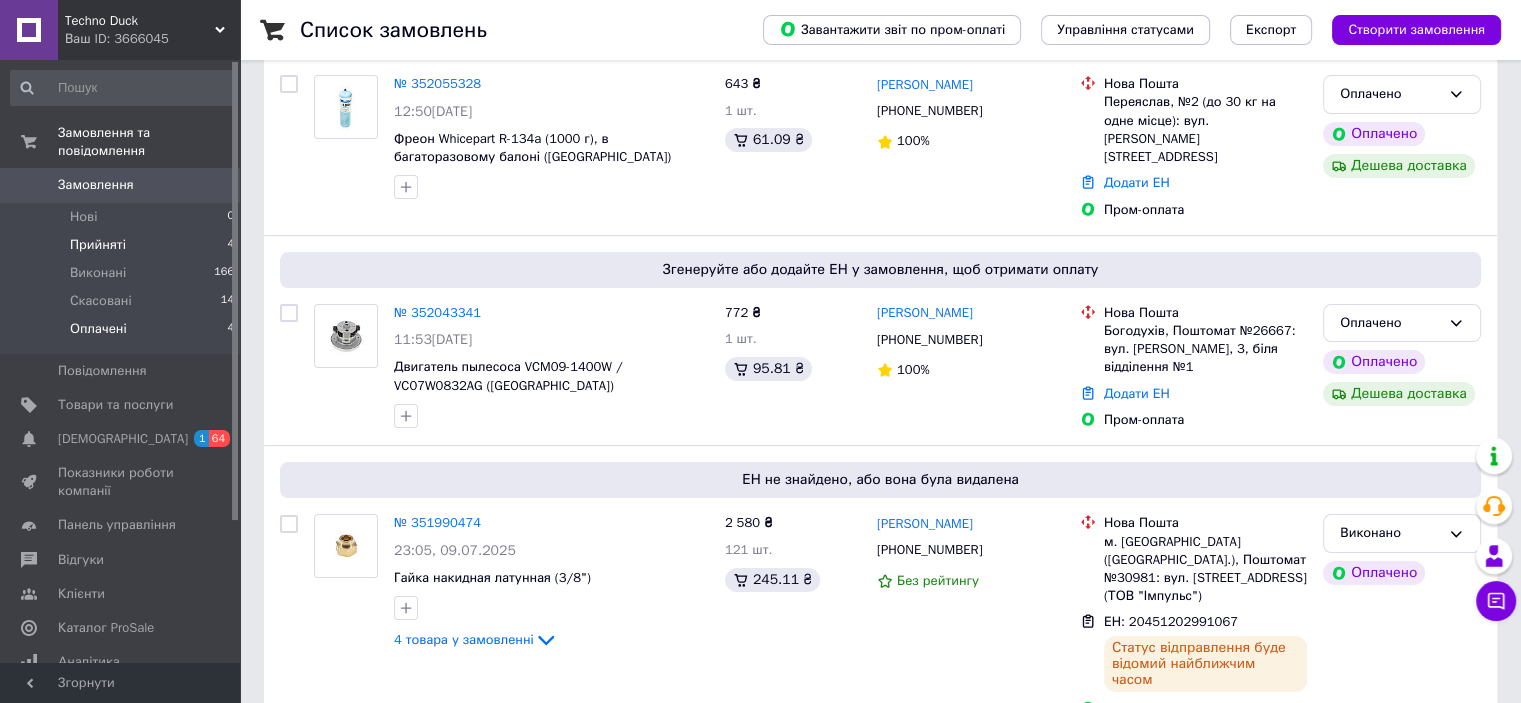 click on "Прийняті" at bounding box center [98, 245] 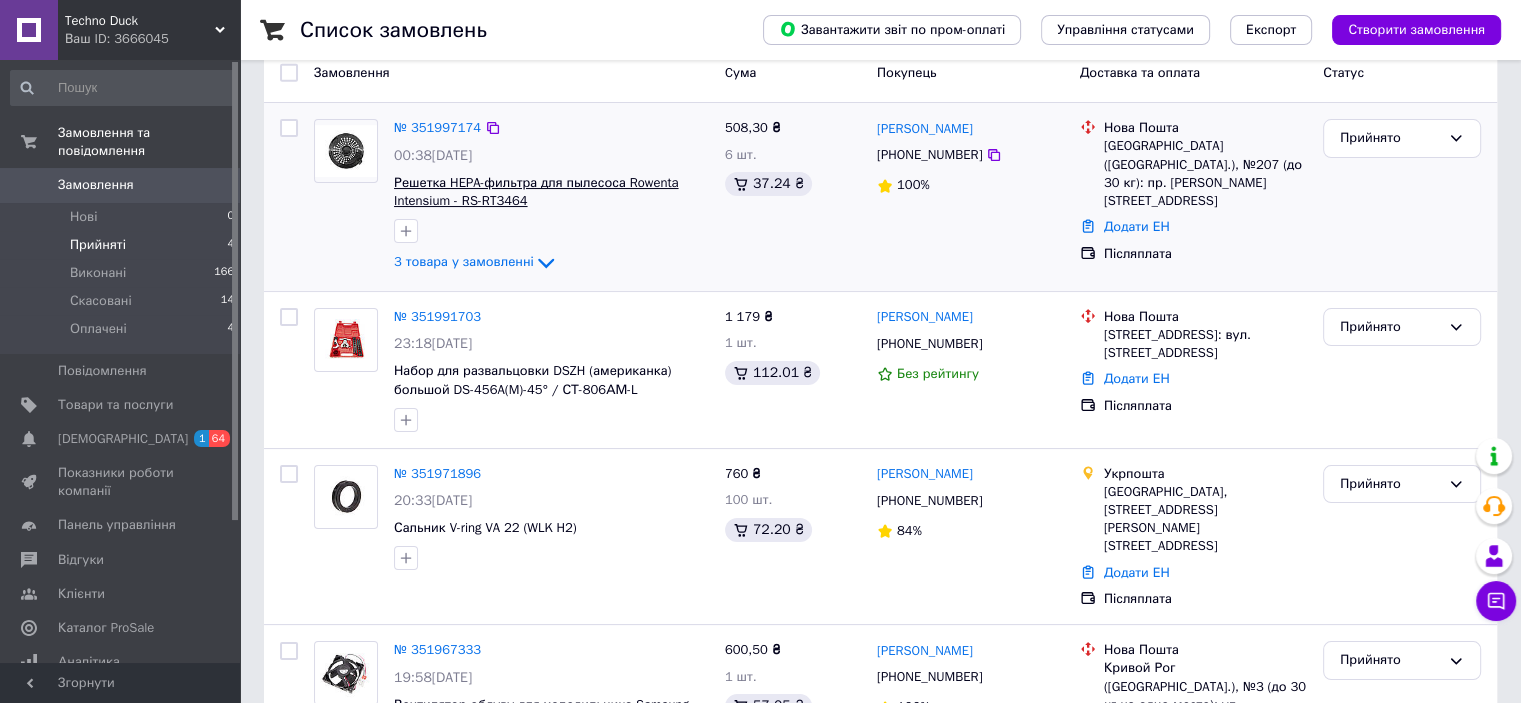 scroll, scrollTop: 49, scrollLeft: 0, axis: vertical 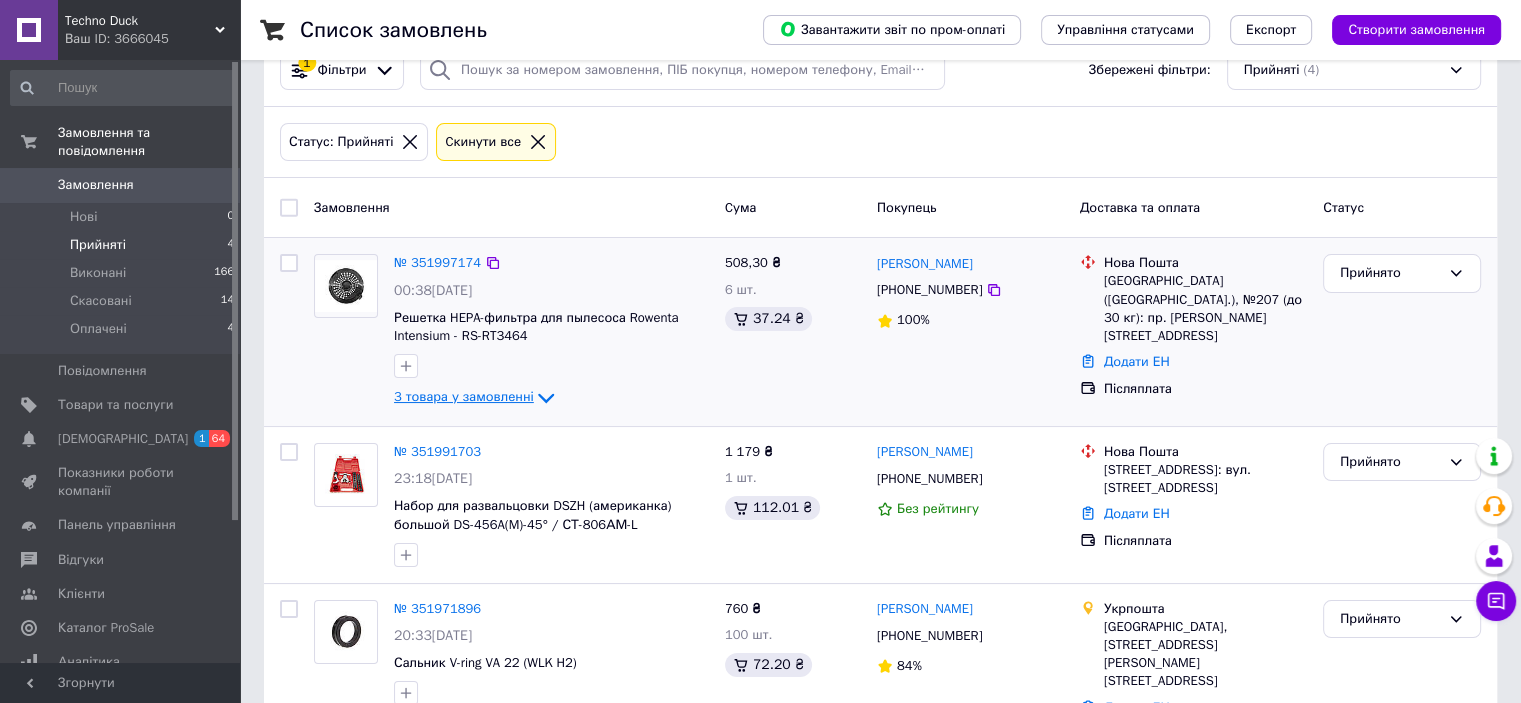 click on "3 товара у замовленні" at bounding box center (464, 397) 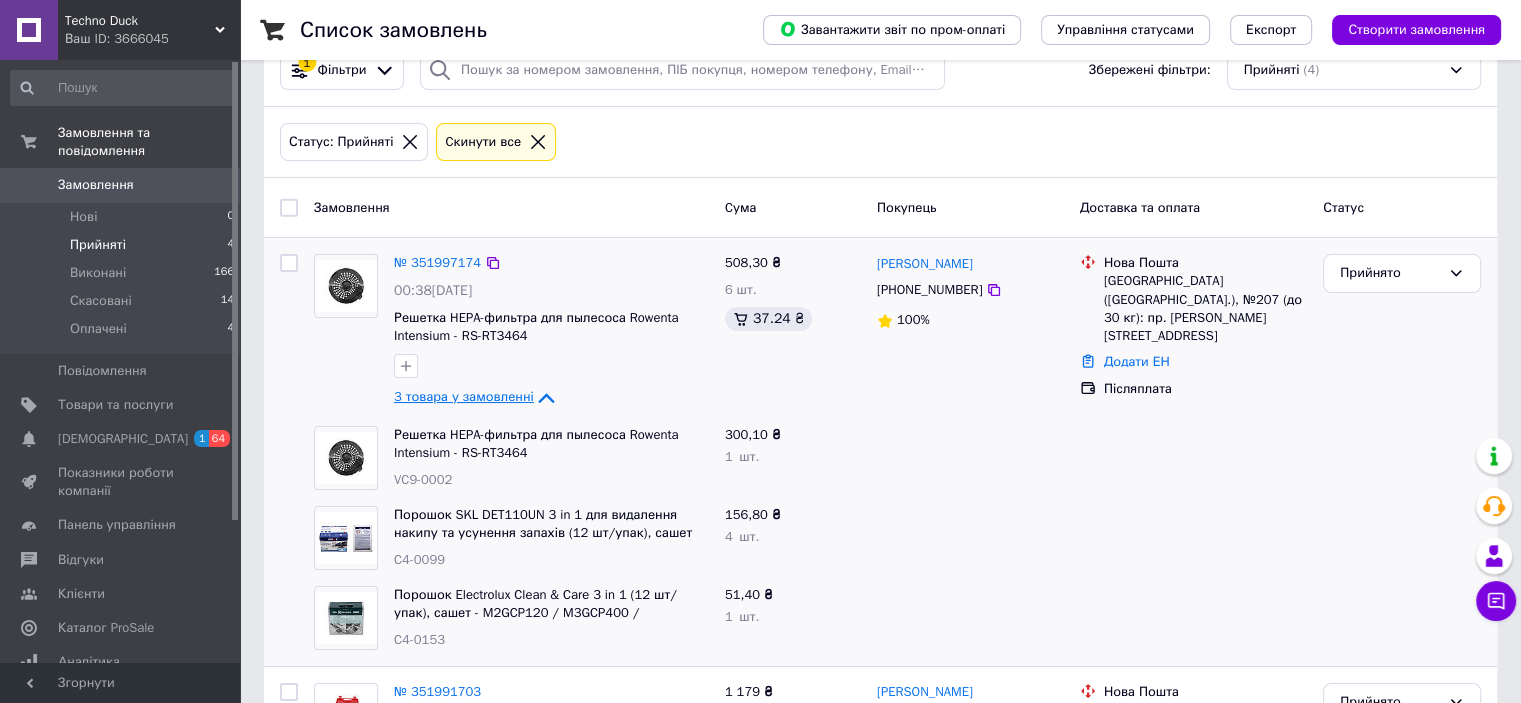 click on "3 товара у замовленні" at bounding box center [464, 397] 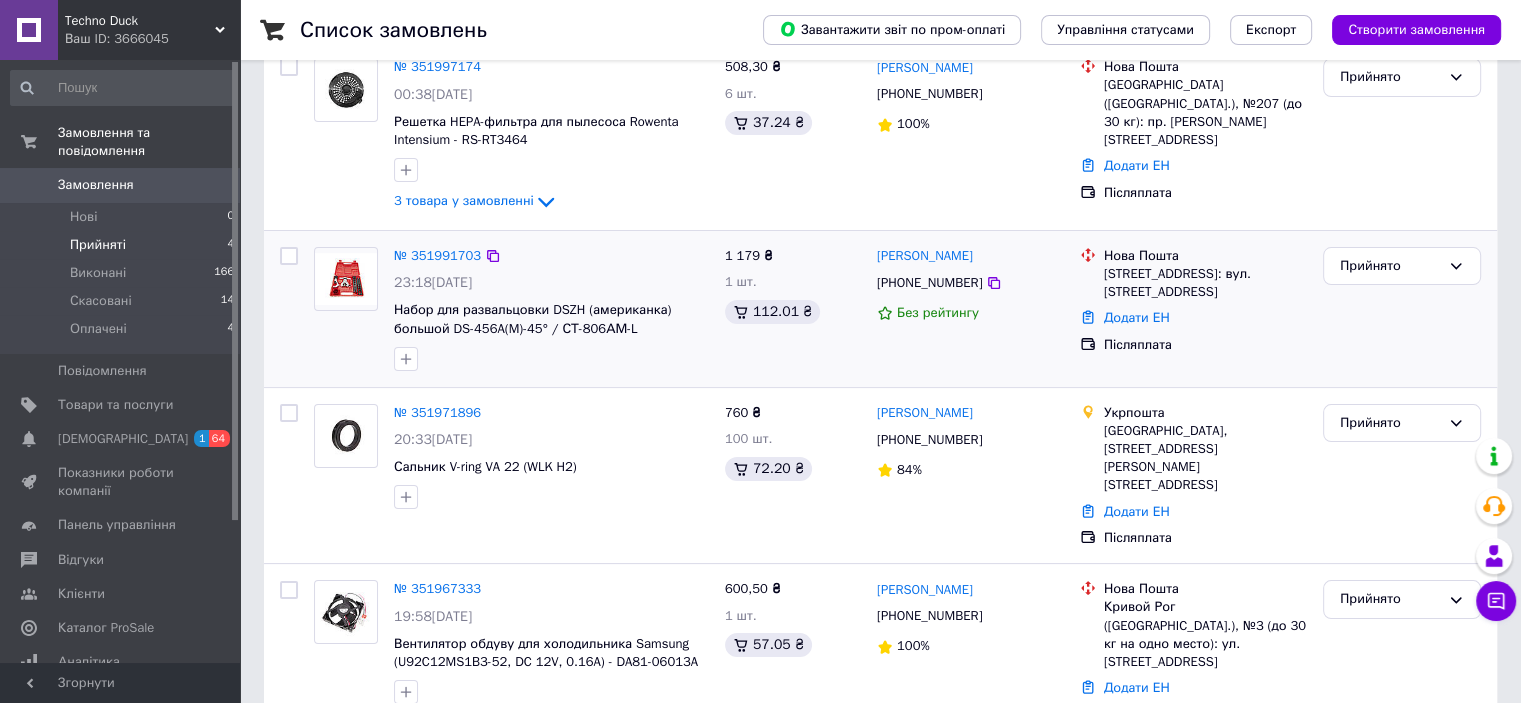 scroll, scrollTop: 249, scrollLeft: 0, axis: vertical 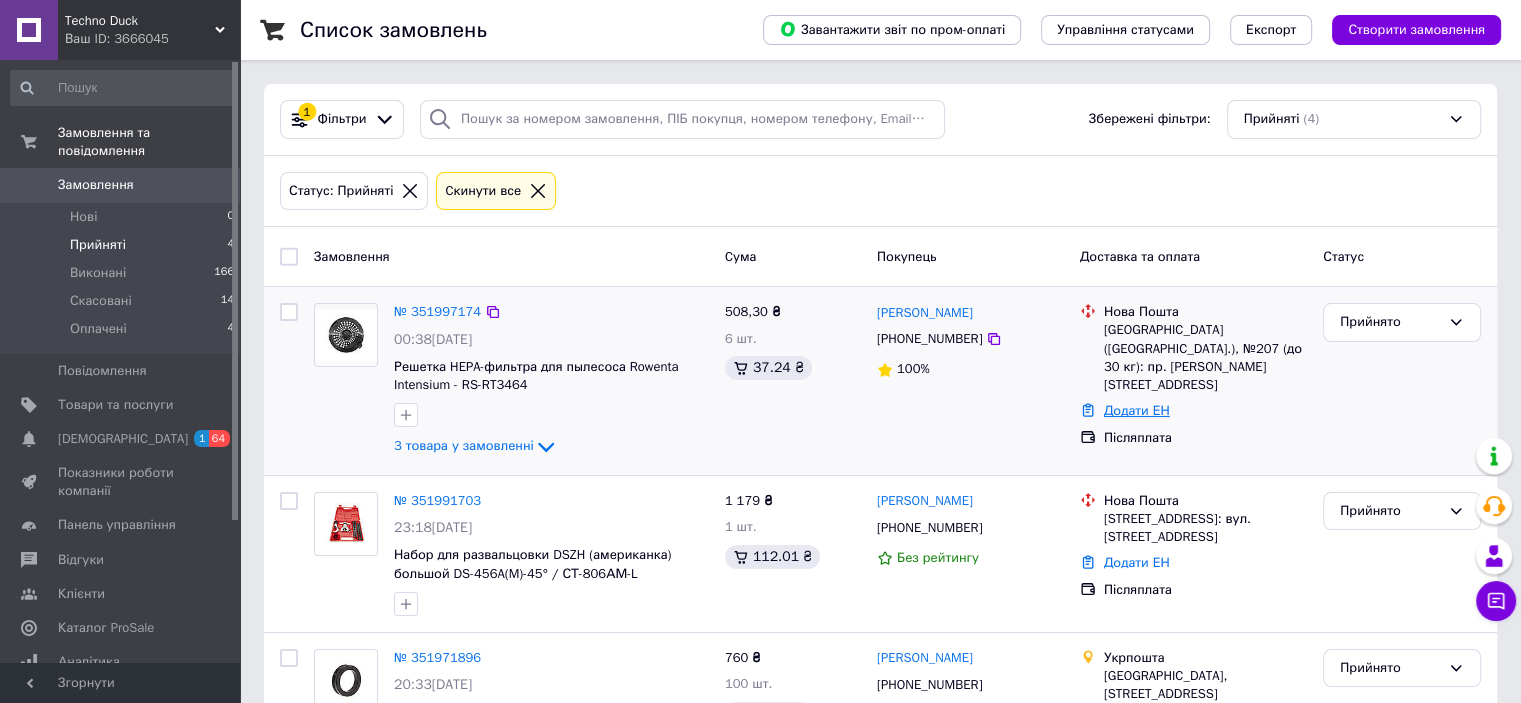 click on "Додати ЕН" at bounding box center [1137, 410] 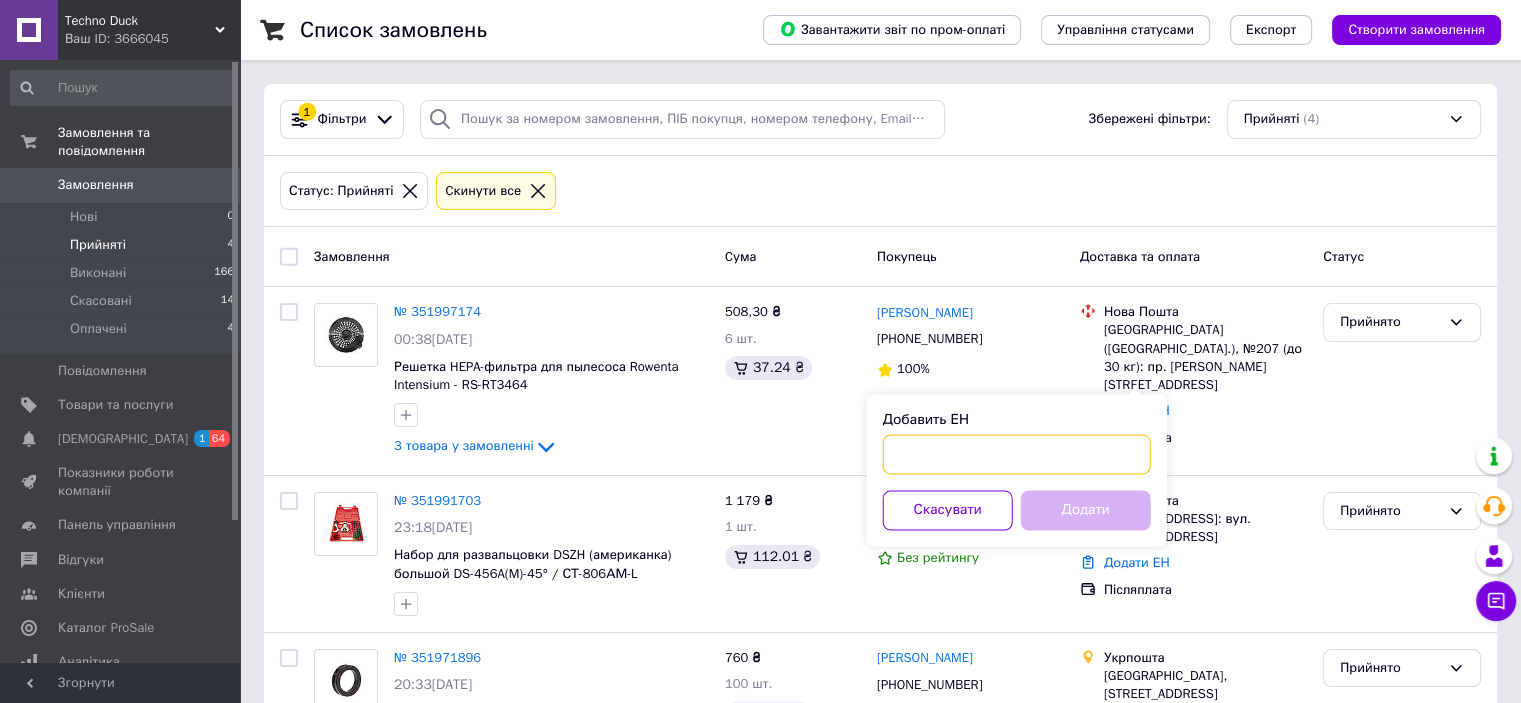 click on "Добавить ЕН" at bounding box center [1017, 454] 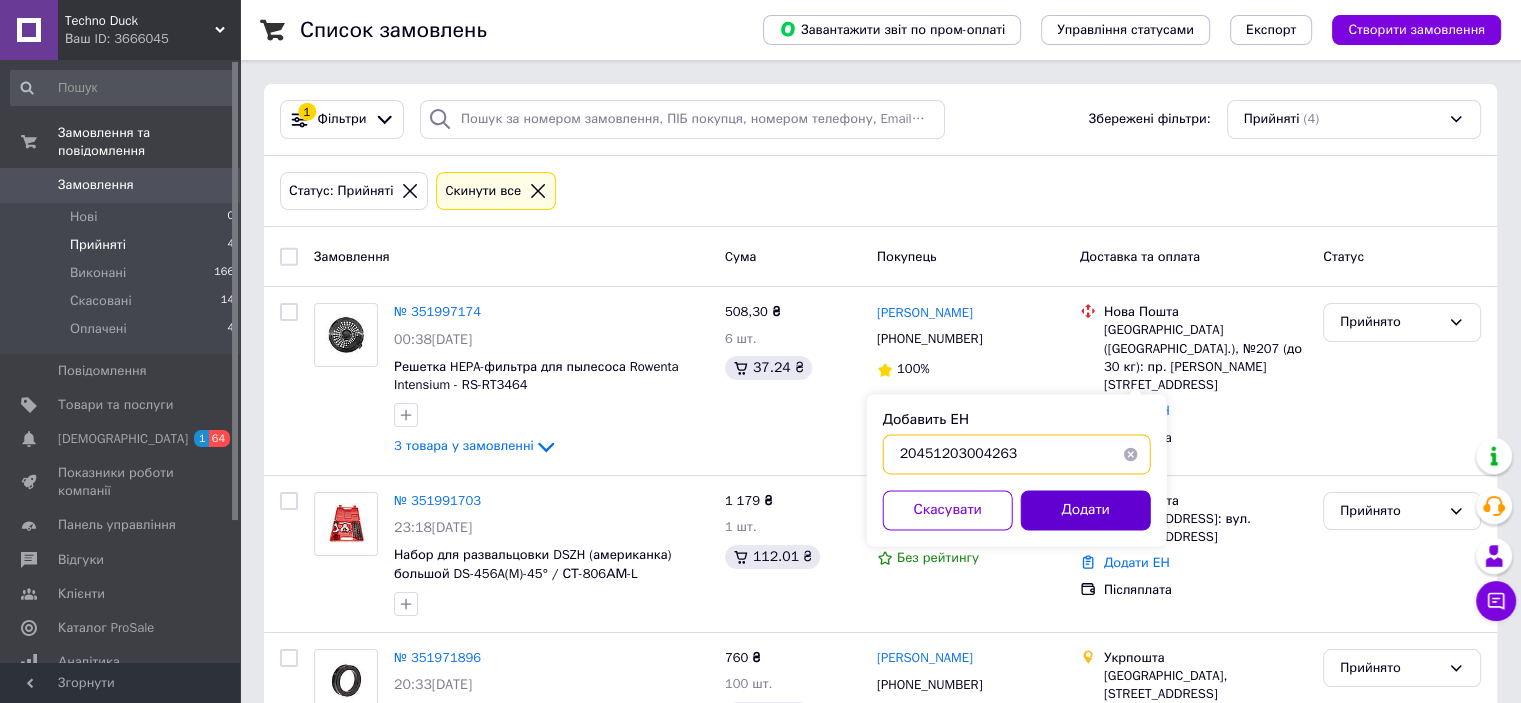 type on "20451203004263" 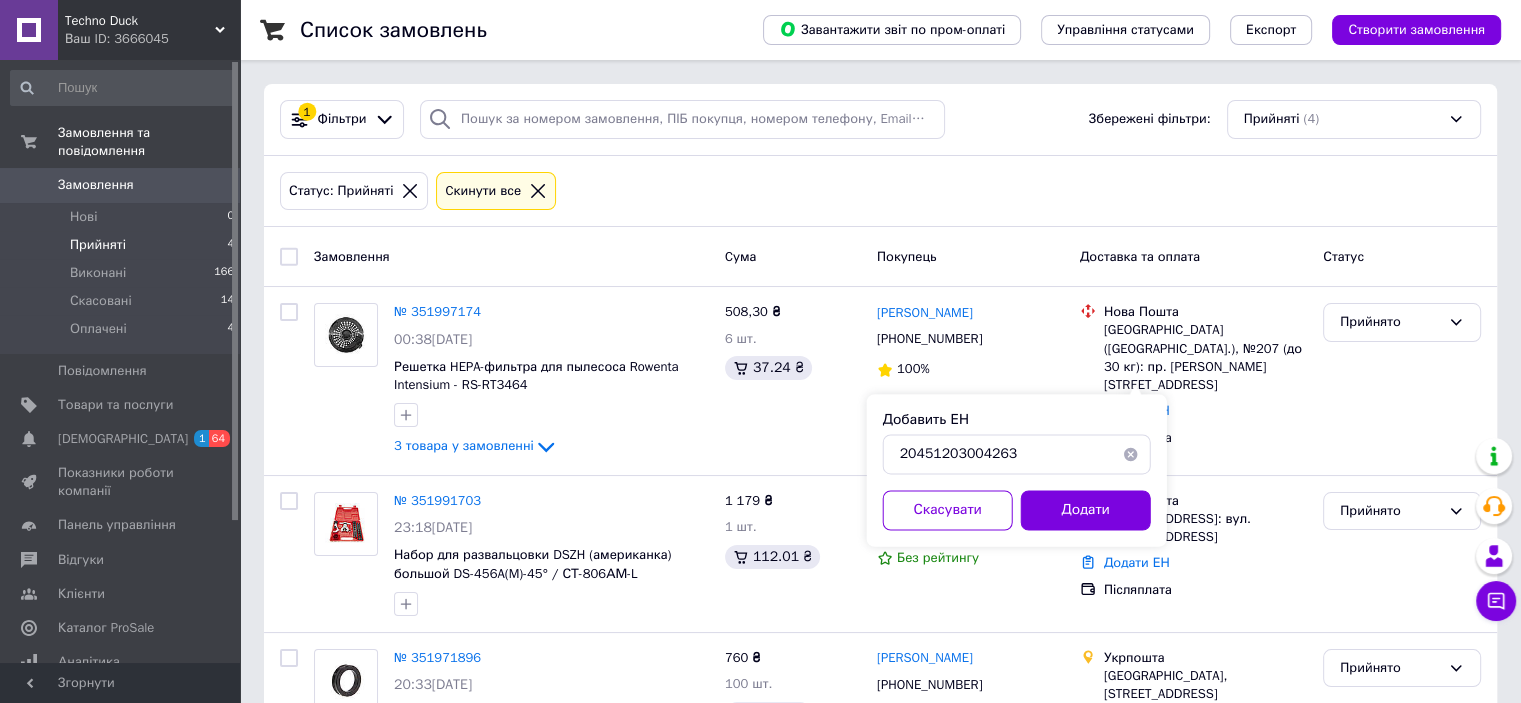 click on "Додати" at bounding box center [1086, 510] 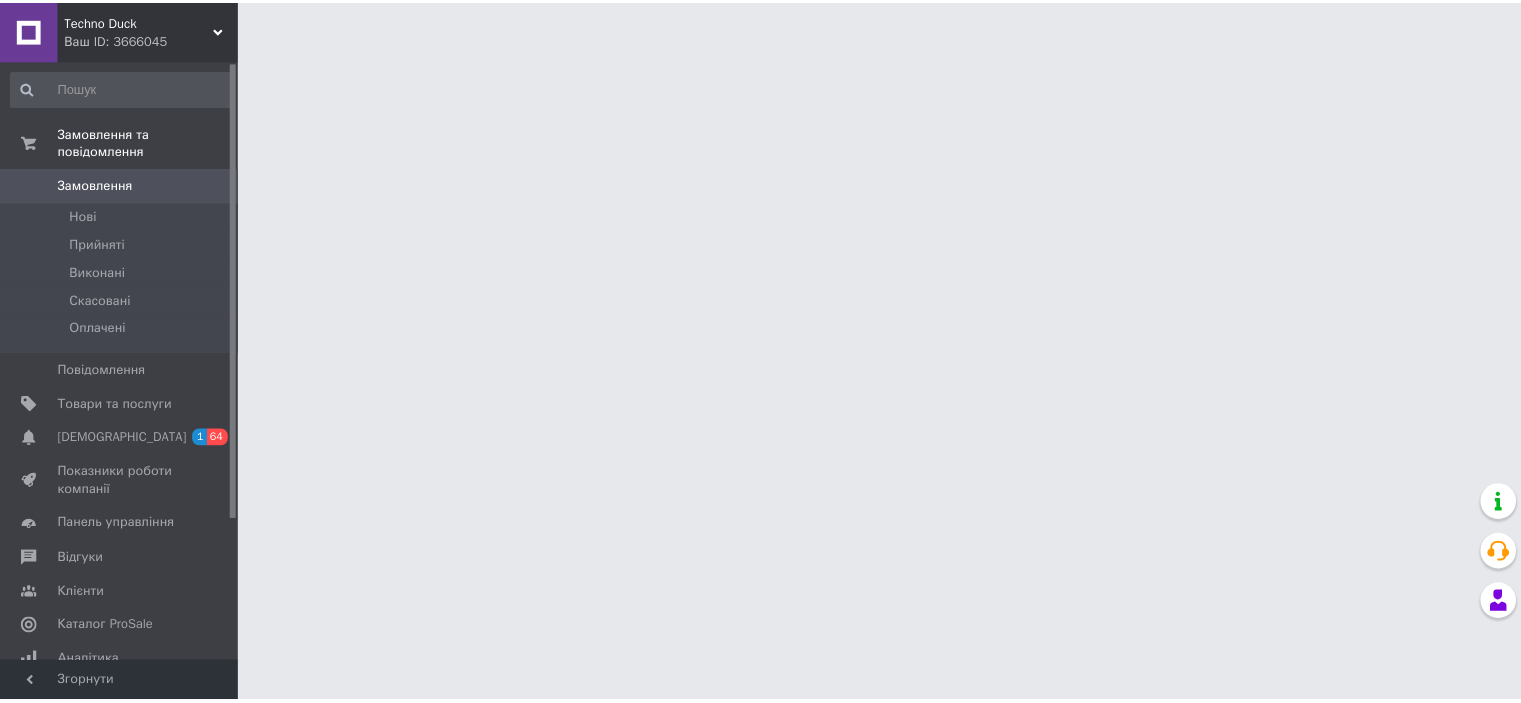 scroll, scrollTop: 0, scrollLeft: 0, axis: both 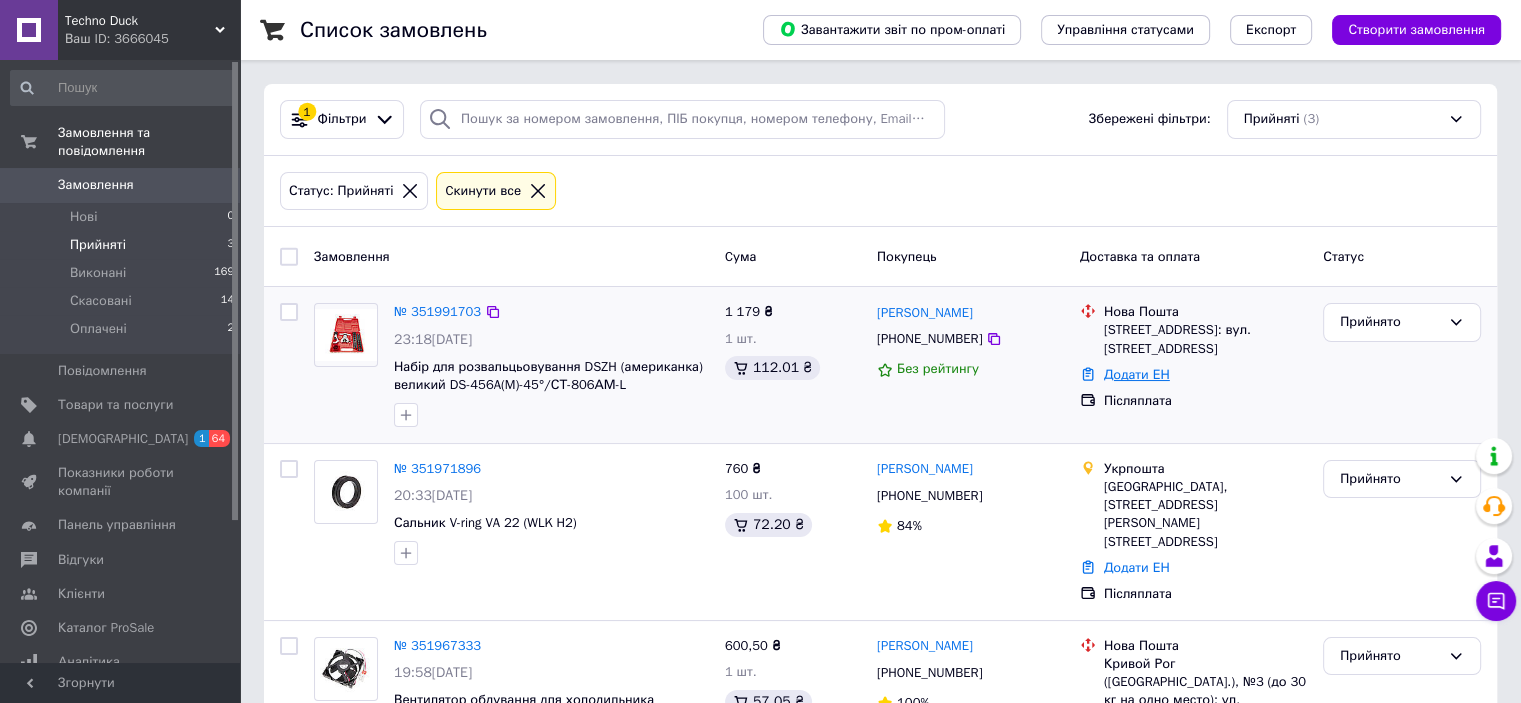 click on "Додати ЕН" at bounding box center (1137, 374) 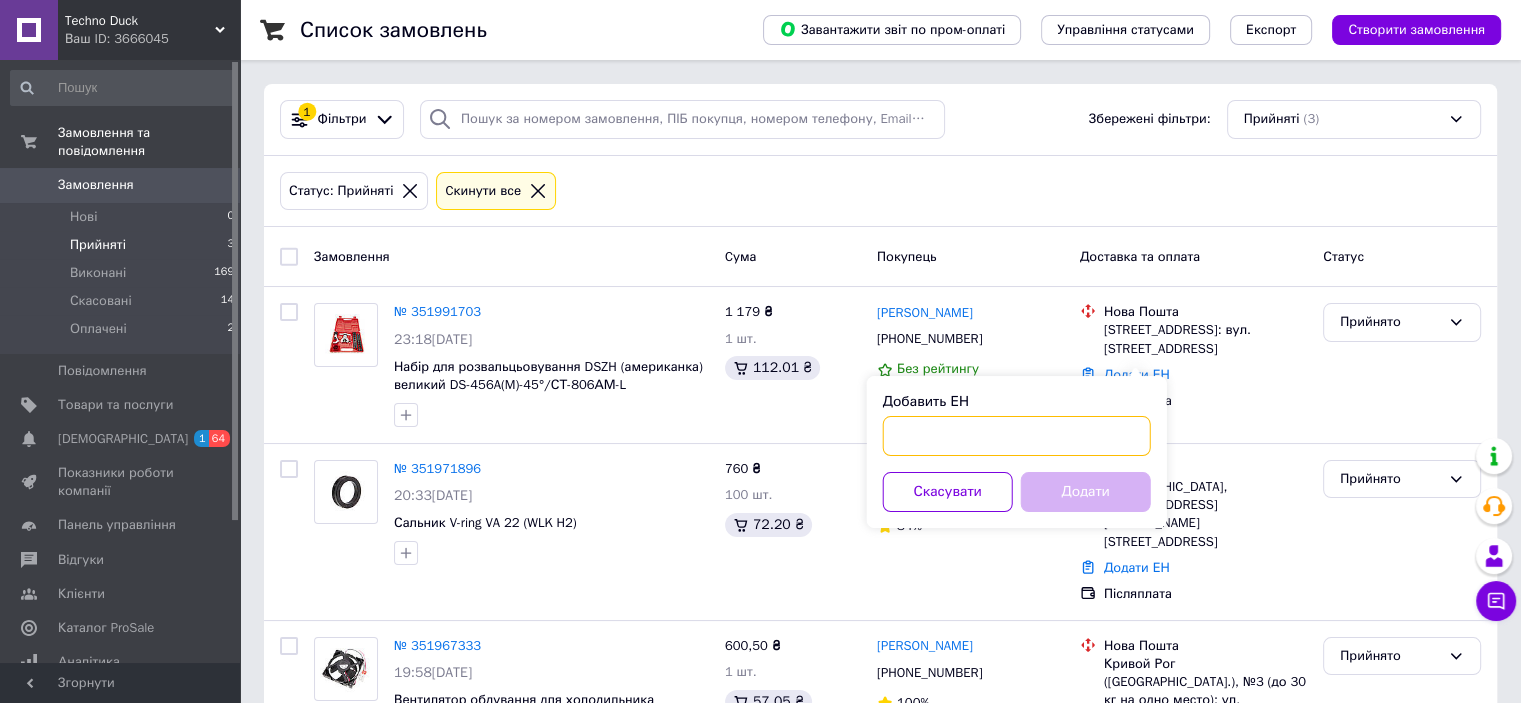 click on "Добавить ЕН" at bounding box center (1017, 436) 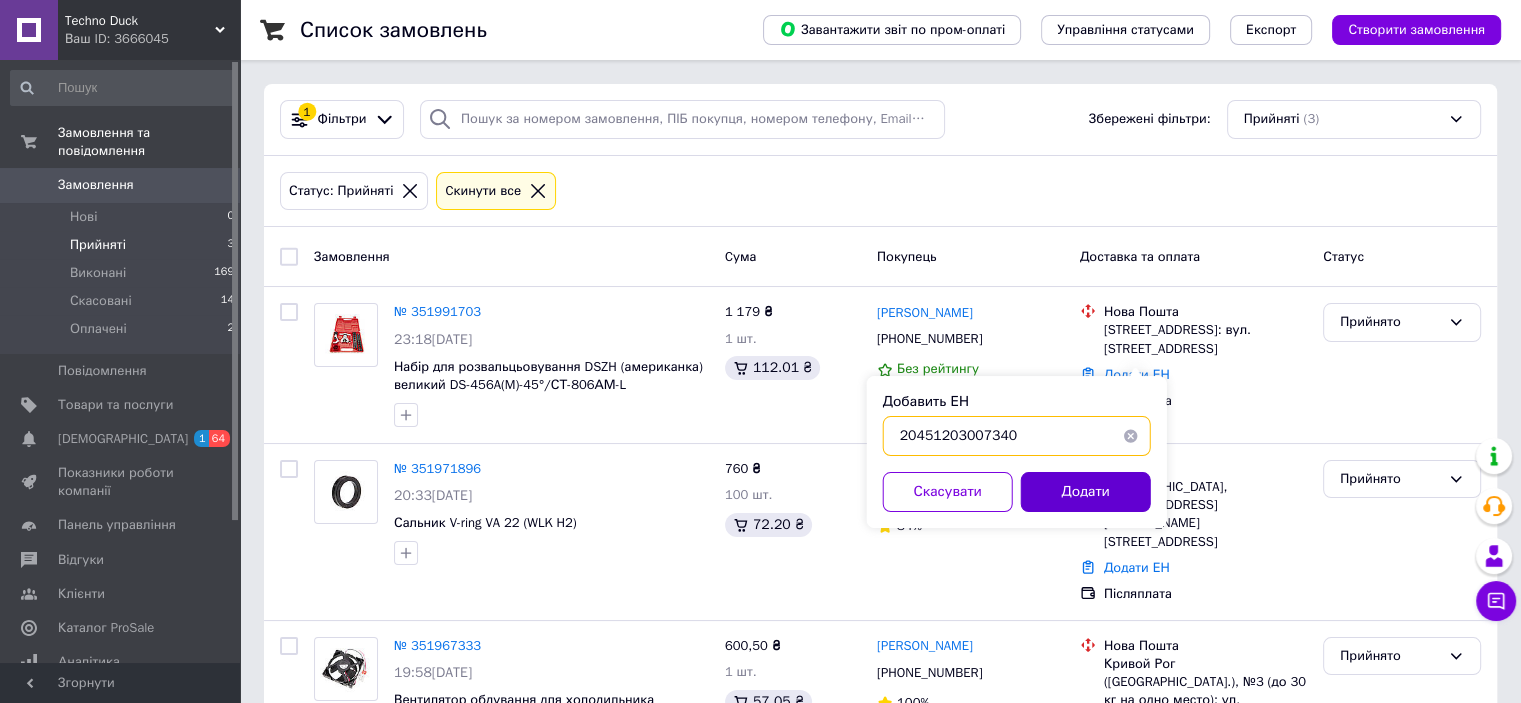 type on "20451203007340" 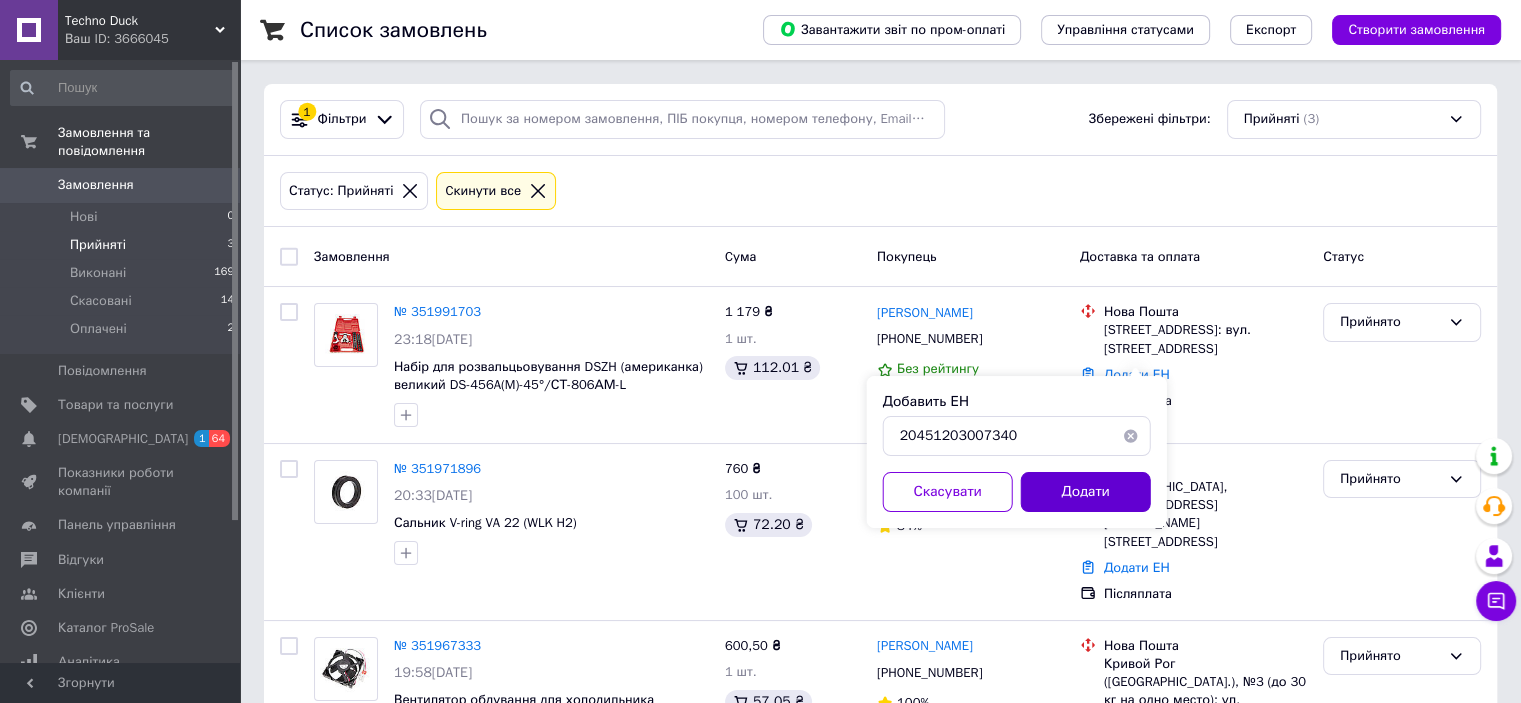 click on "Додати" at bounding box center [1086, 492] 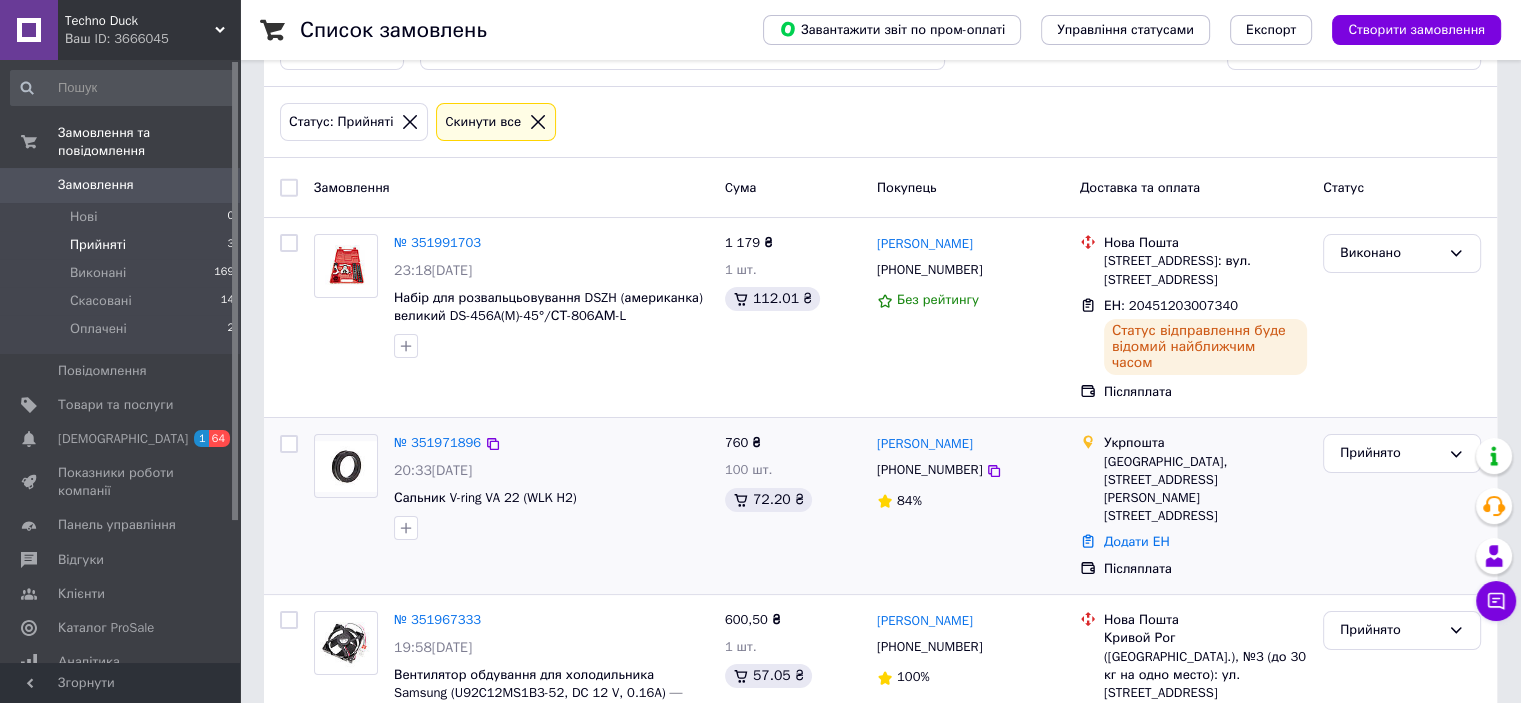 scroll, scrollTop: 70, scrollLeft: 0, axis: vertical 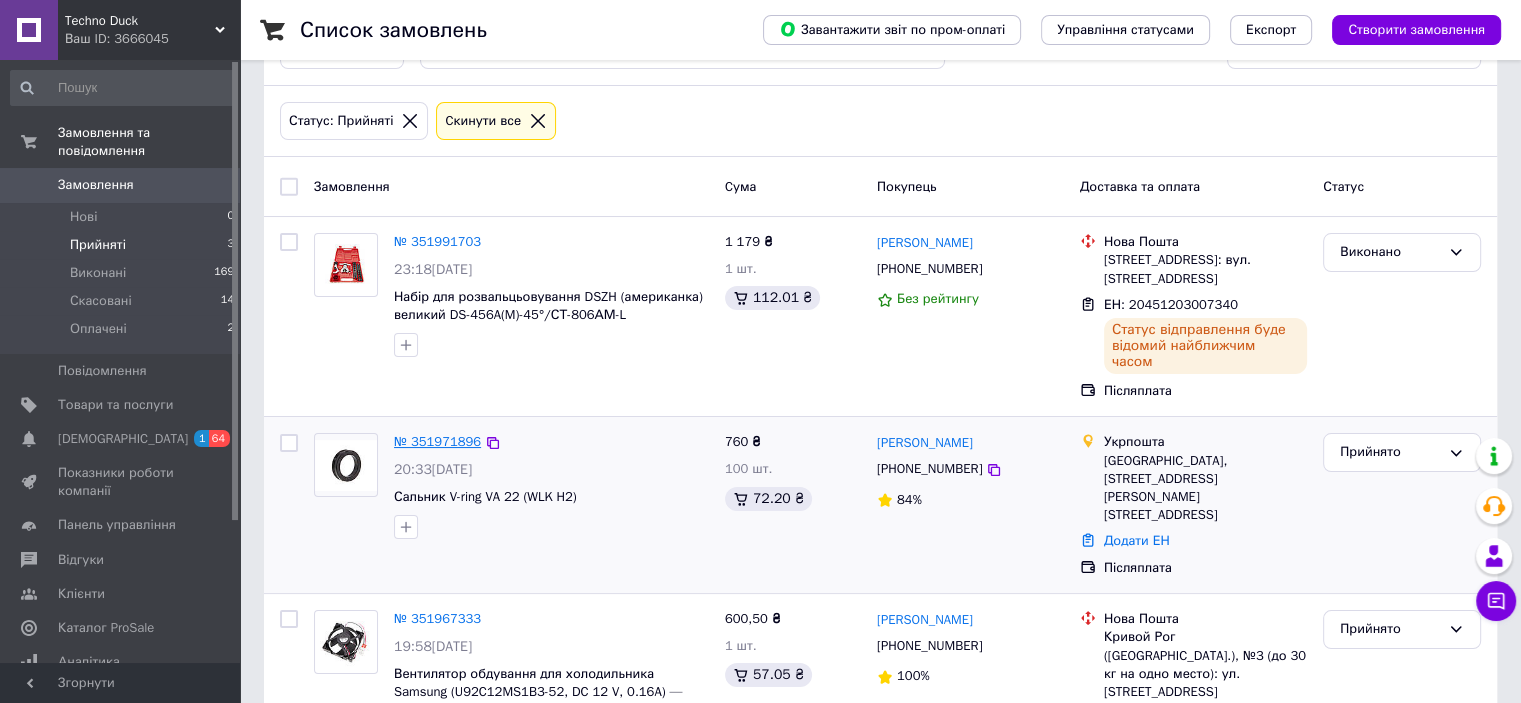 click on "№ 351971896" at bounding box center [437, 441] 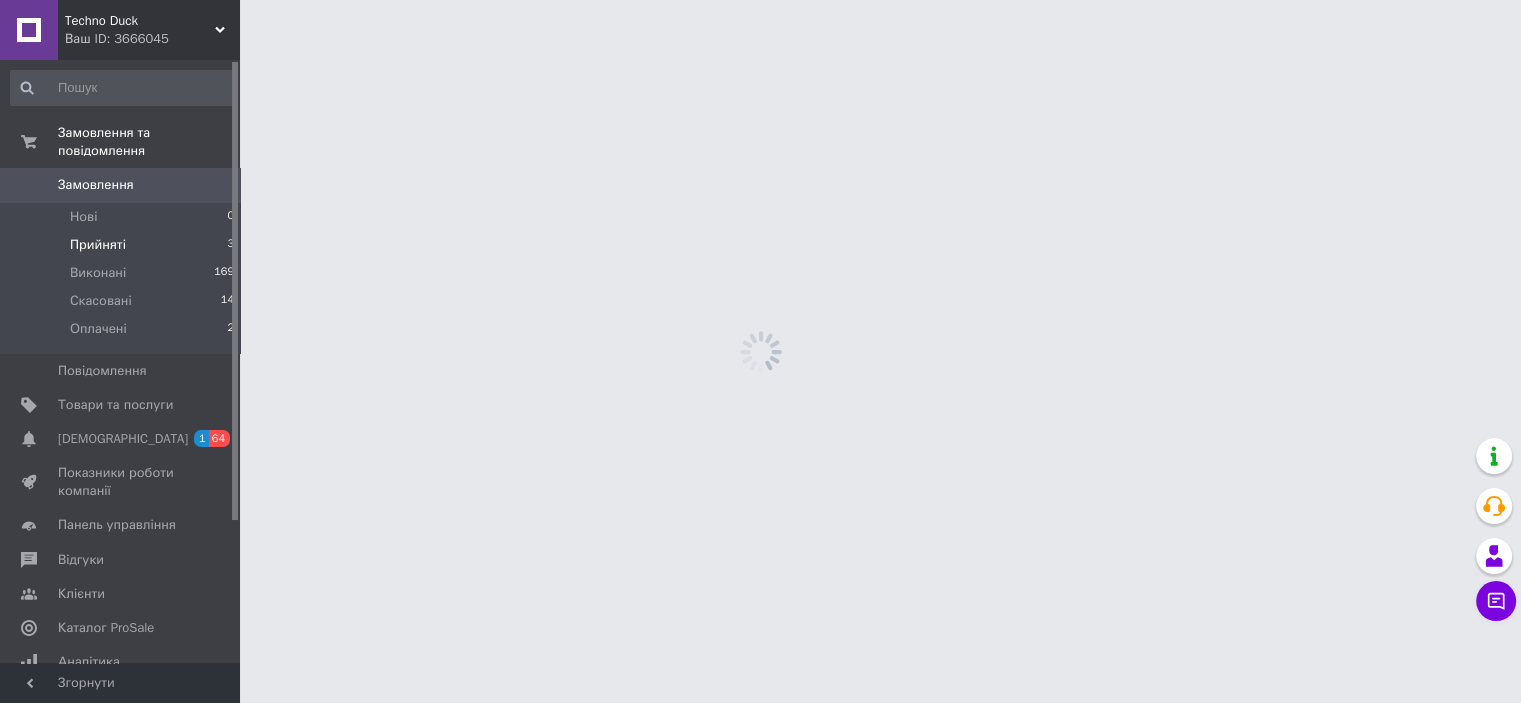 scroll, scrollTop: 0, scrollLeft: 0, axis: both 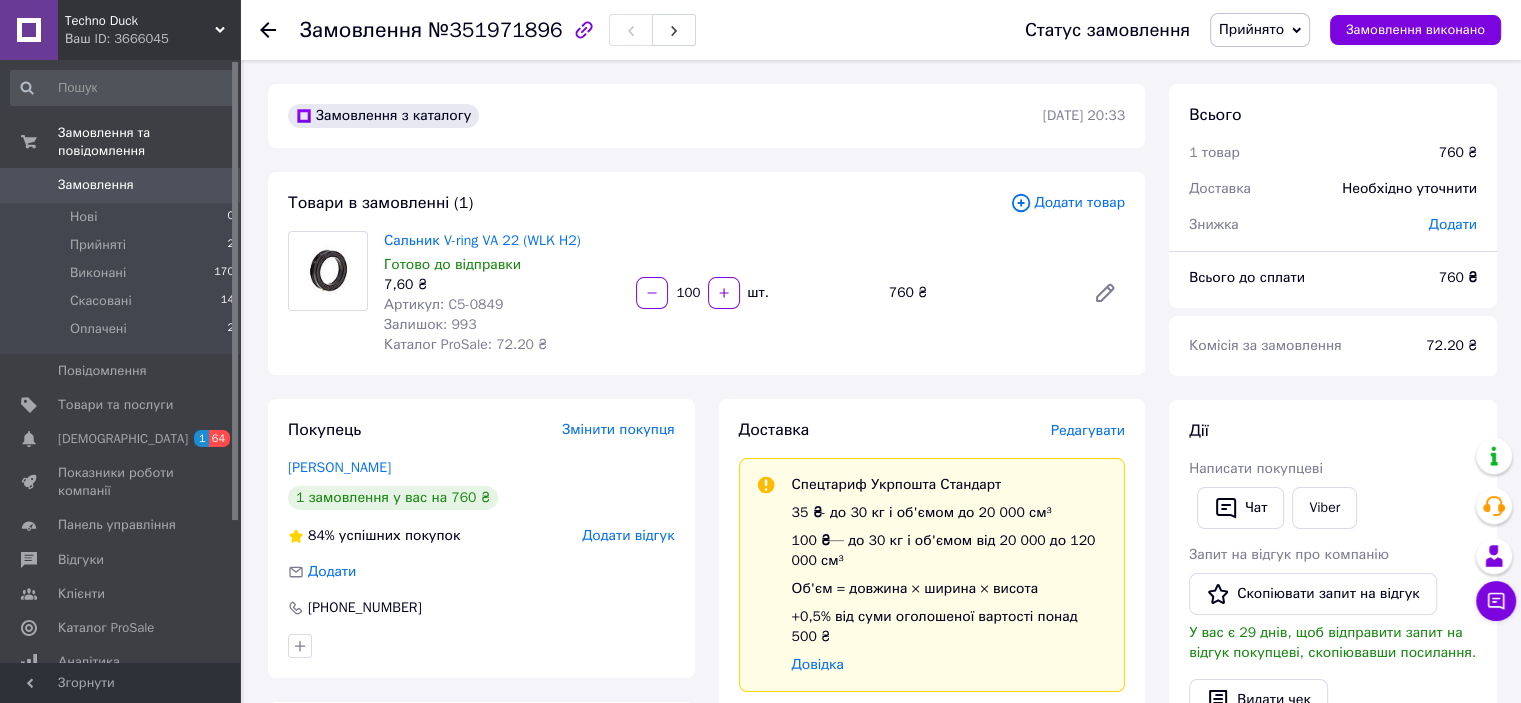 click on "Додати товар" at bounding box center [1067, 203] 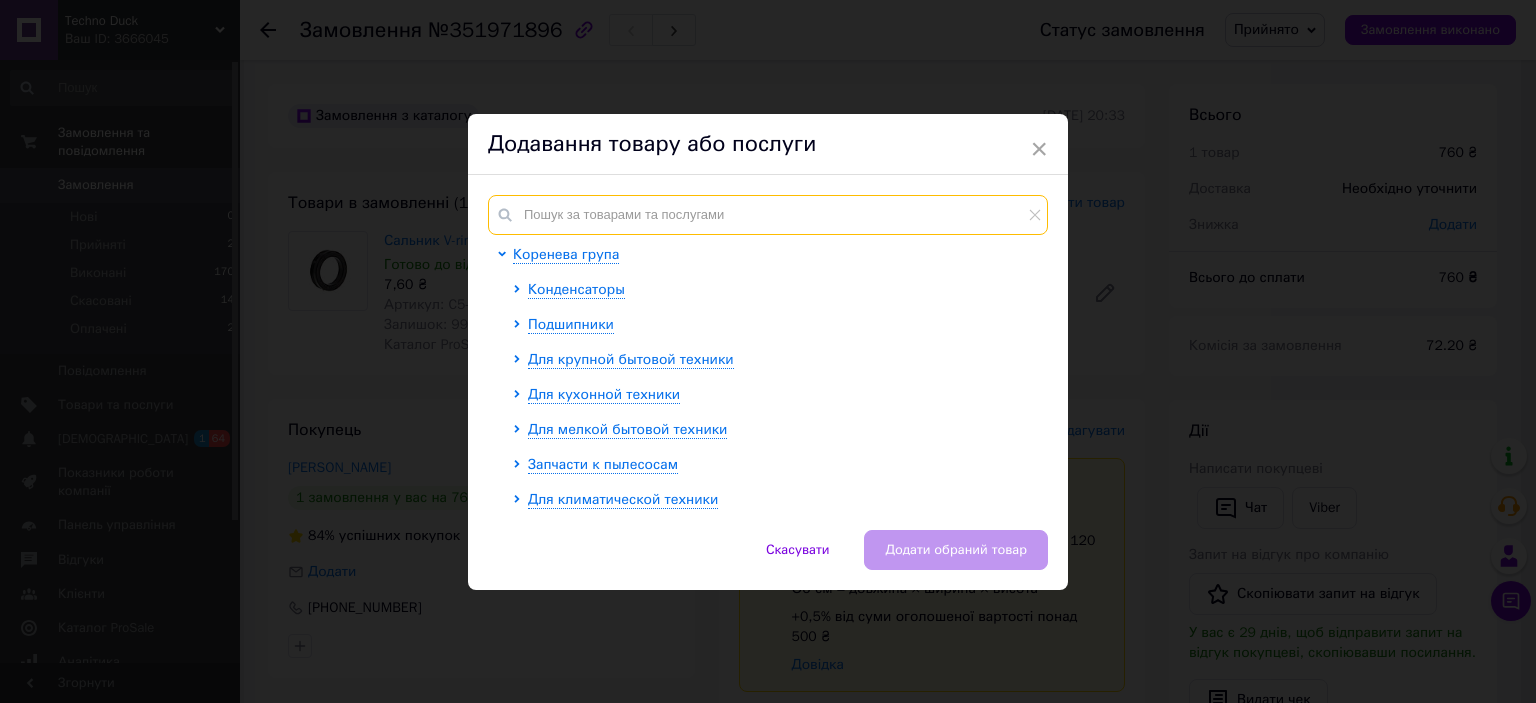 click at bounding box center (768, 215) 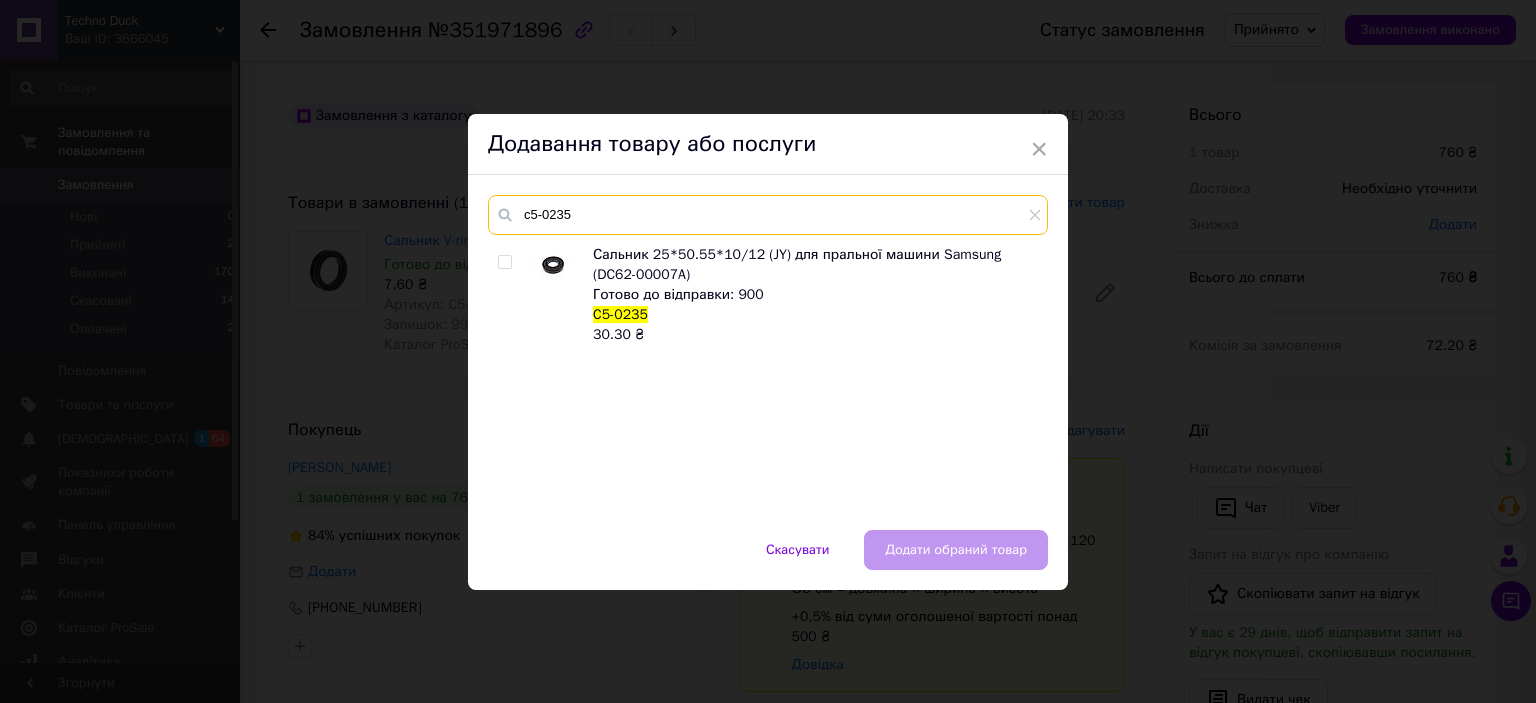 type on "c5-0235" 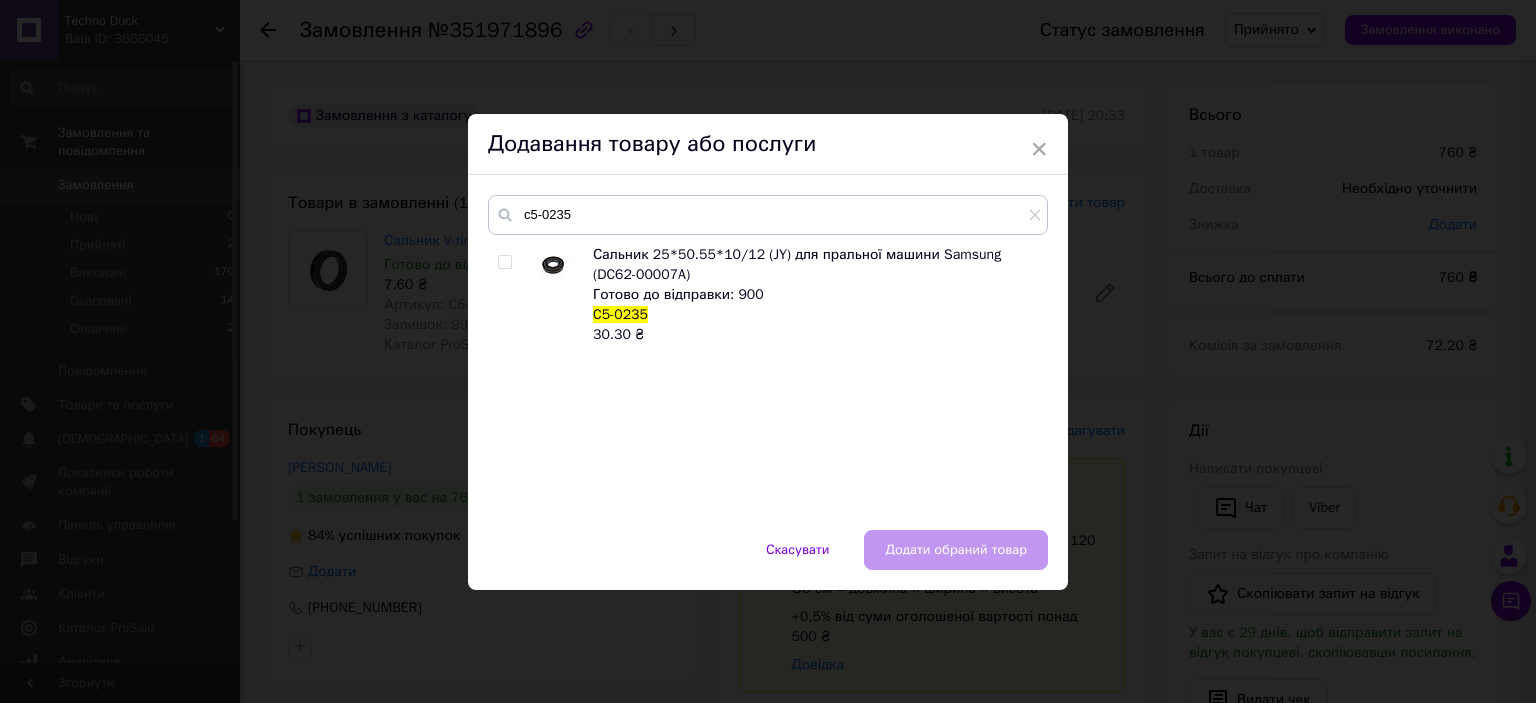 click at bounding box center (504, 262) 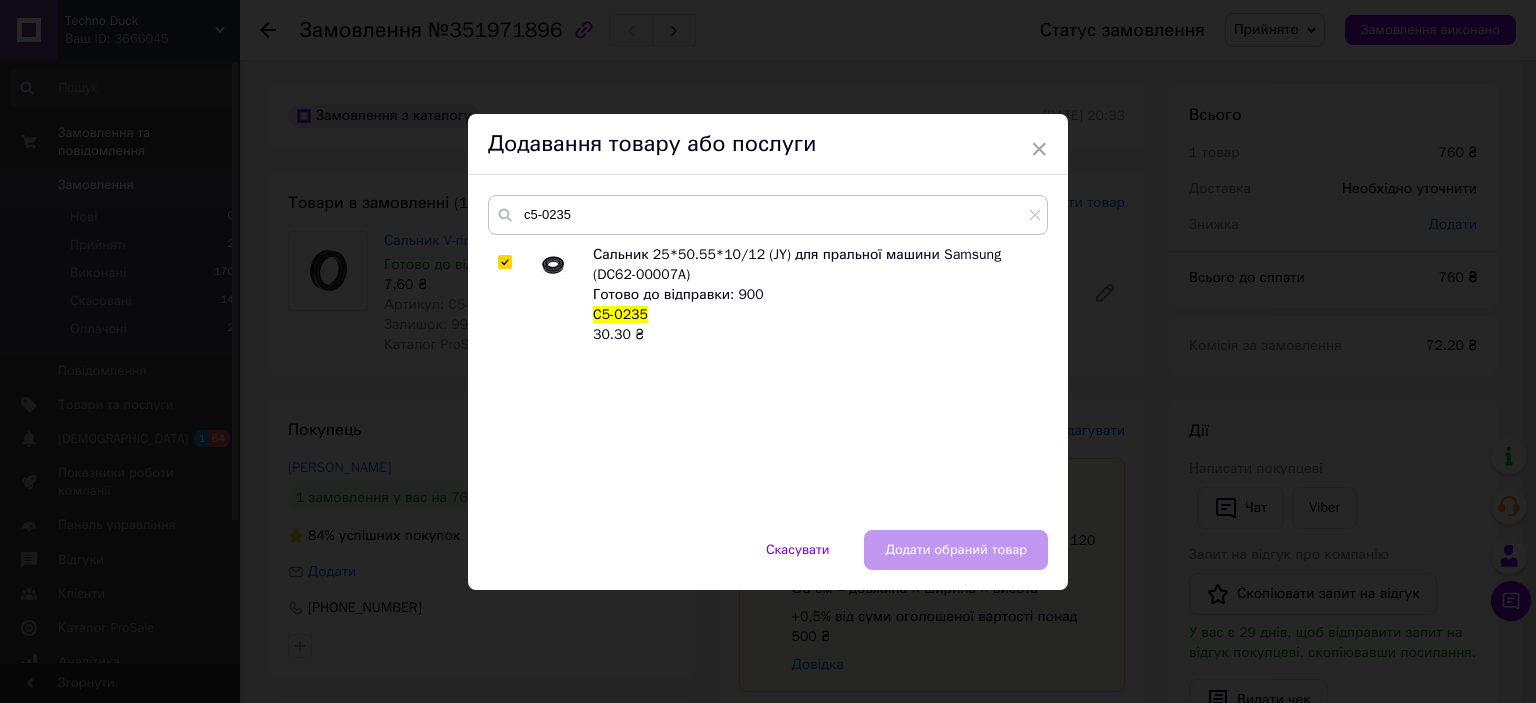 checkbox on "true" 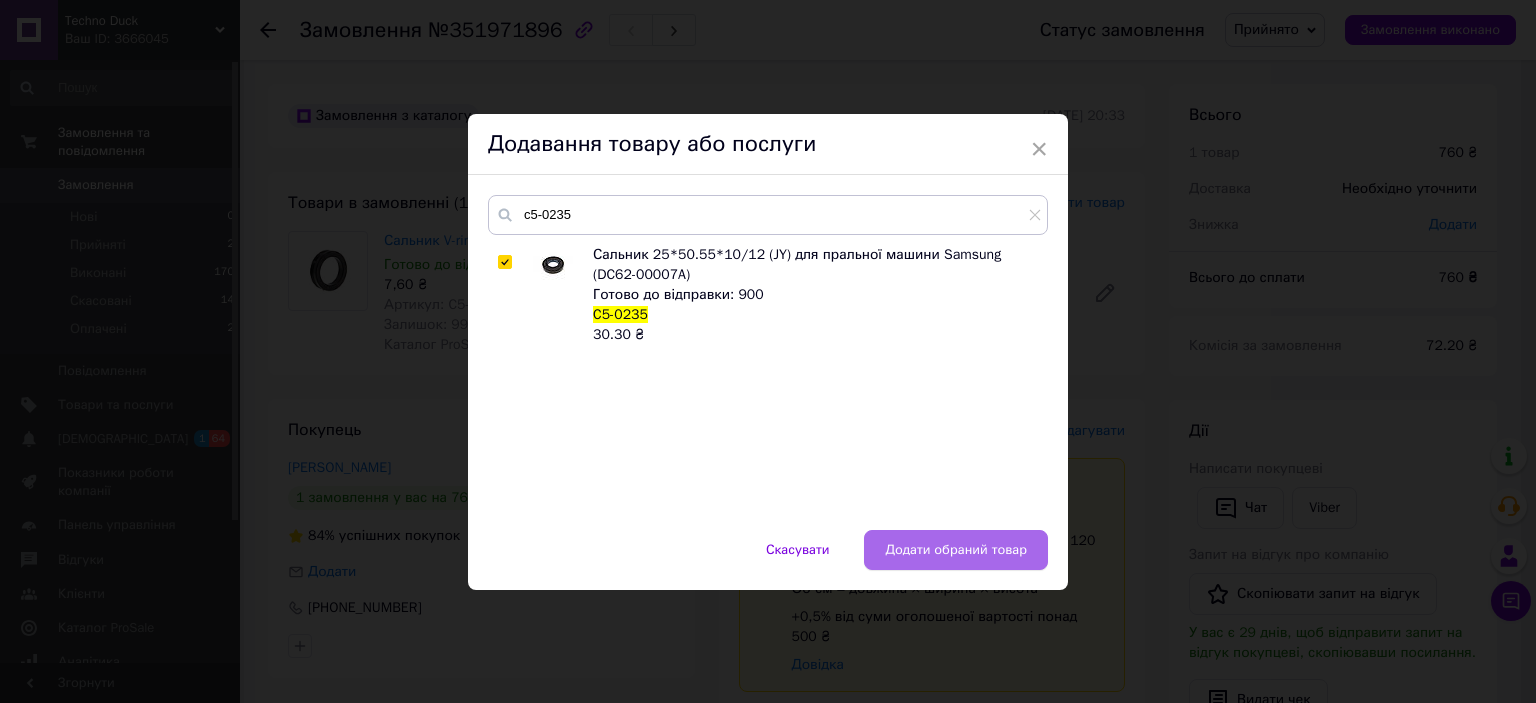 click on "Додати обраний товар" at bounding box center (956, 550) 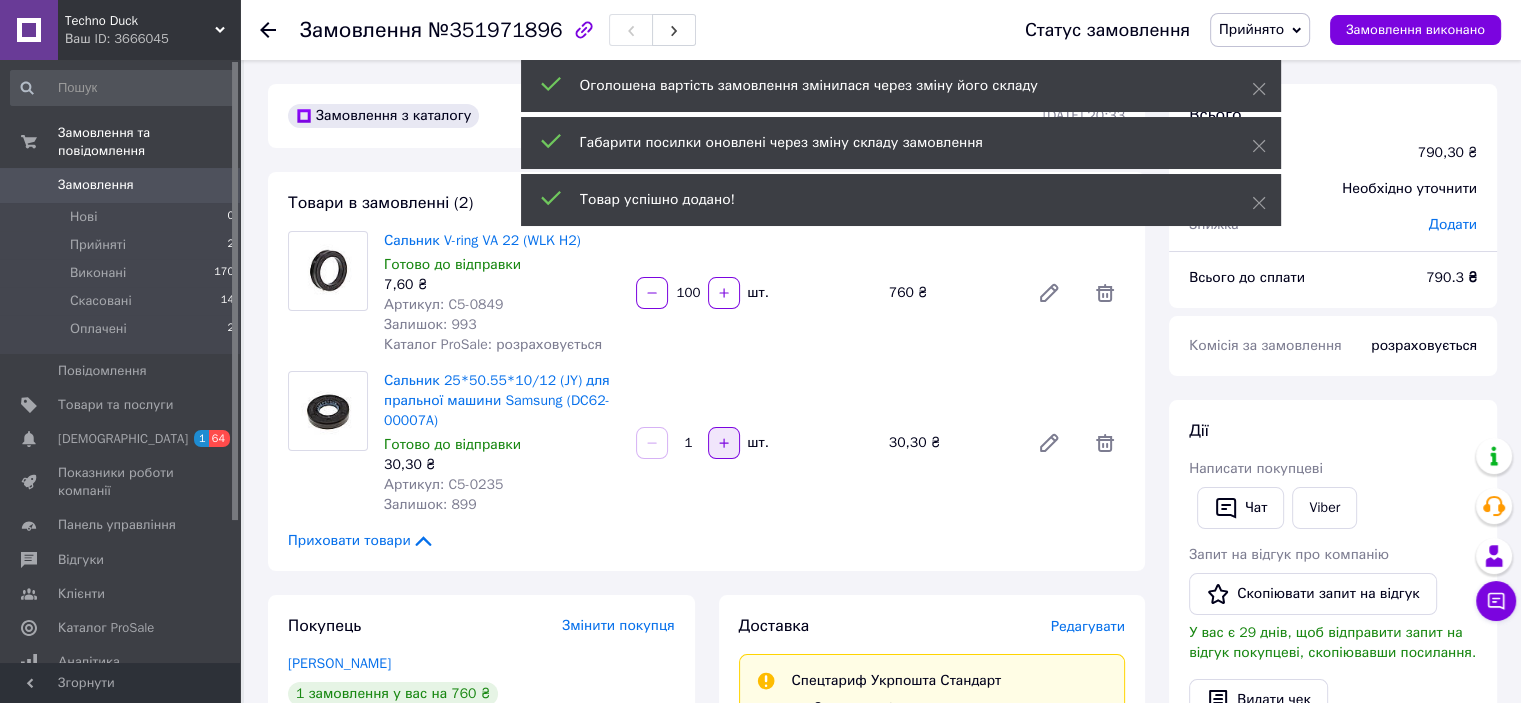 click 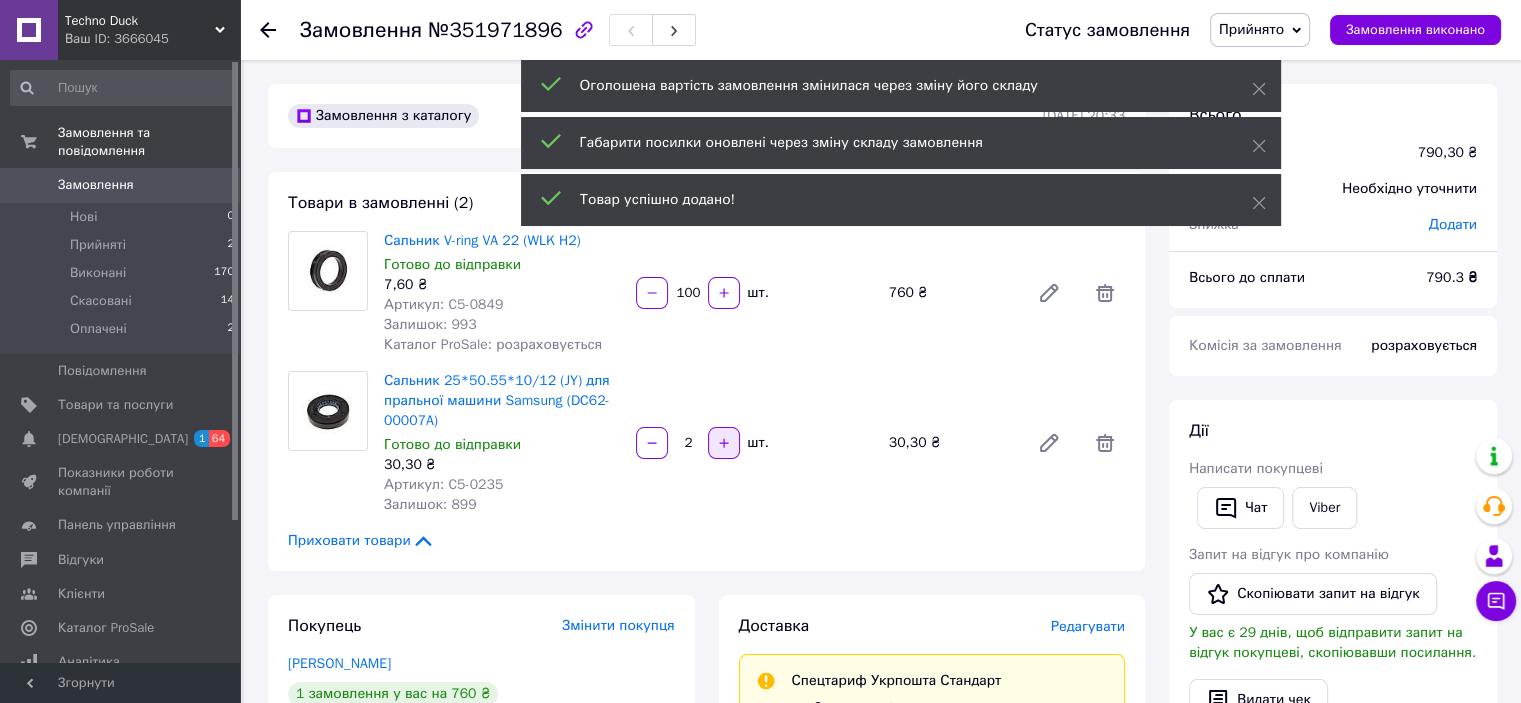 click 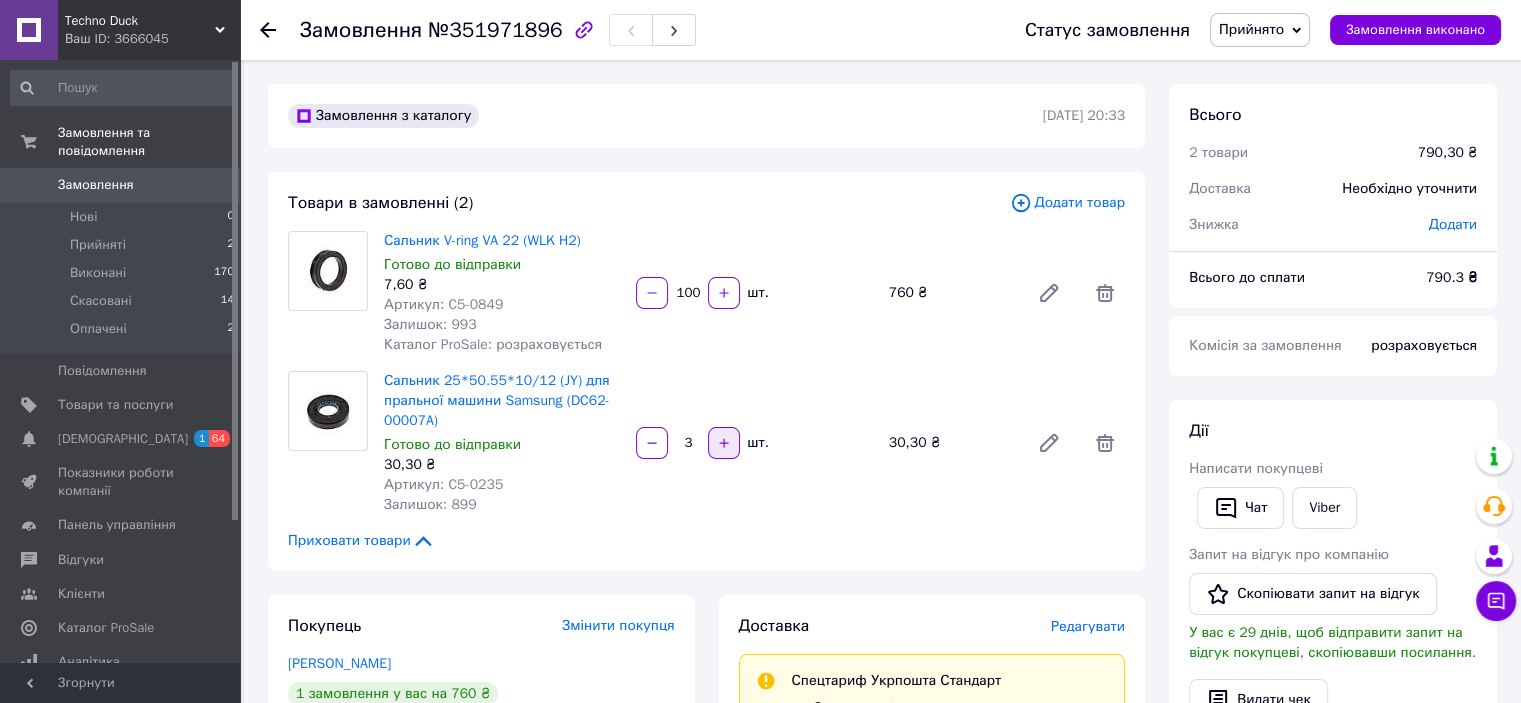 click 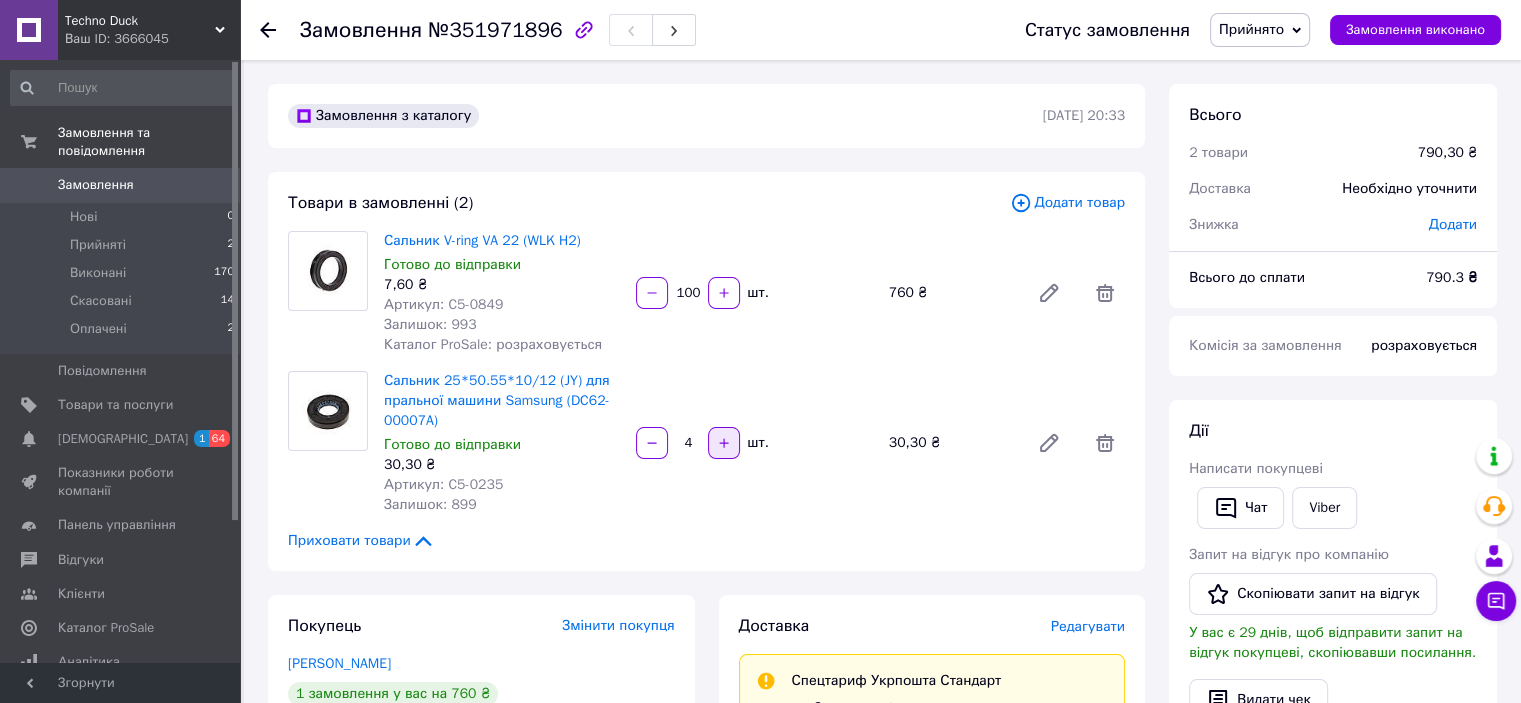 click 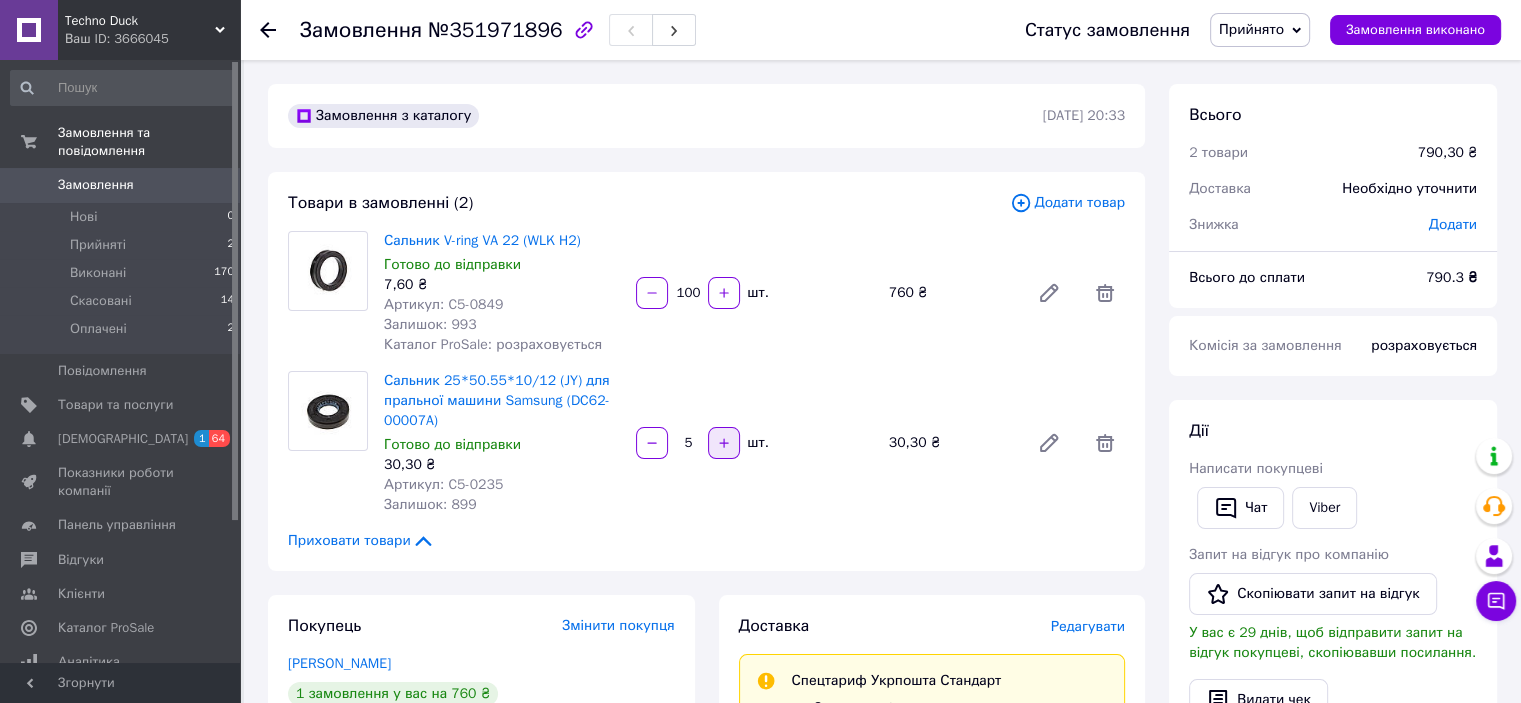 click 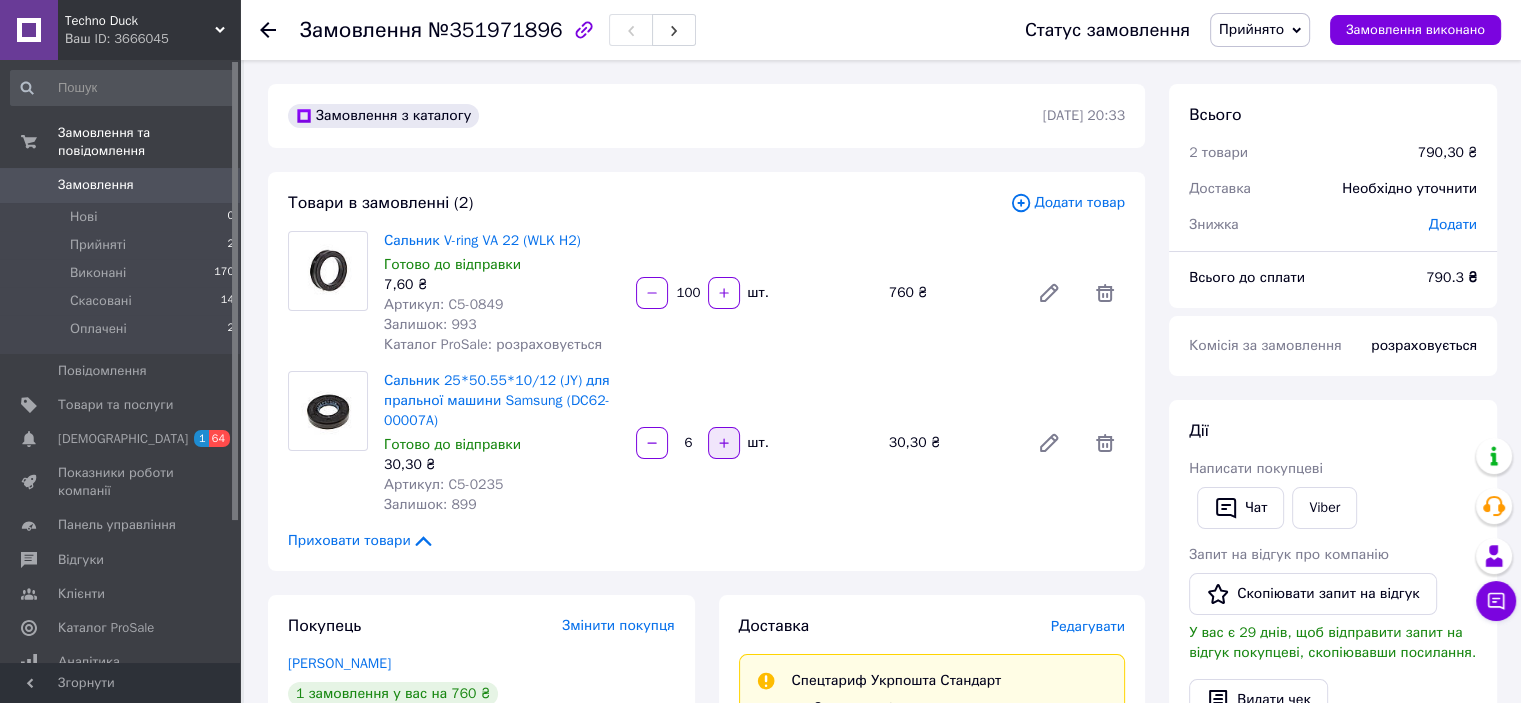 click 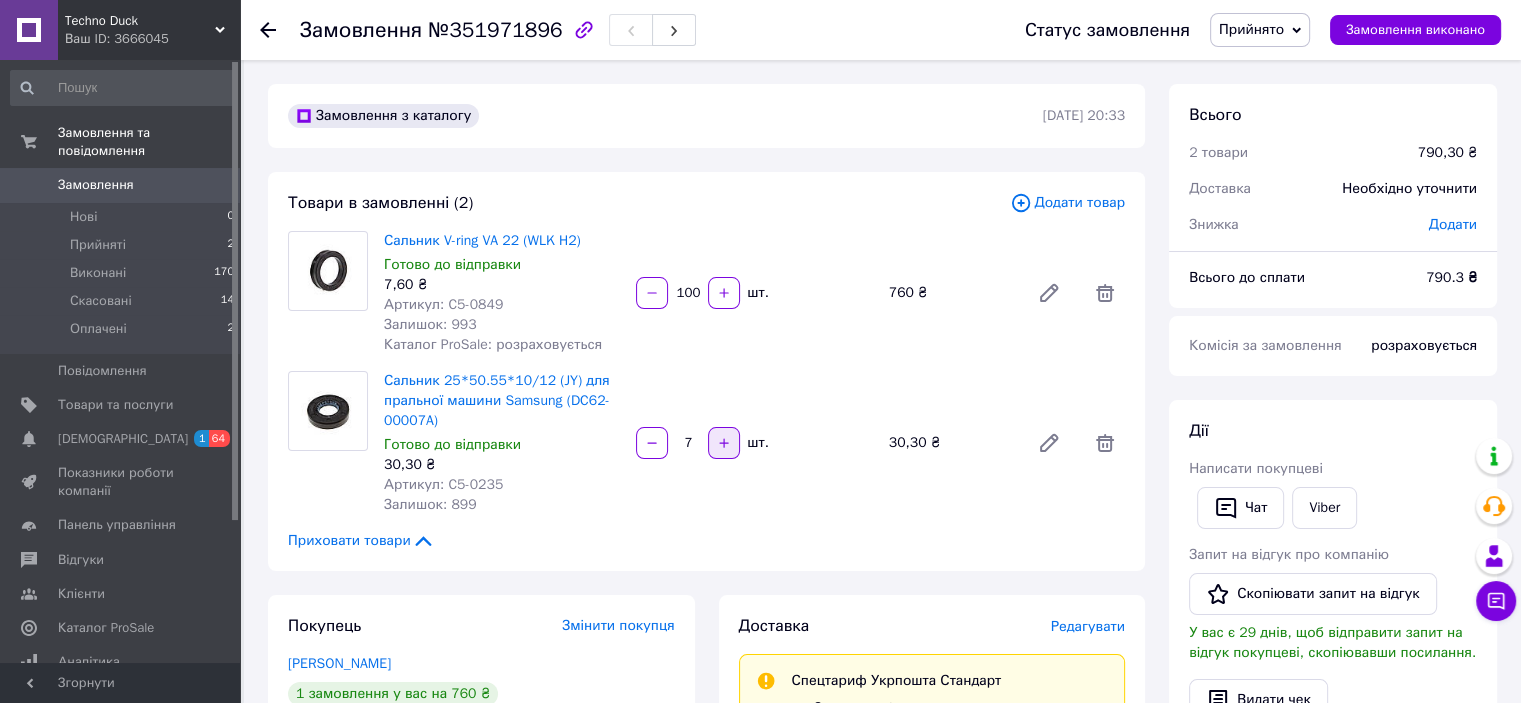 click 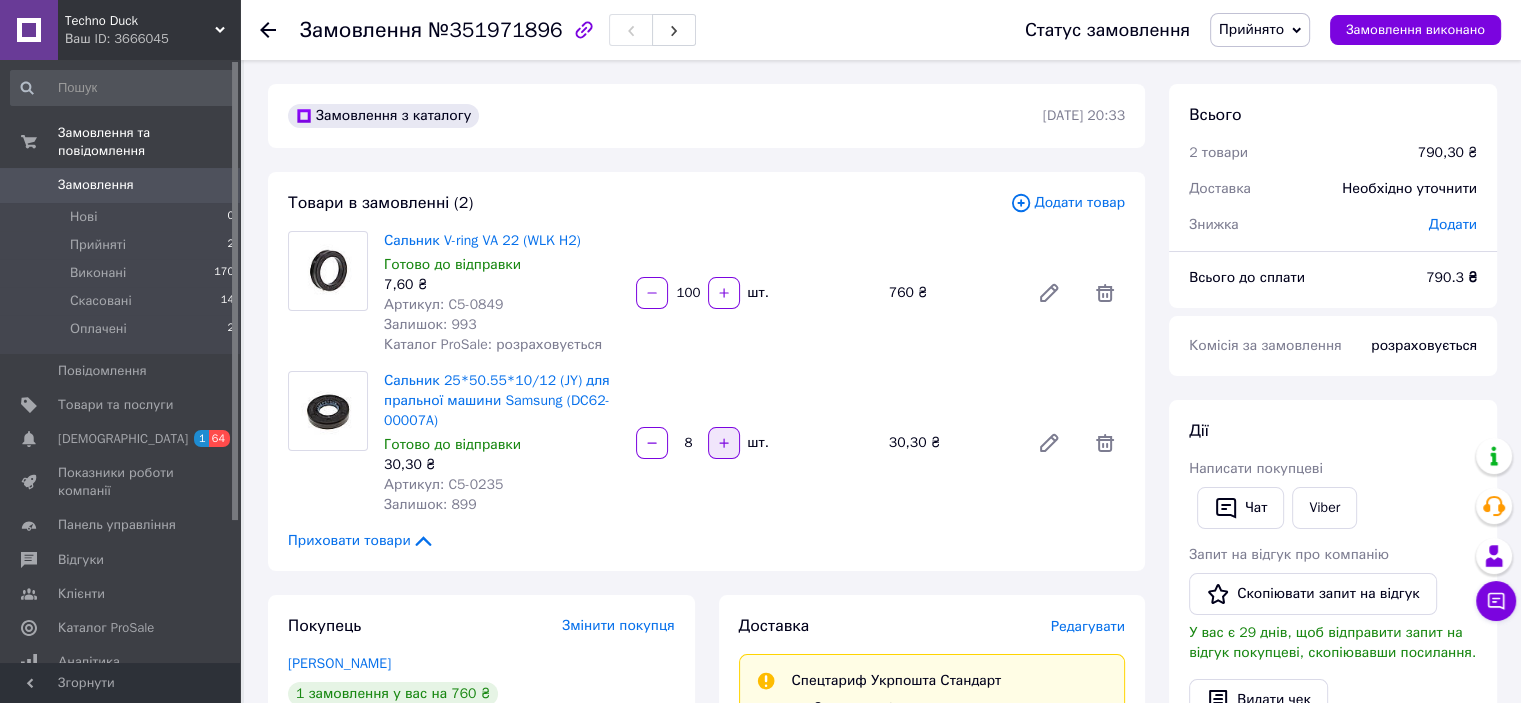click 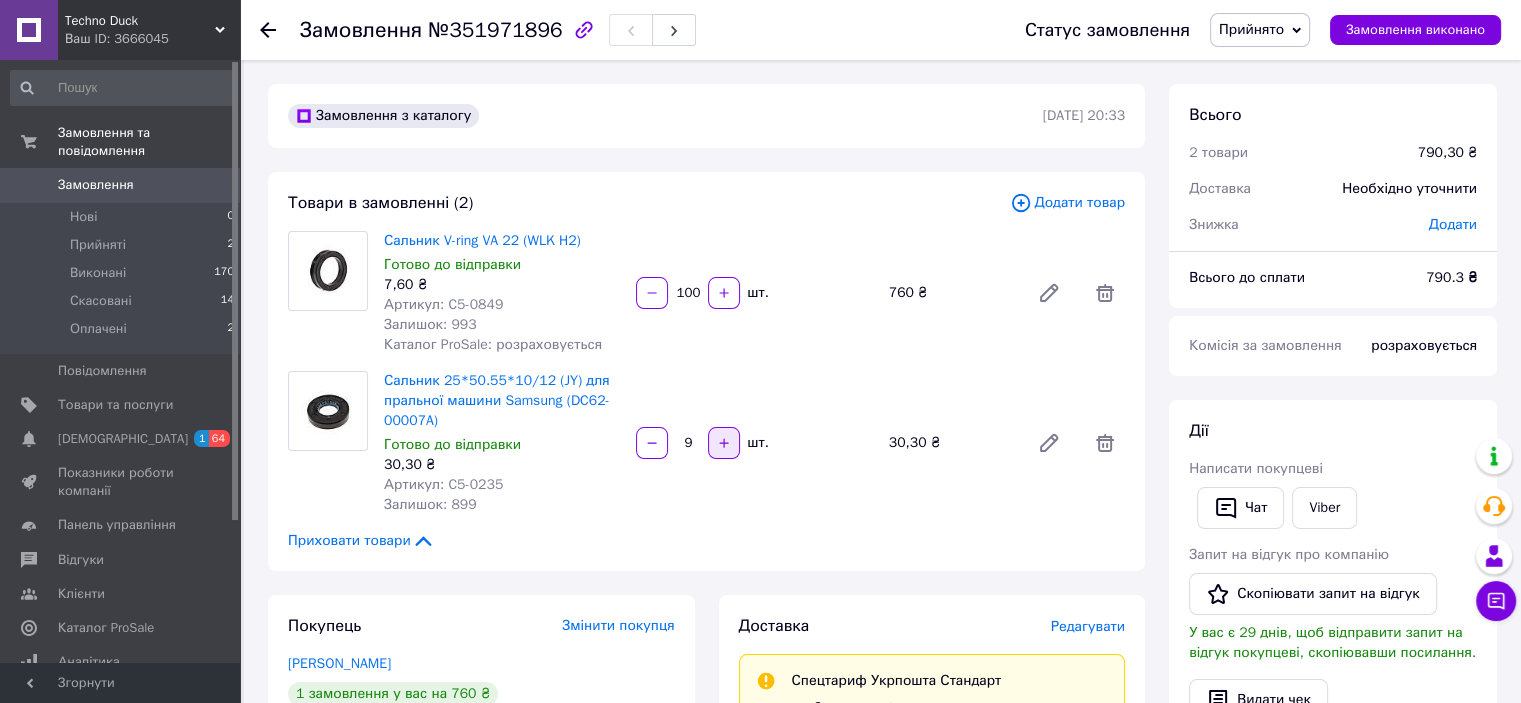 click 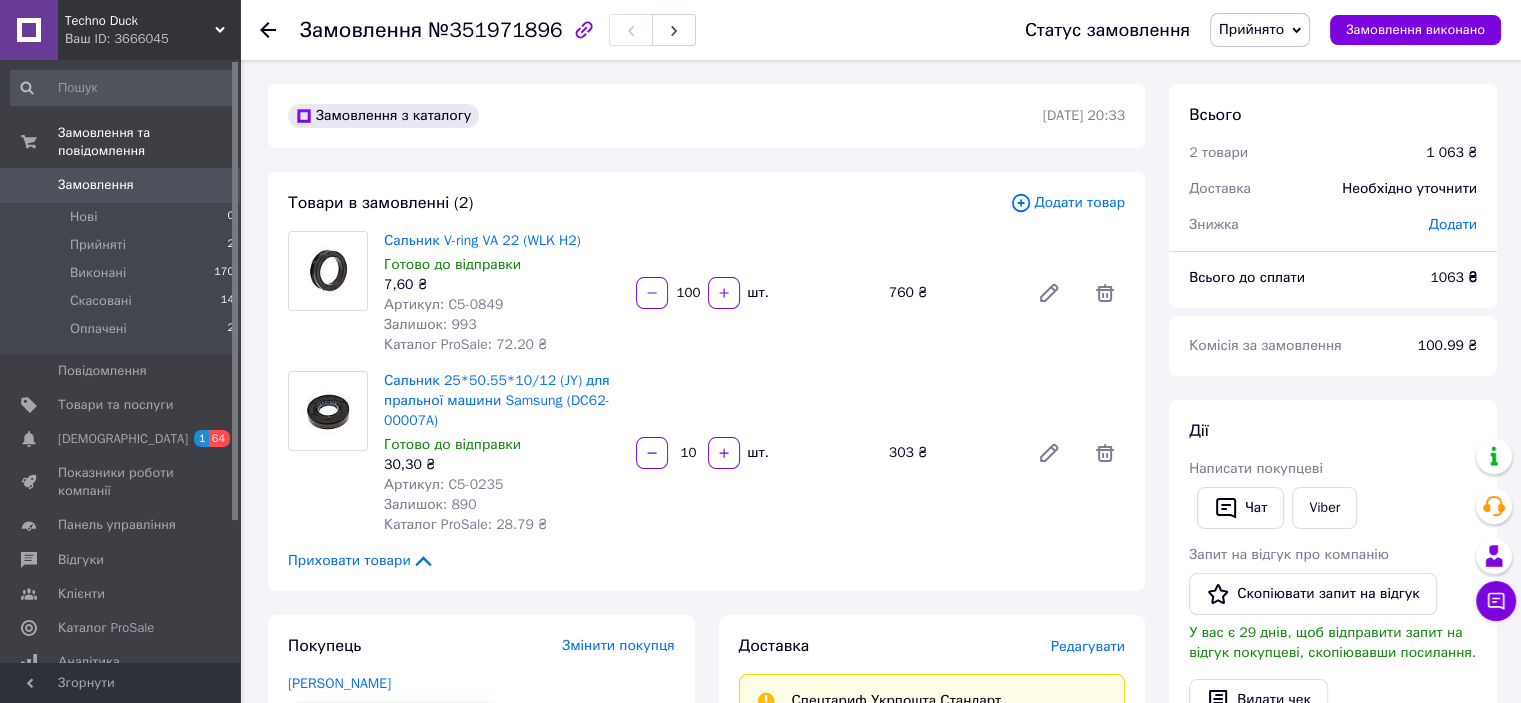 click on "Додати товар" at bounding box center (1067, 203) 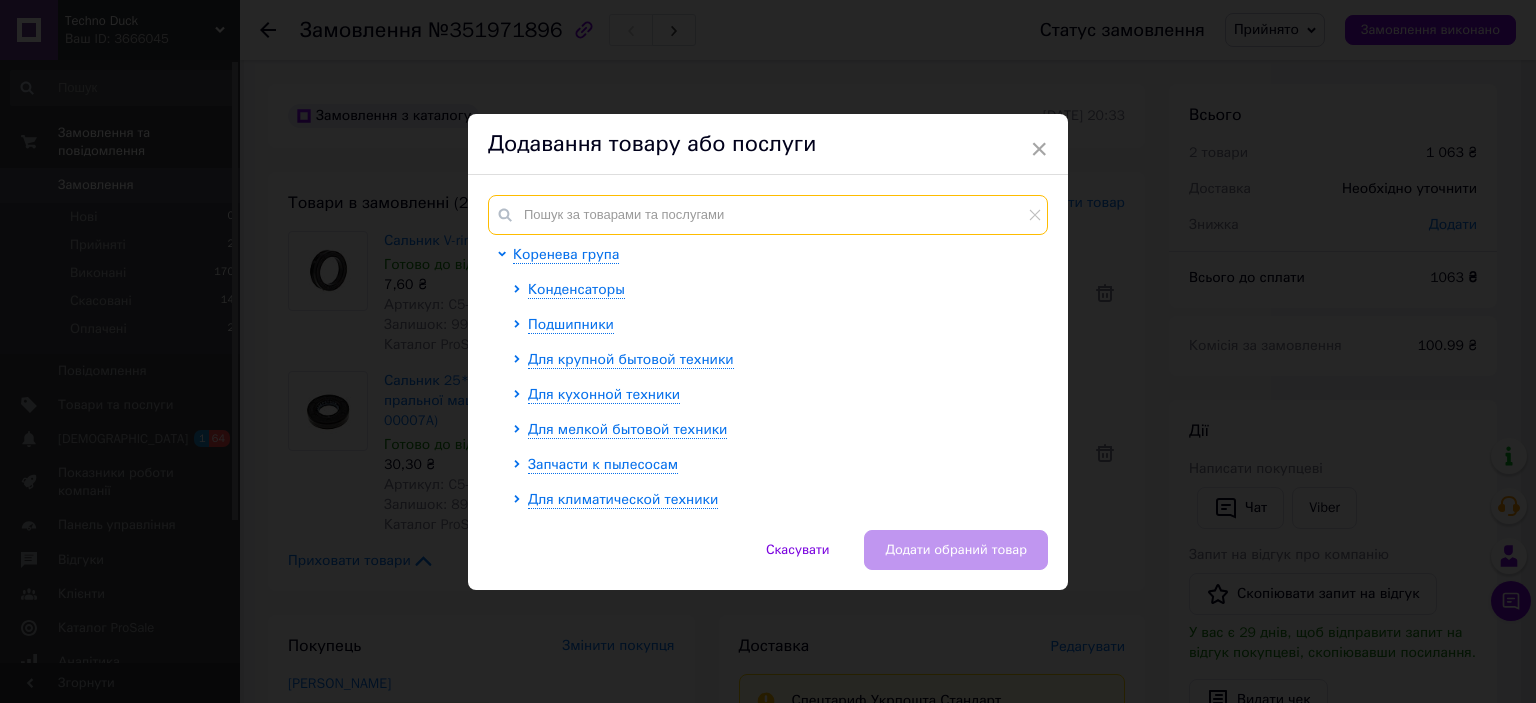 click at bounding box center (768, 215) 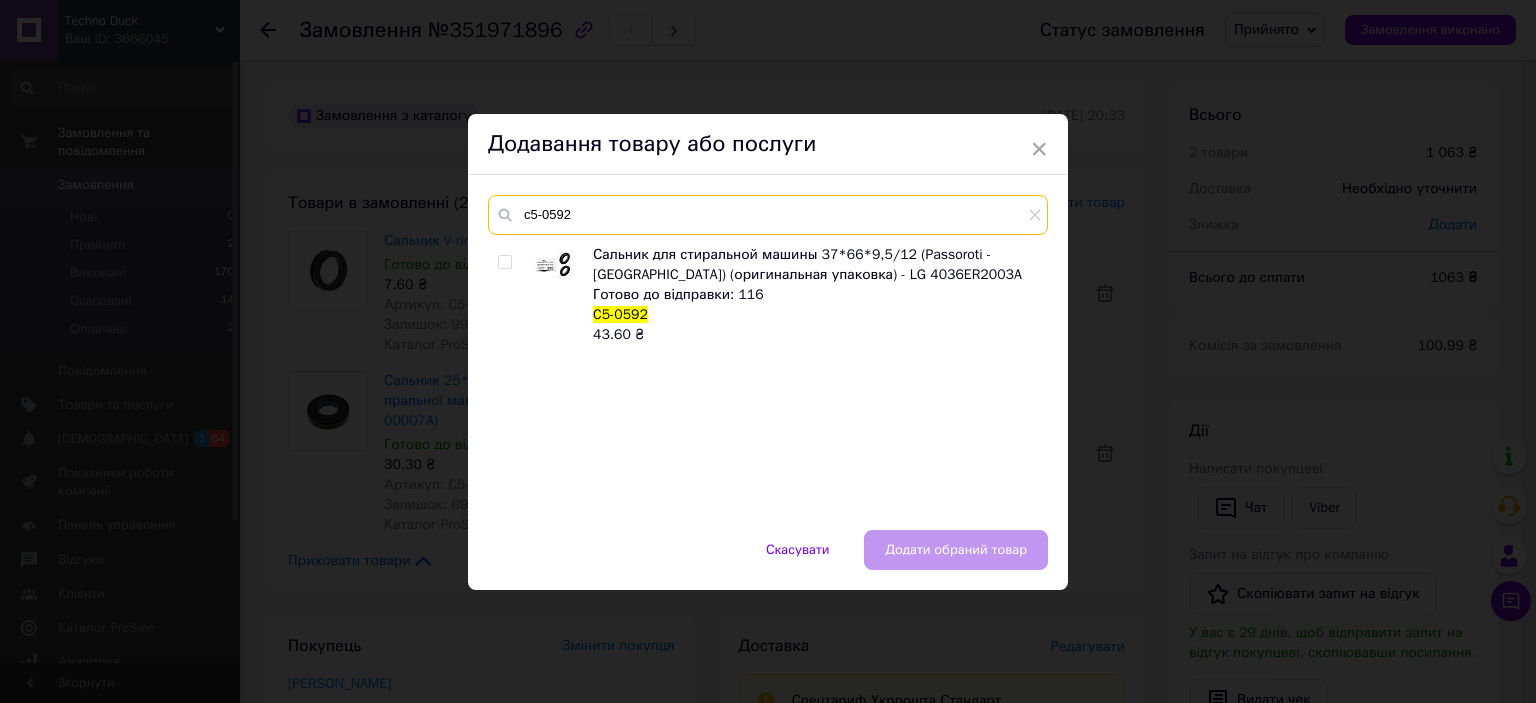 type on "c5-0592" 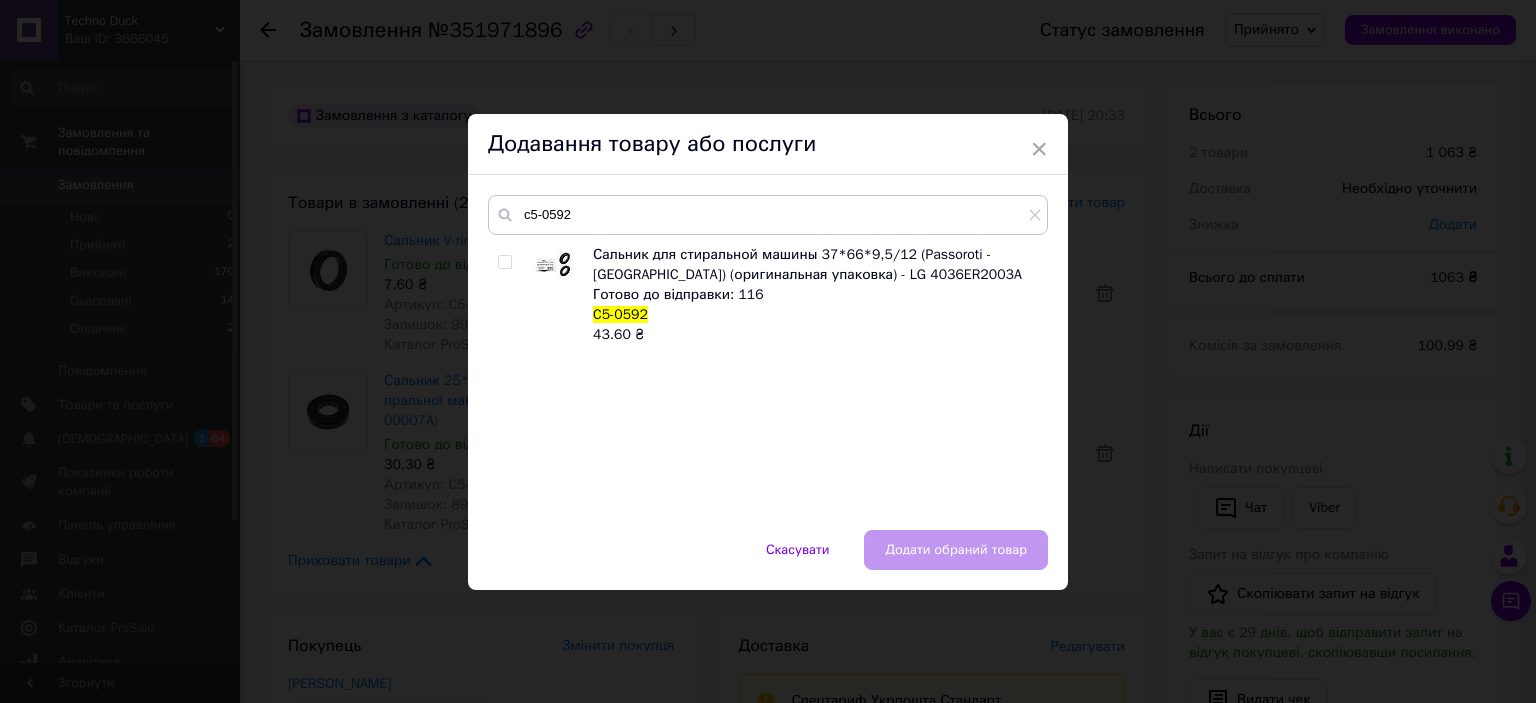 click at bounding box center [505, 262] 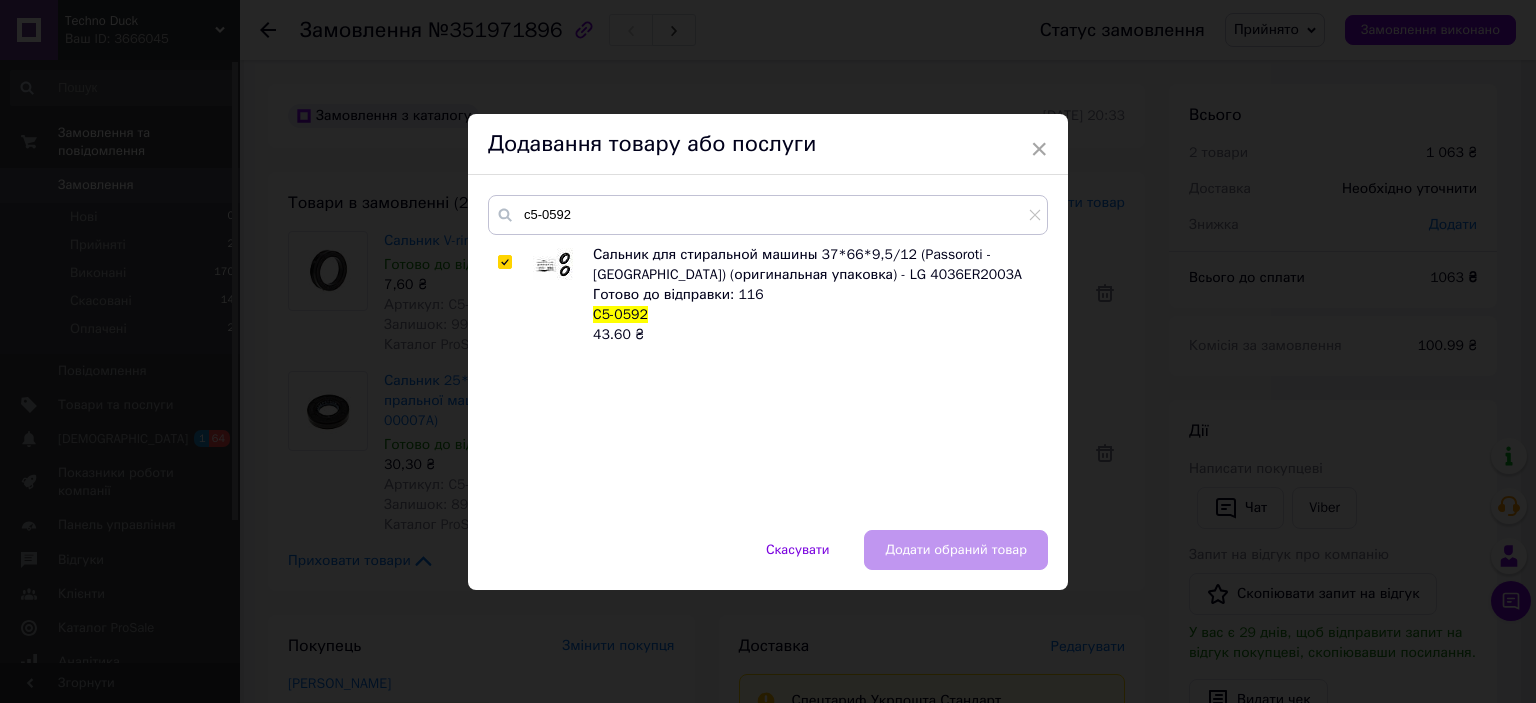 checkbox on "true" 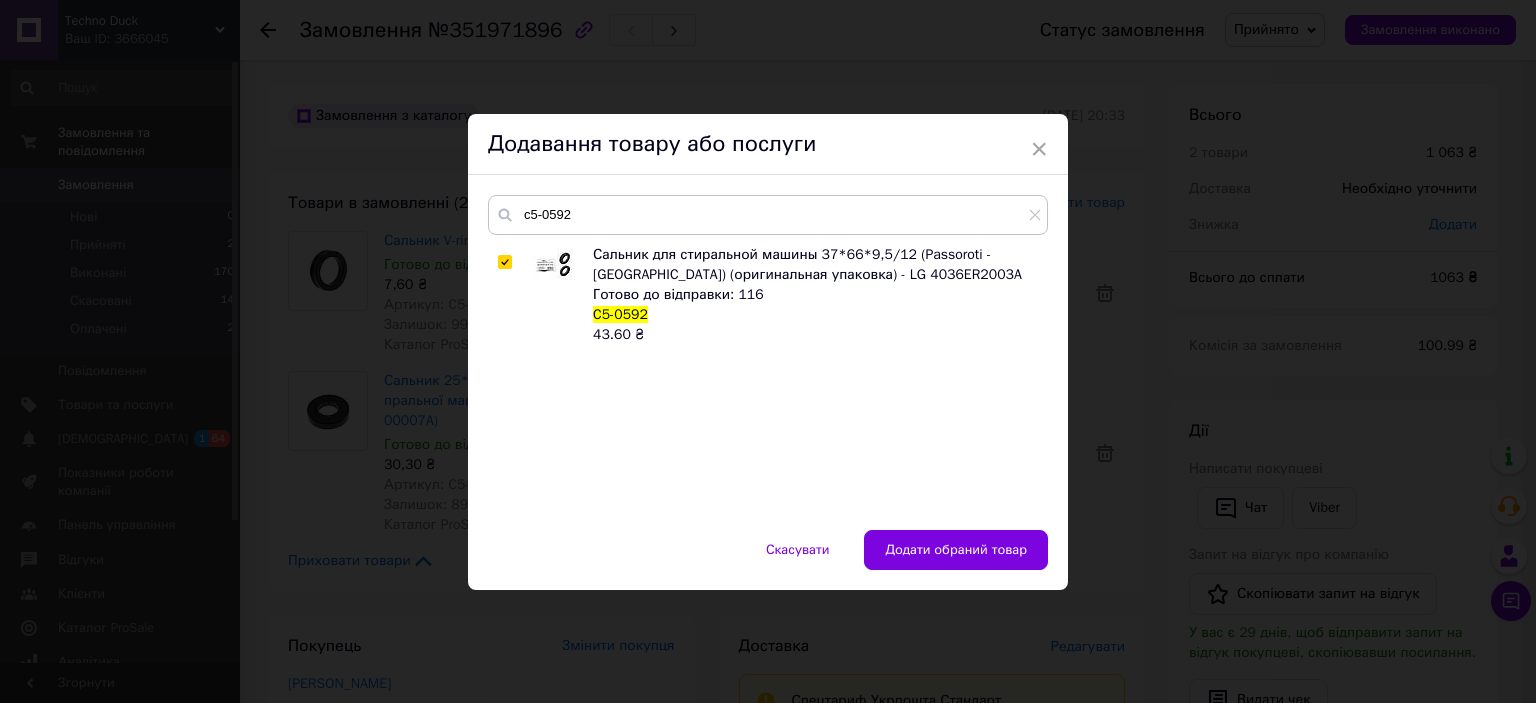 click on "Додати обраний товар" at bounding box center (956, 550) 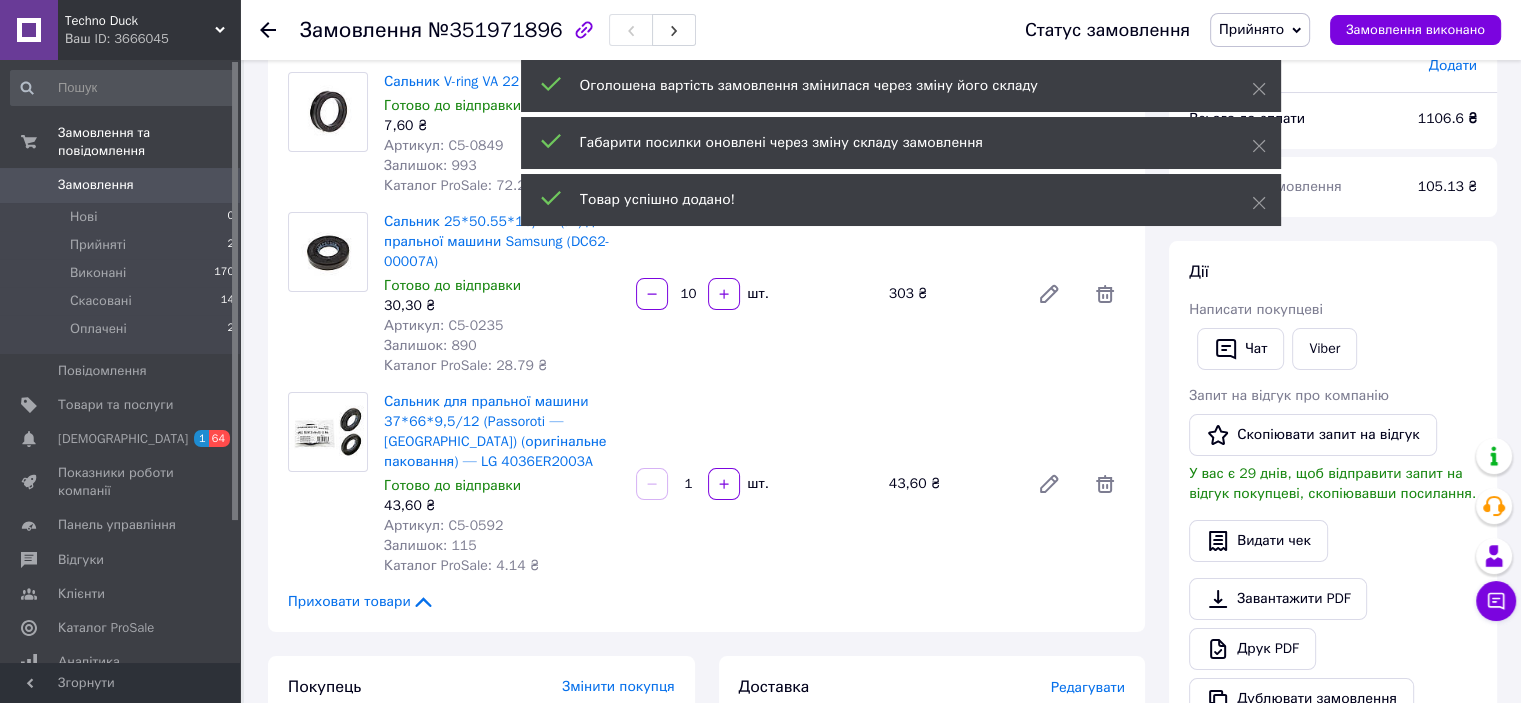 scroll, scrollTop: 200, scrollLeft: 0, axis: vertical 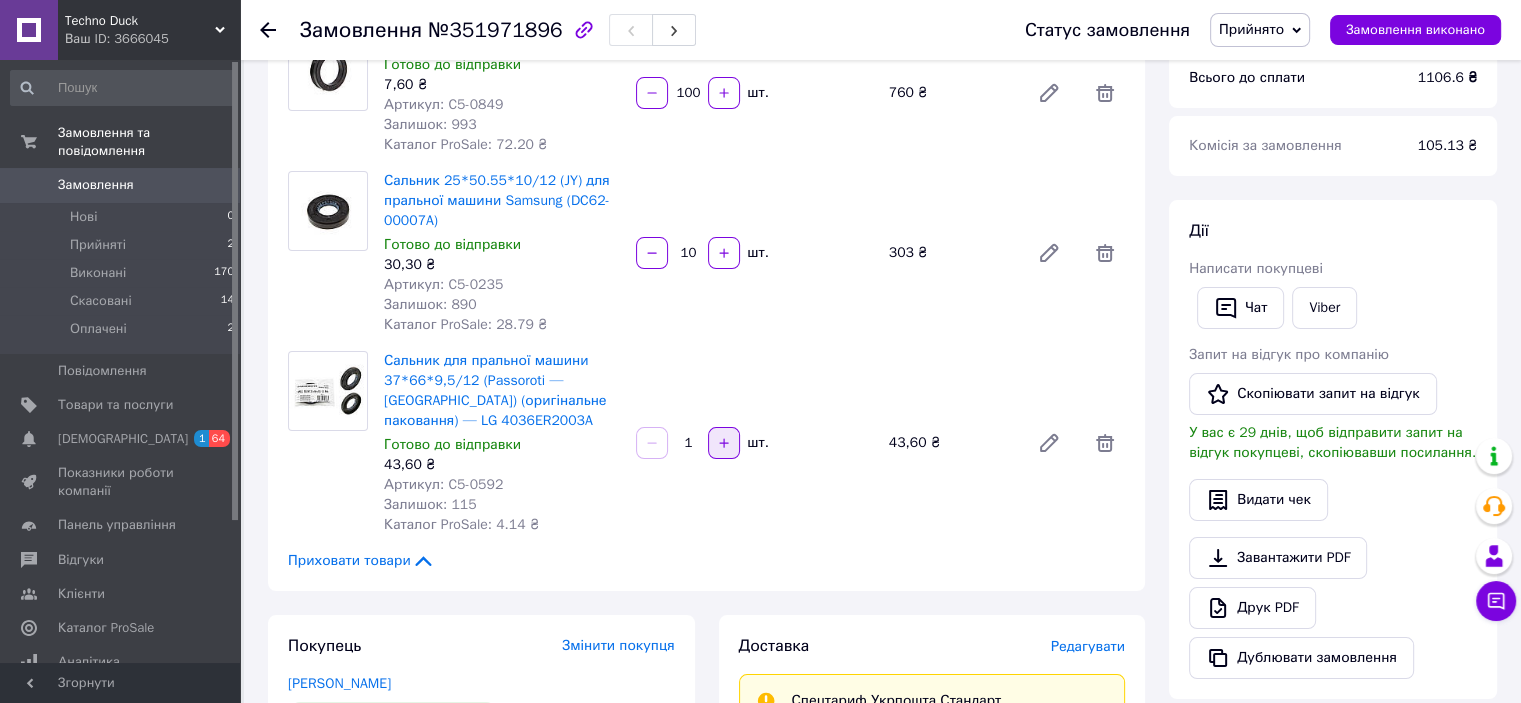 click 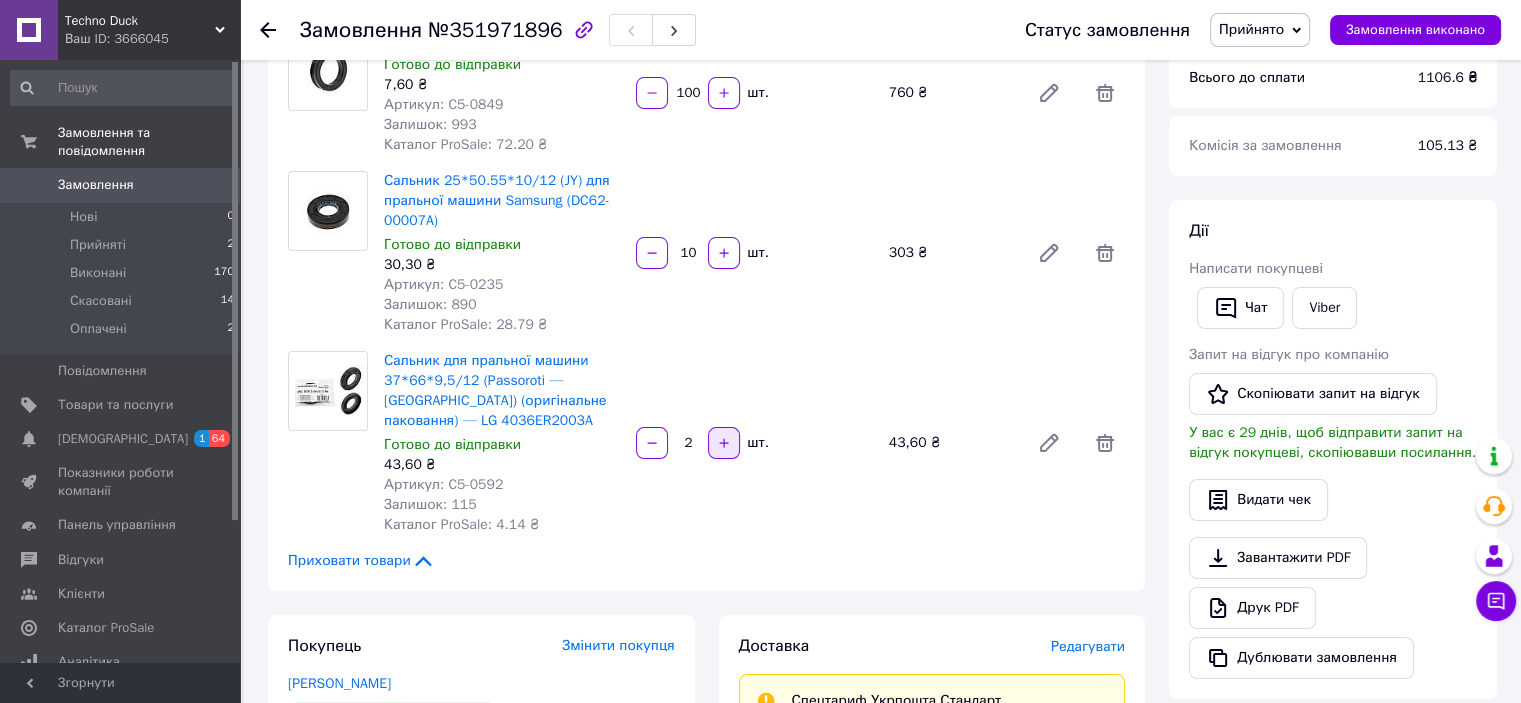 click 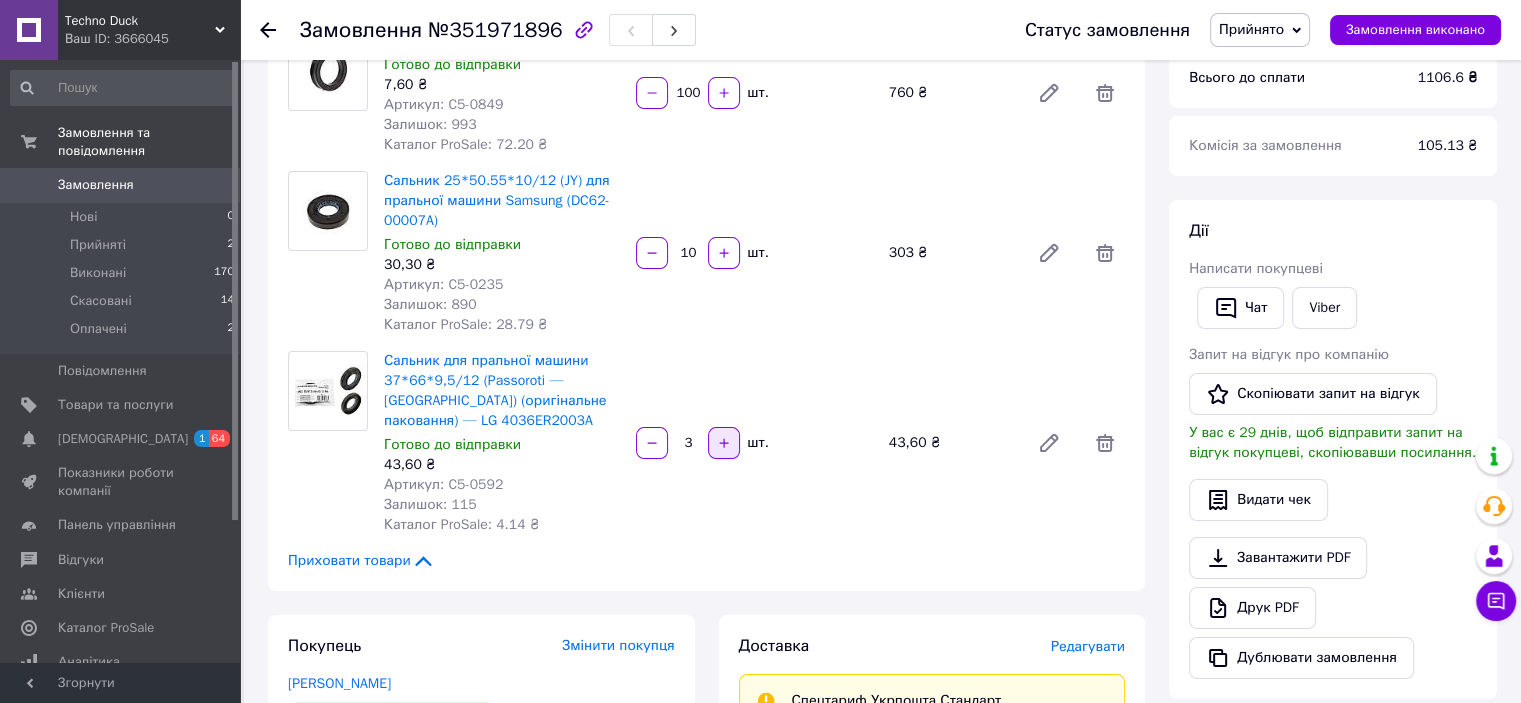 click 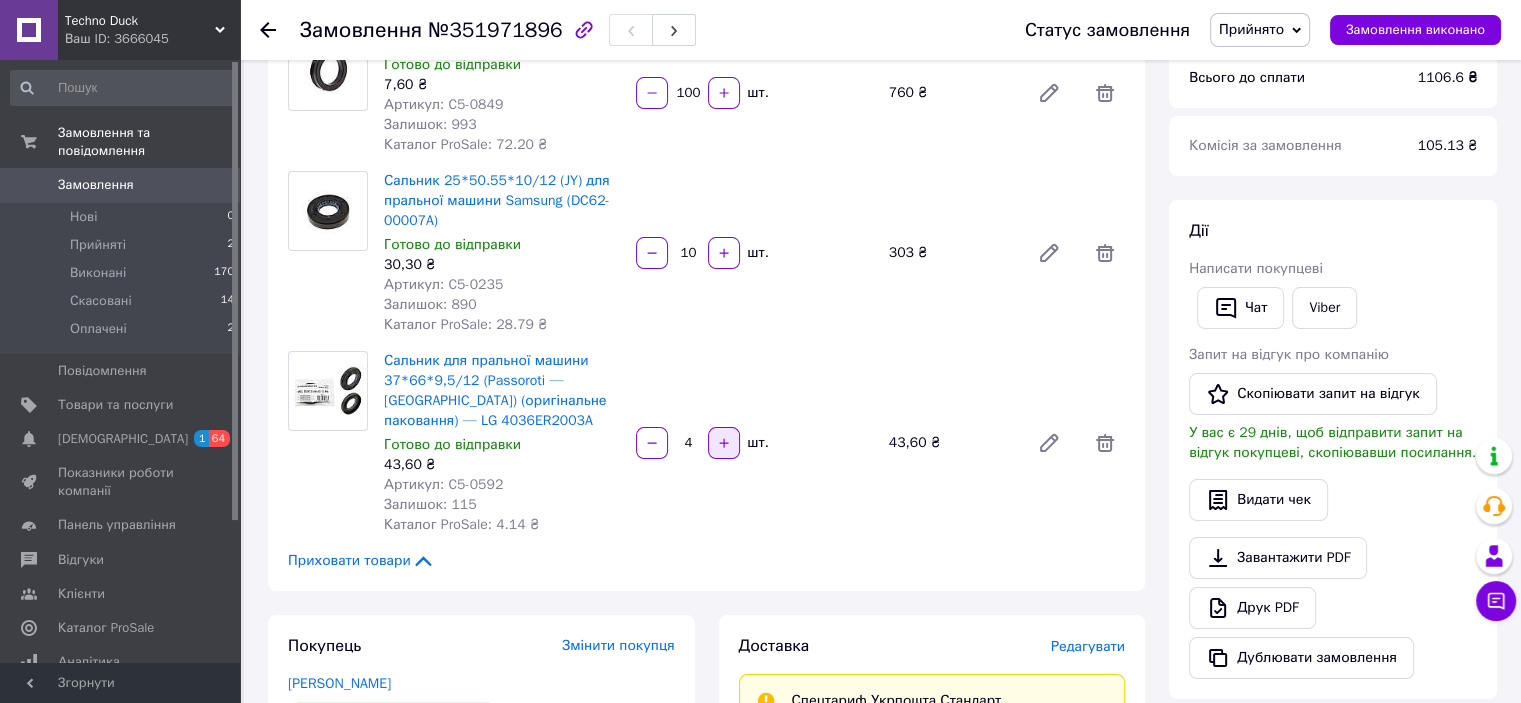 click 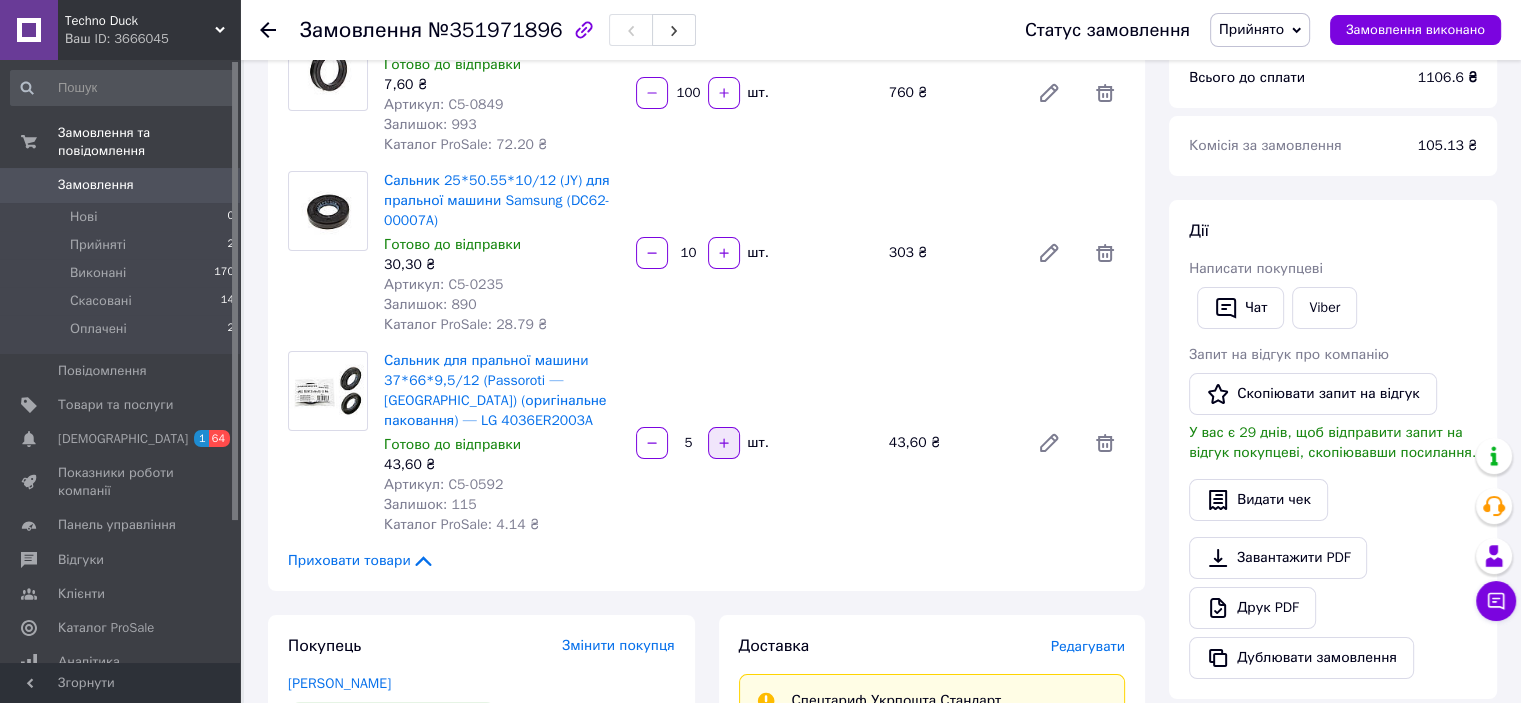 click 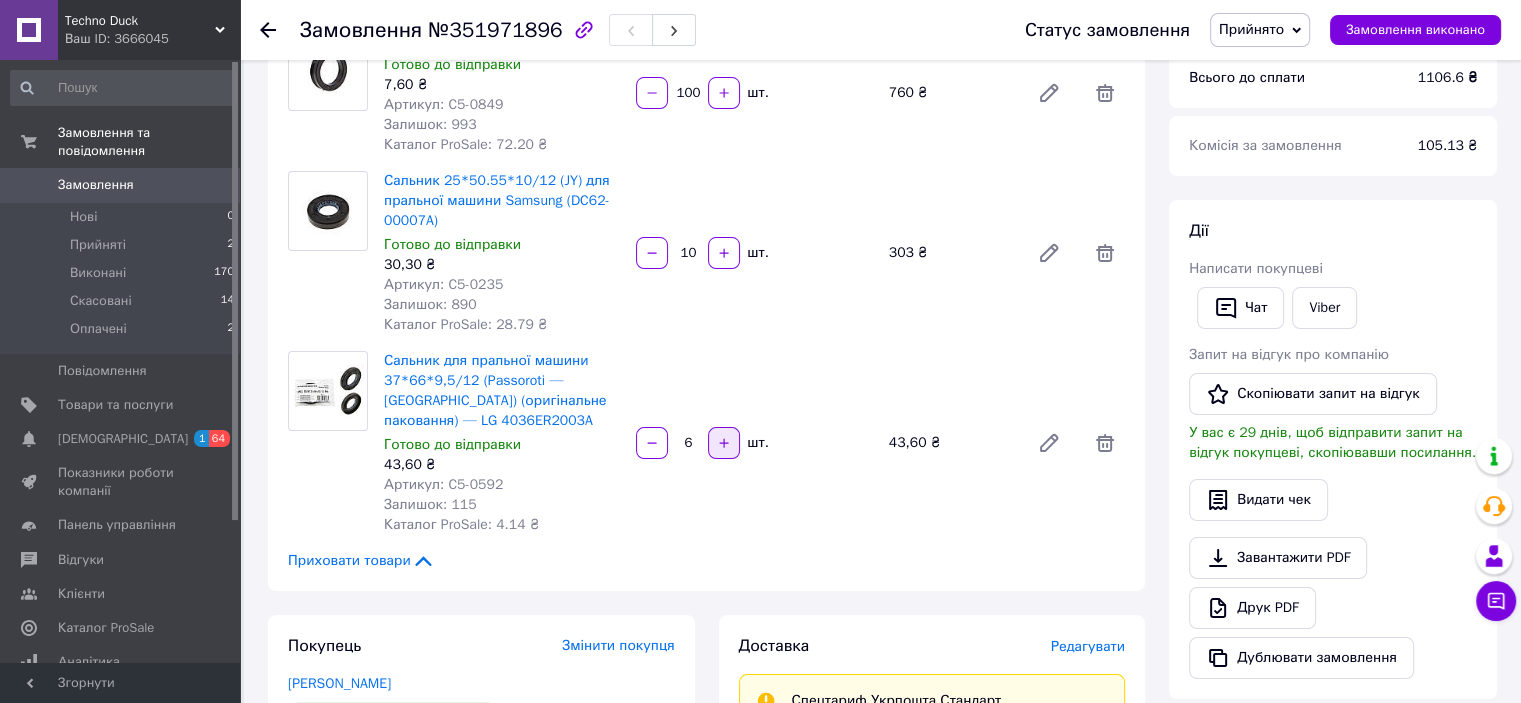 click 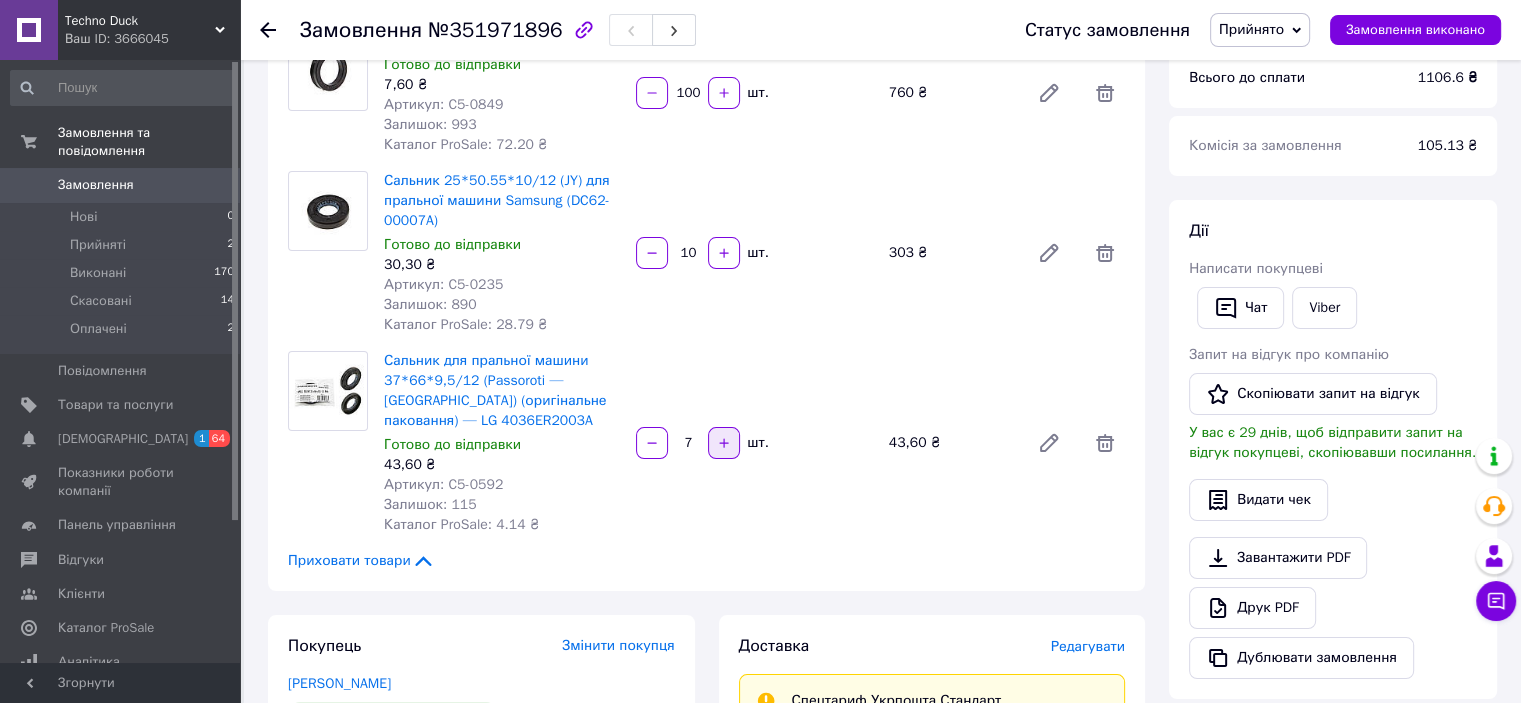click 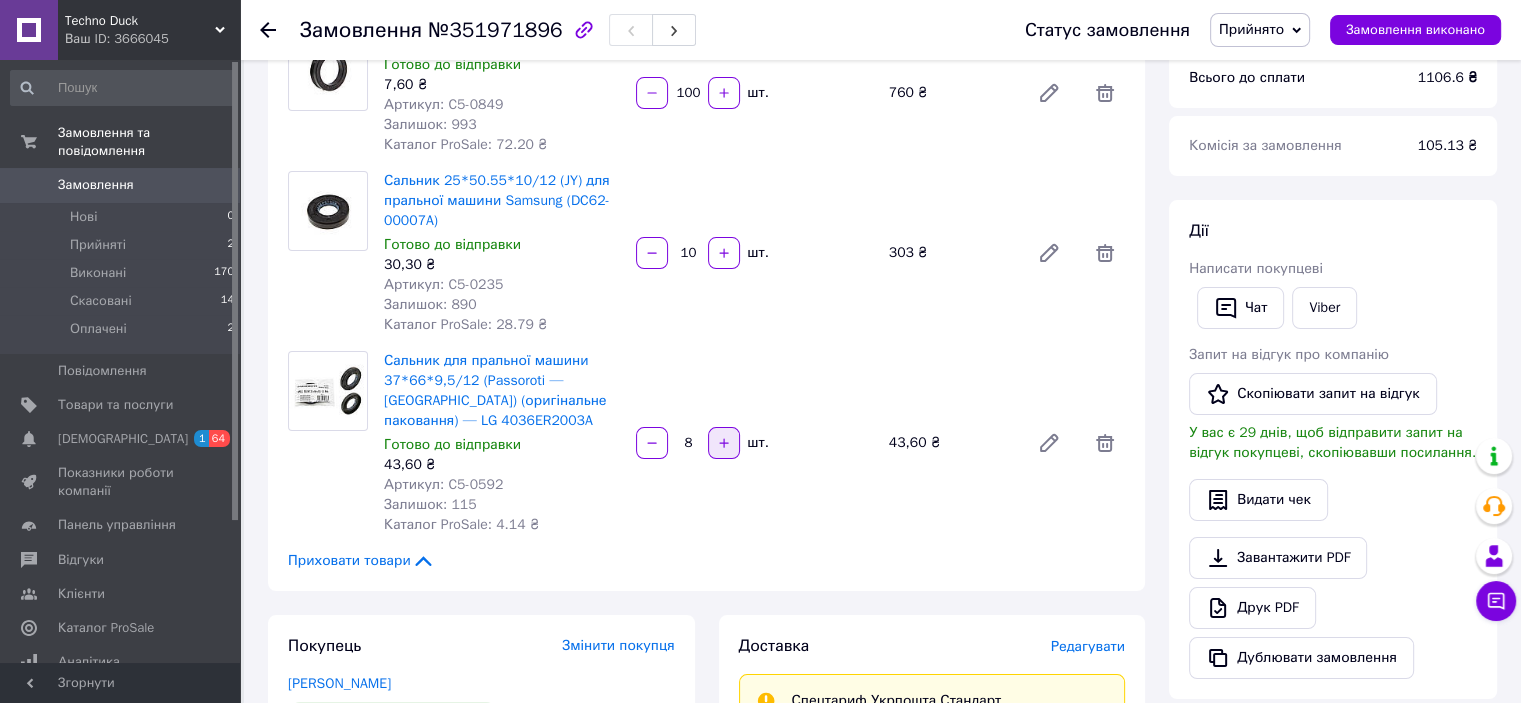 click 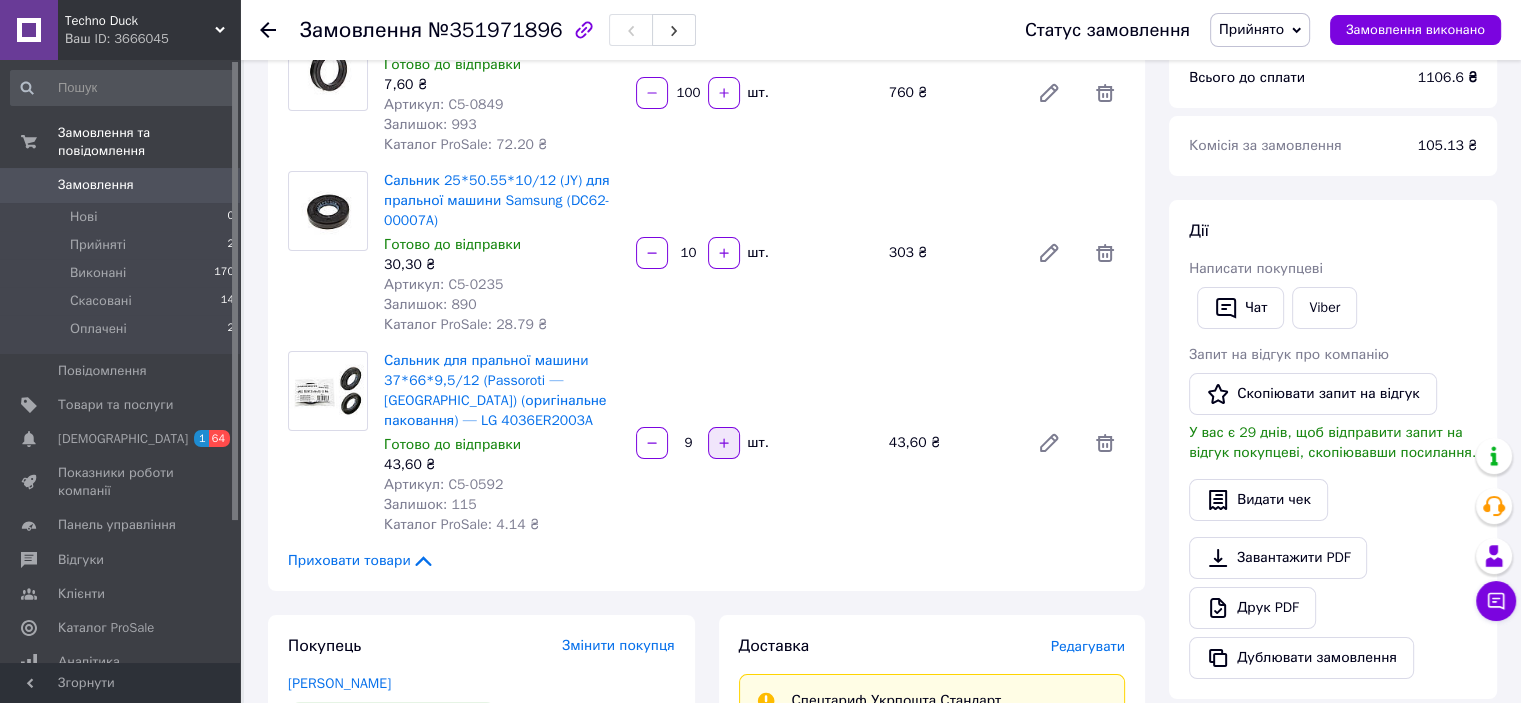 click 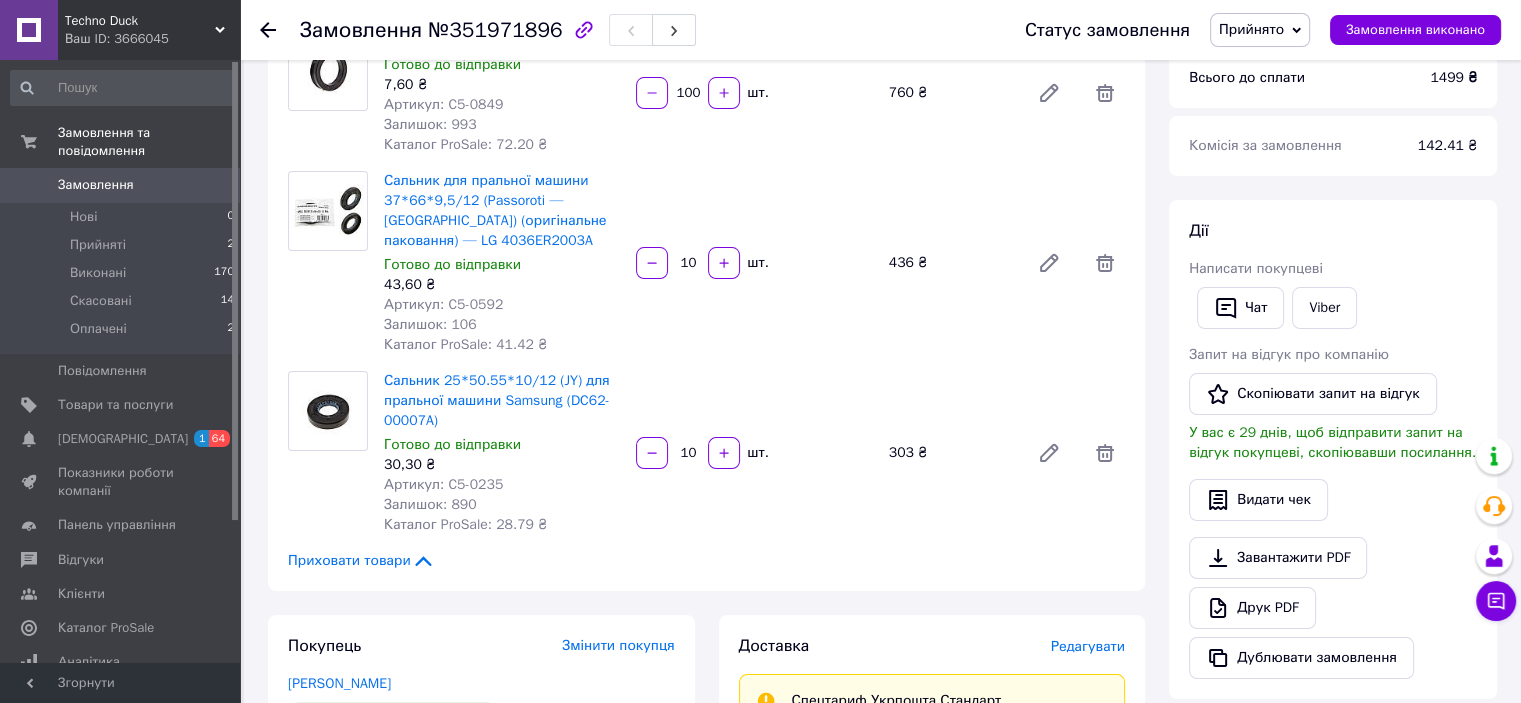 scroll, scrollTop: 0, scrollLeft: 0, axis: both 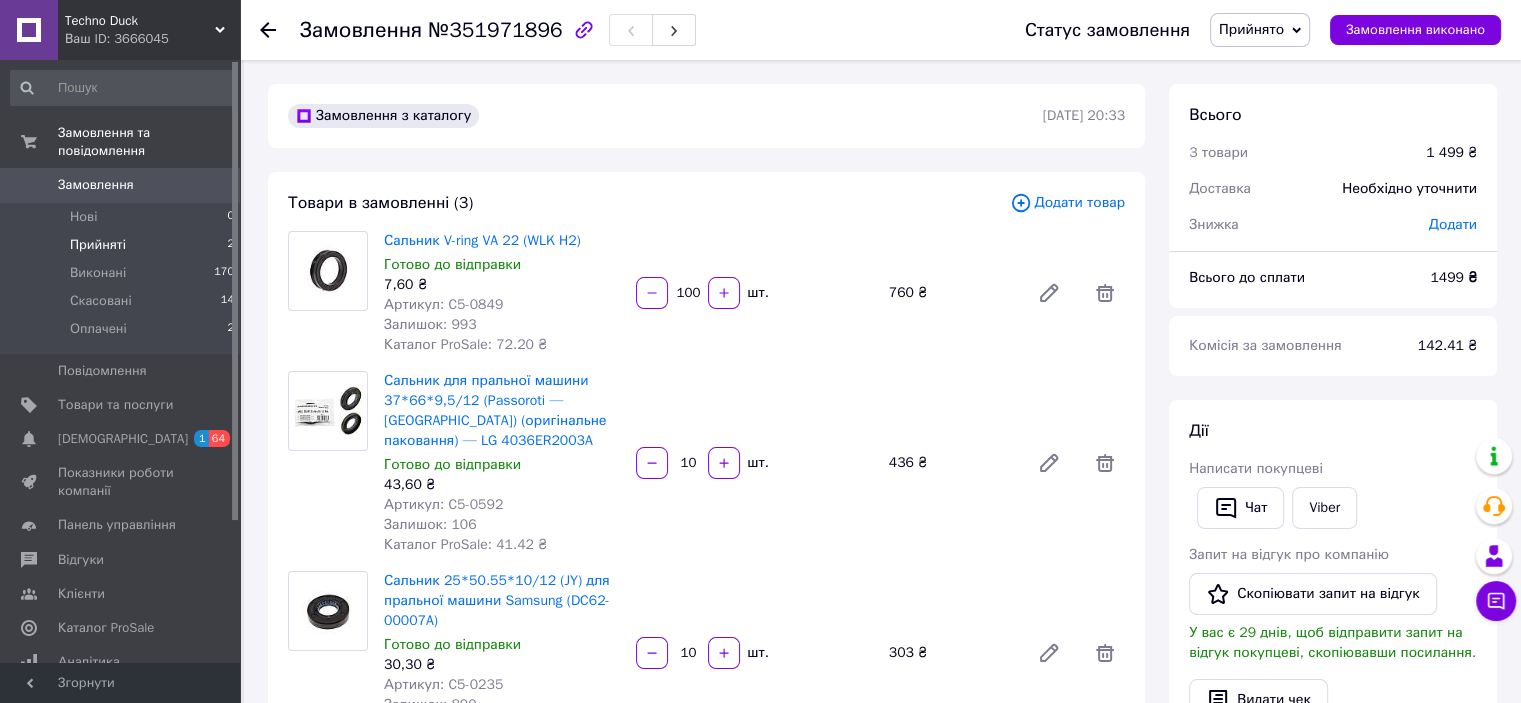 click on "Прийняті 2" at bounding box center [123, 245] 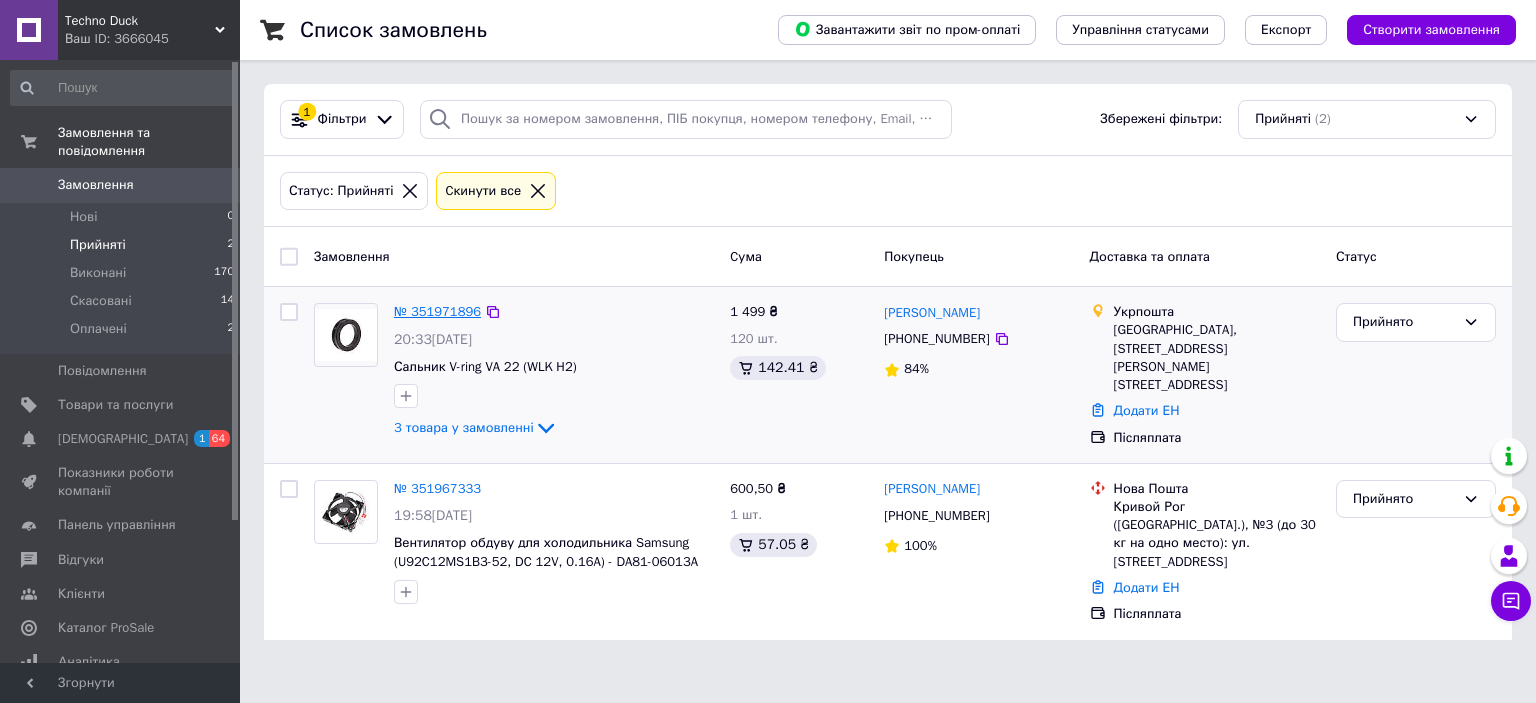 click on "№ 351971896" at bounding box center [437, 311] 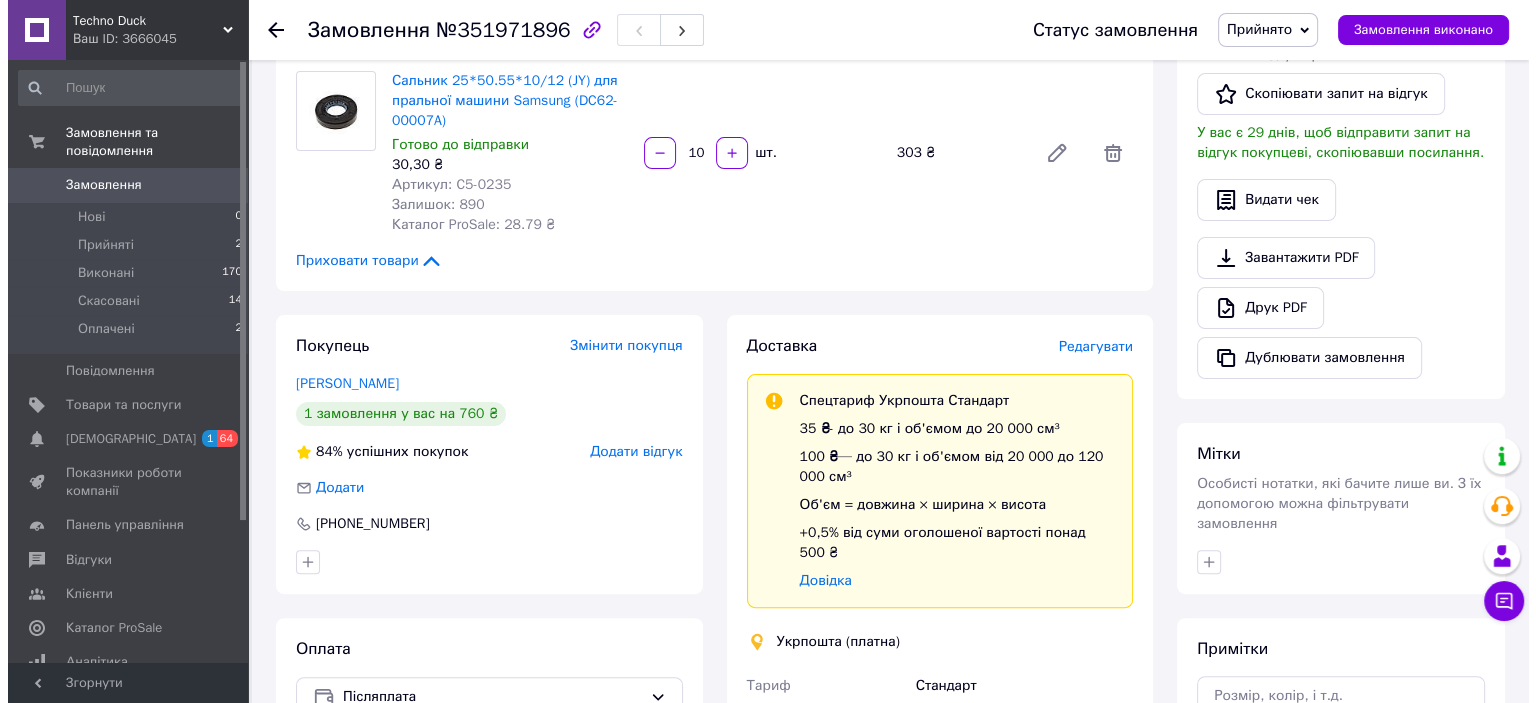 scroll, scrollTop: 600, scrollLeft: 0, axis: vertical 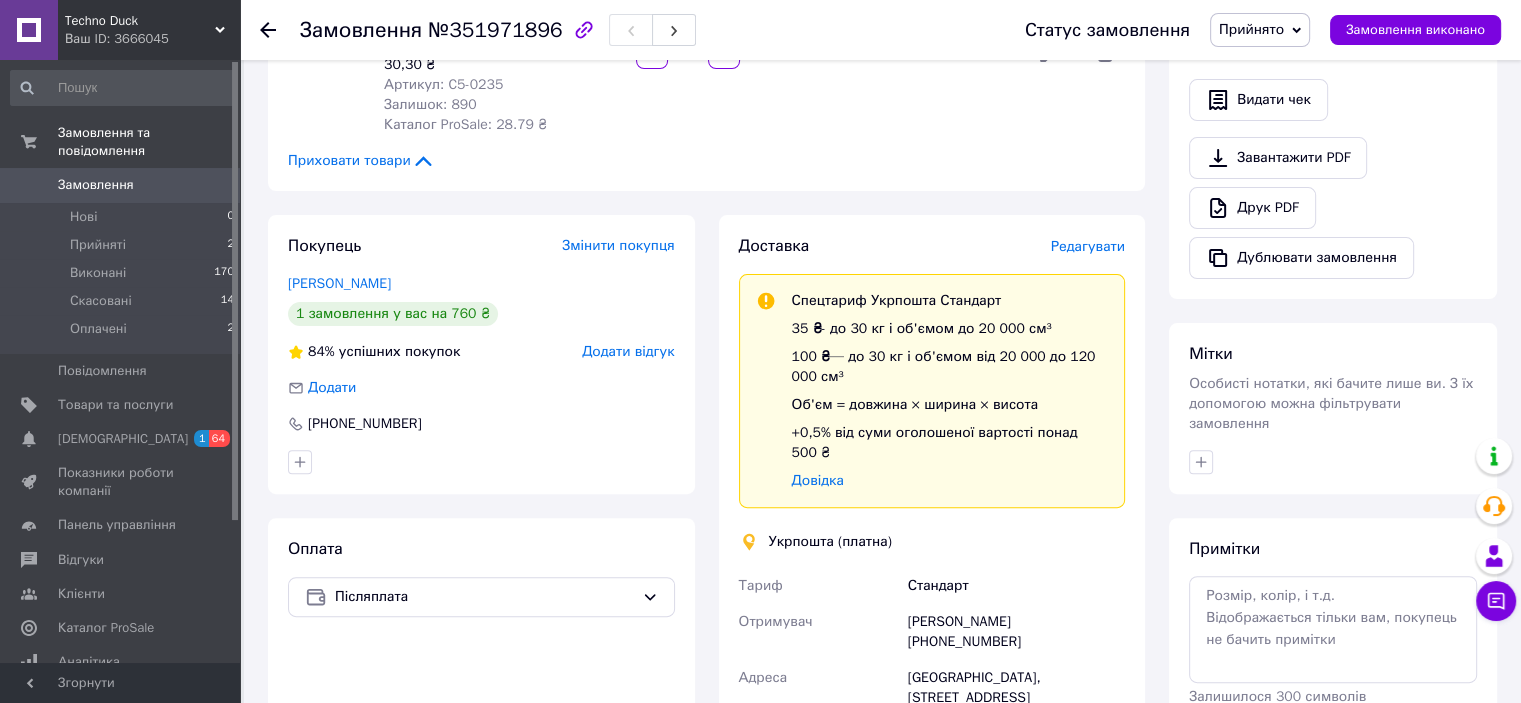 click on "Редагувати" at bounding box center (1088, 246) 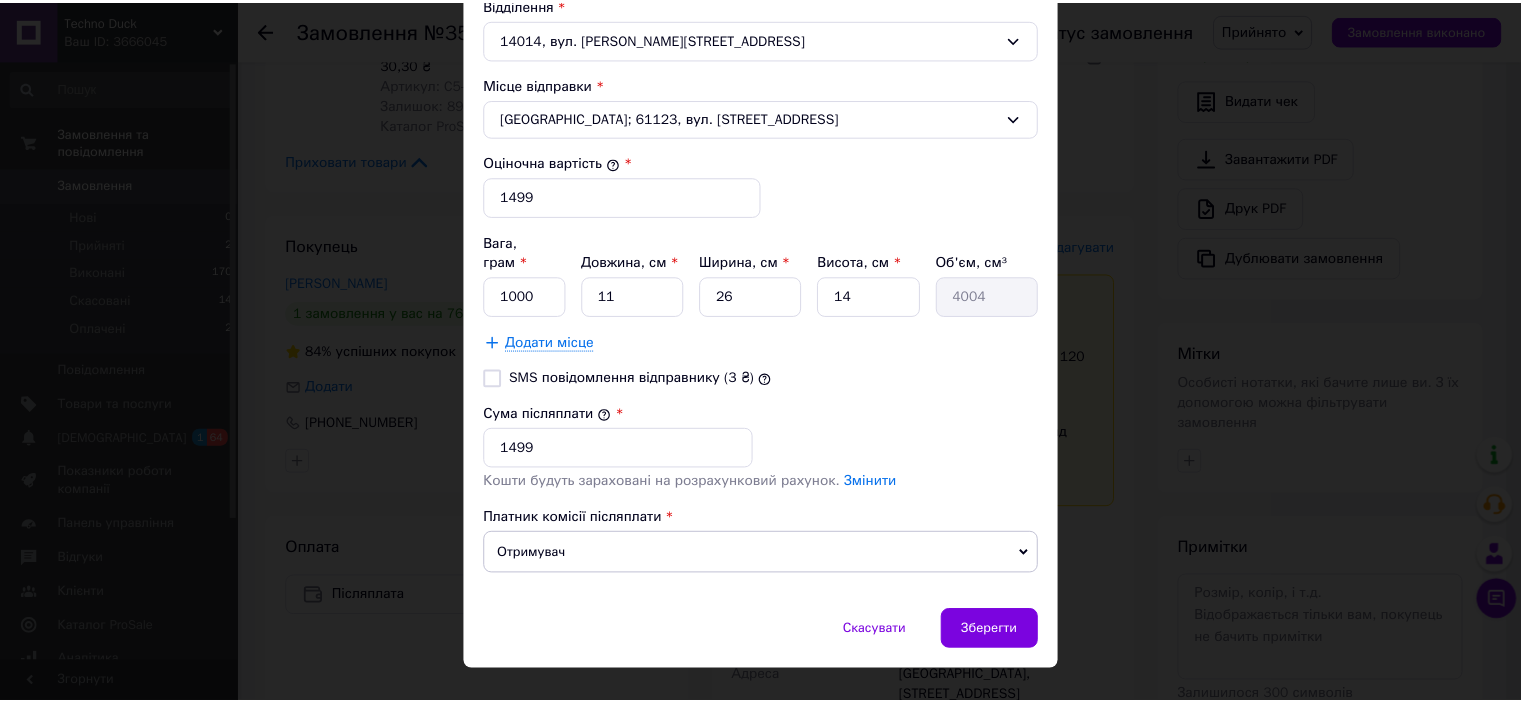scroll, scrollTop: 728, scrollLeft: 0, axis: vertical 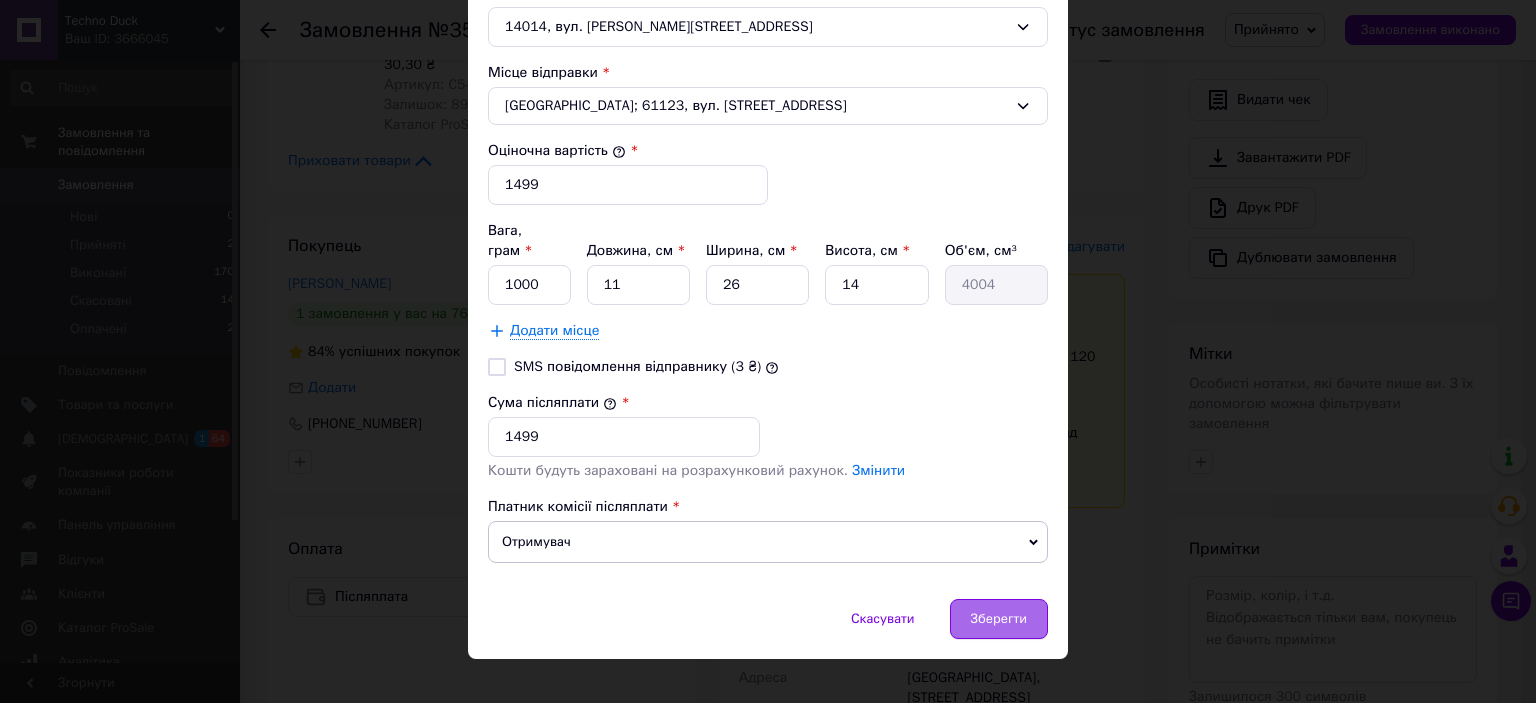 click on "Зберегти" at bounding box center (999, 619) 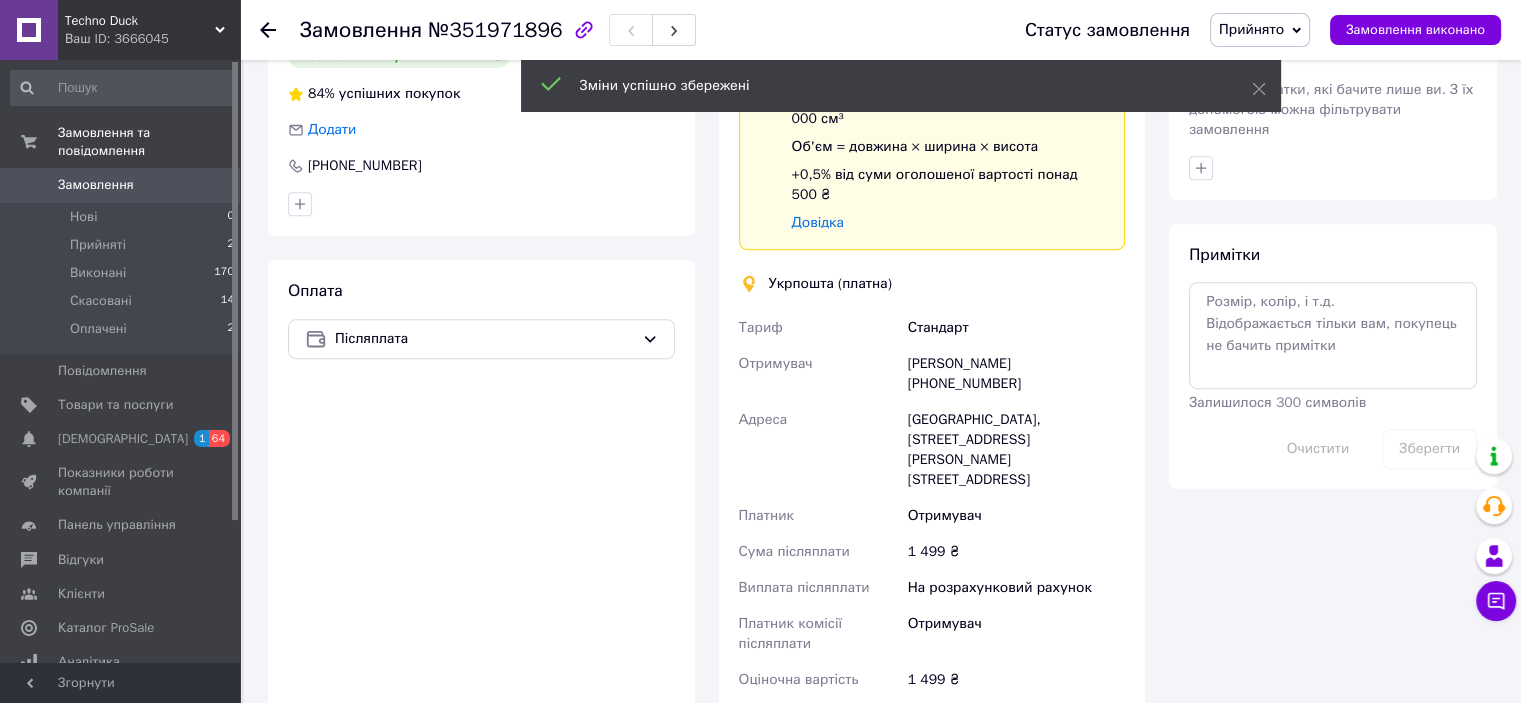 scroll, scrollTop: 1000, scrollLeft: 0, axis: vertical 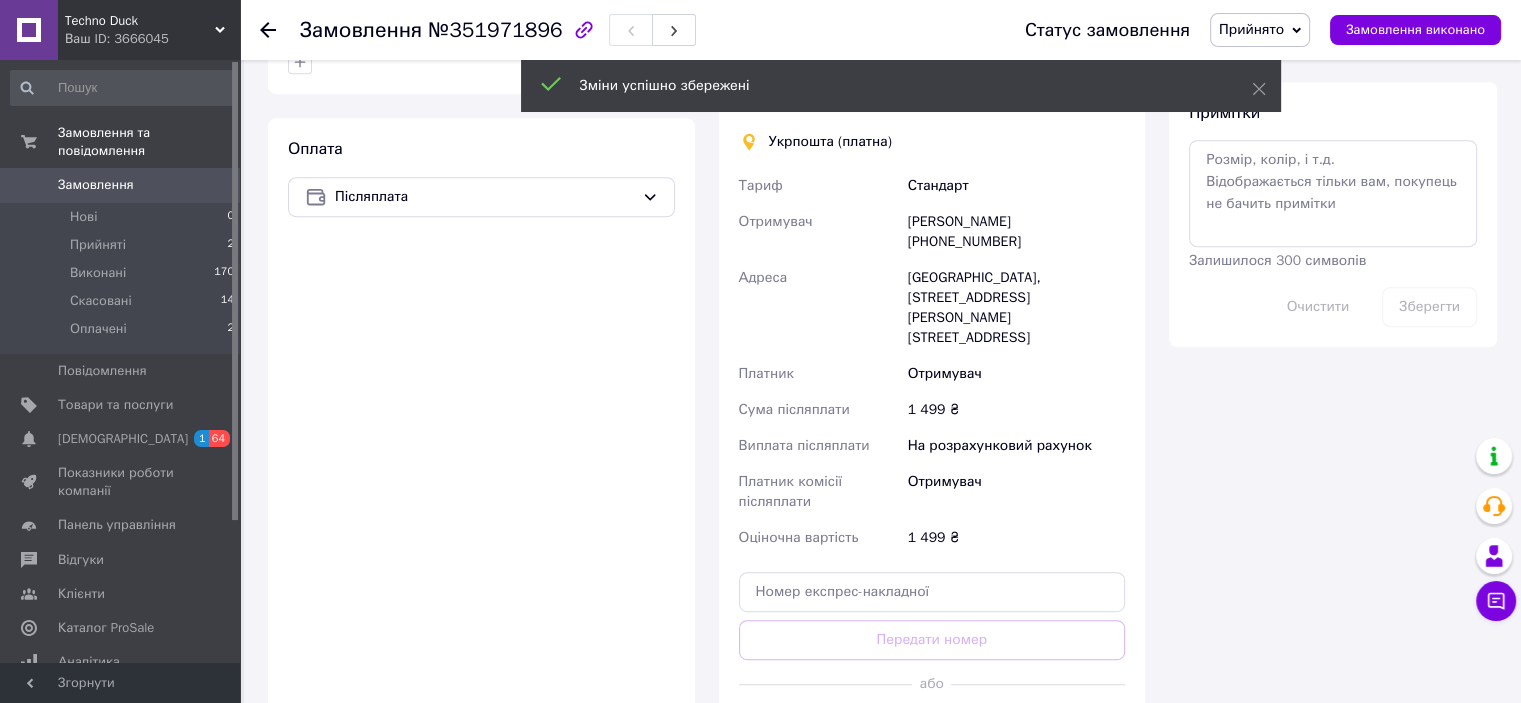 click on "Створити ярлик" at bounding box center [932, 729] 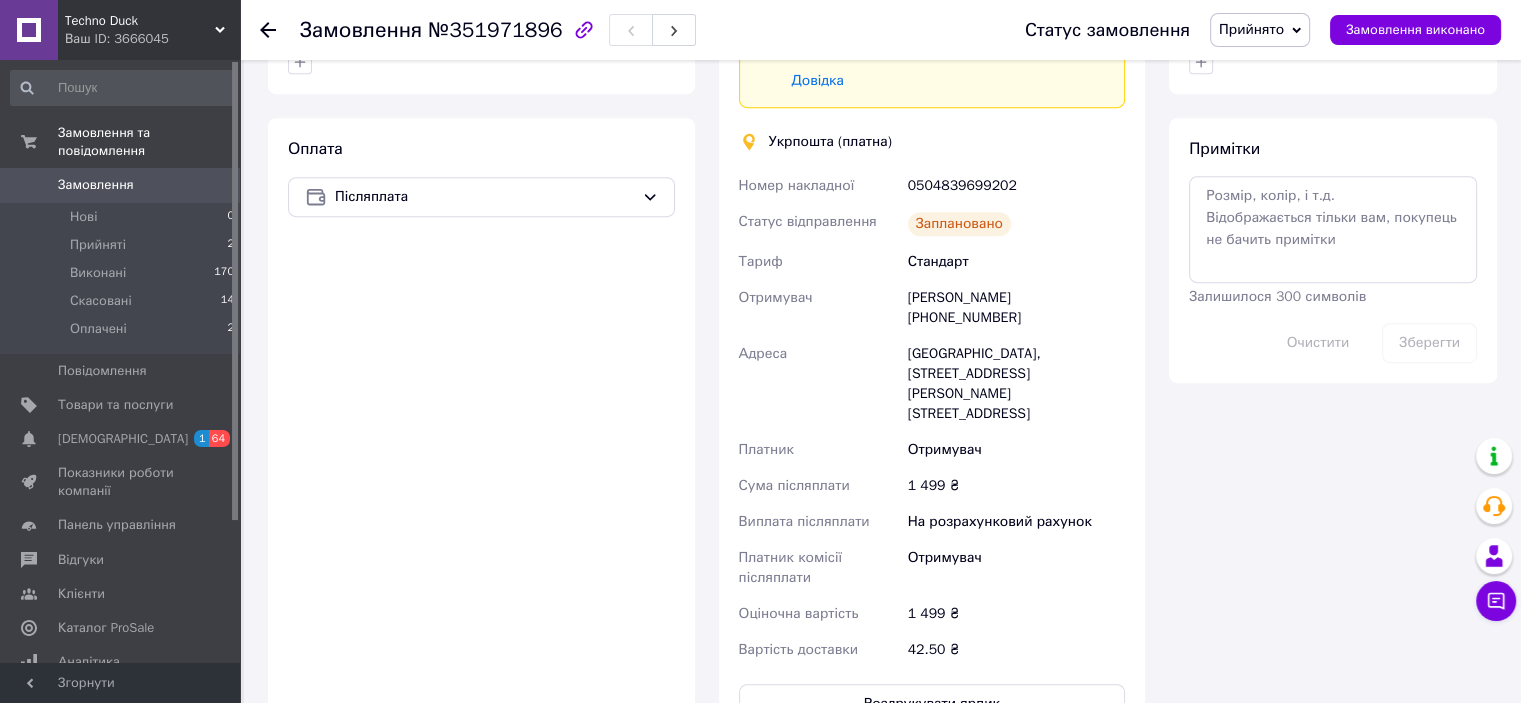 scroll, scrollTop: 1200, scrollLeft: 0, axis: vertical 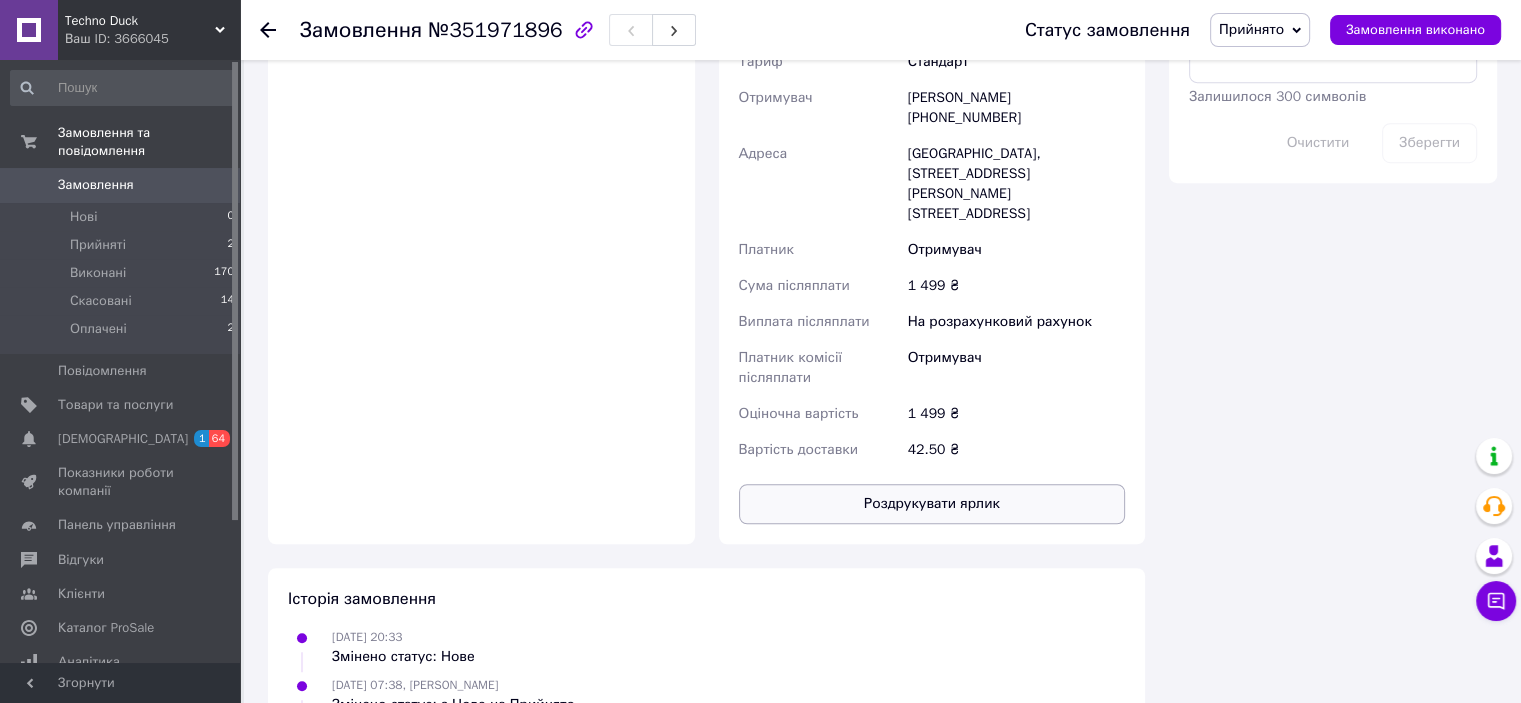 click on "Роздрукувати ярлик" at bounding box center [932, 504] 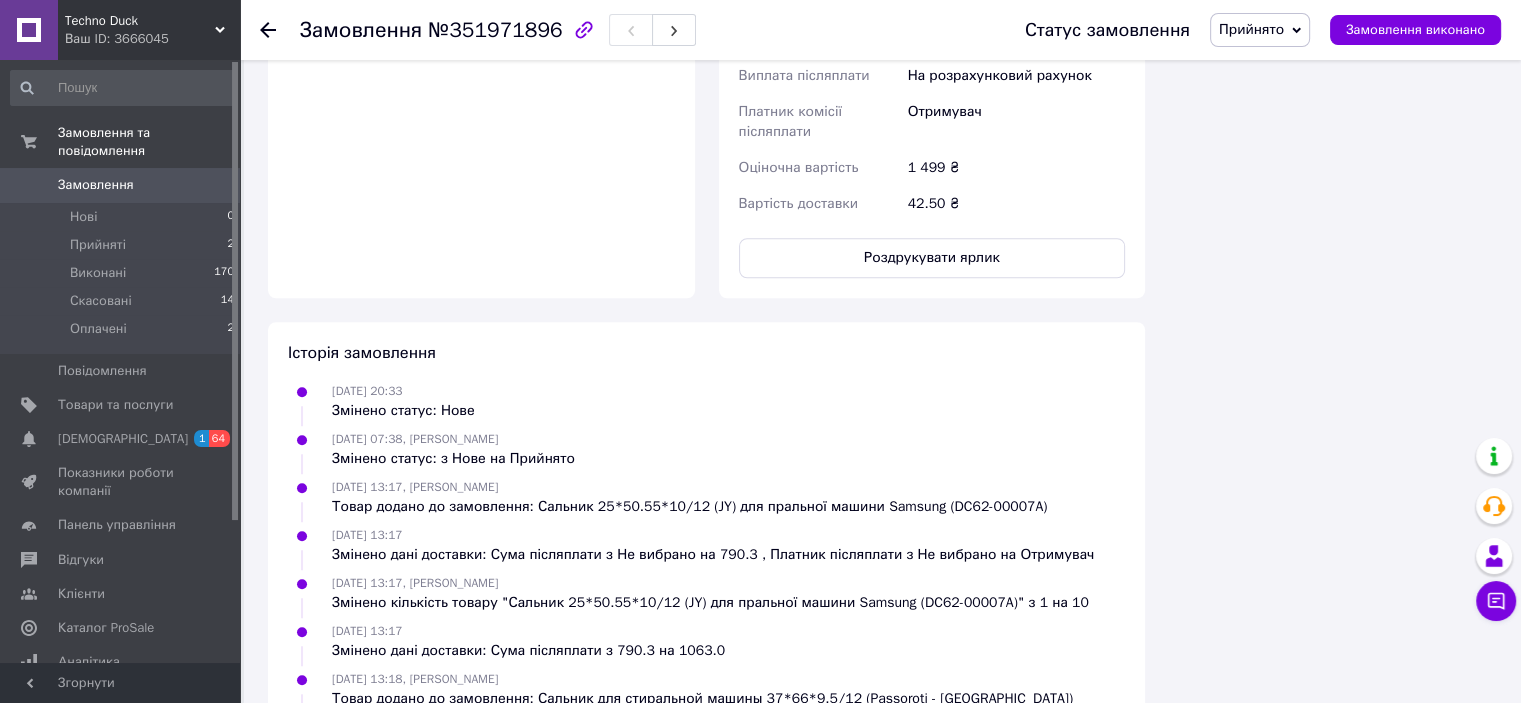 scroll, scrollTop: 1600, scrollLeft: 0, axis: vertical 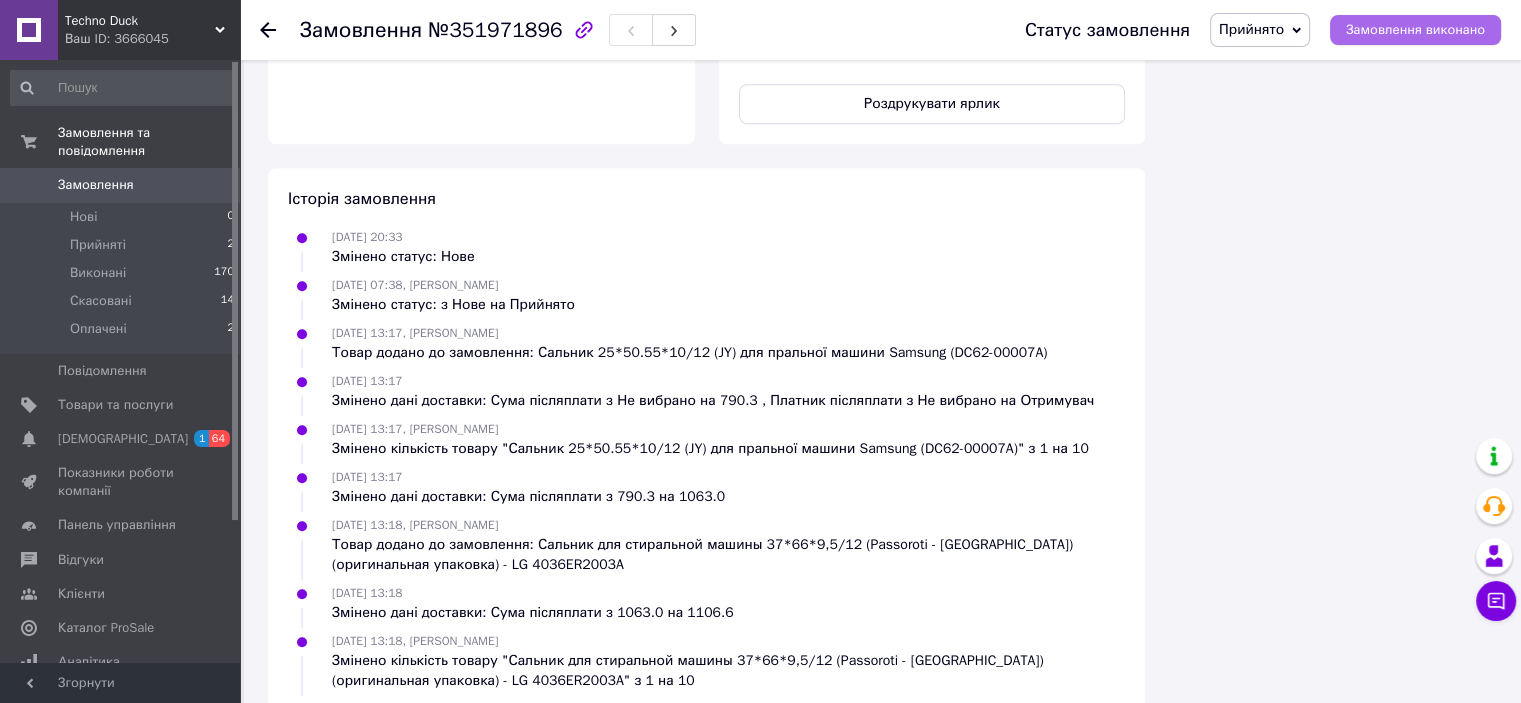 click on "Замовлення виконано" at bounding box center (1415, 30) 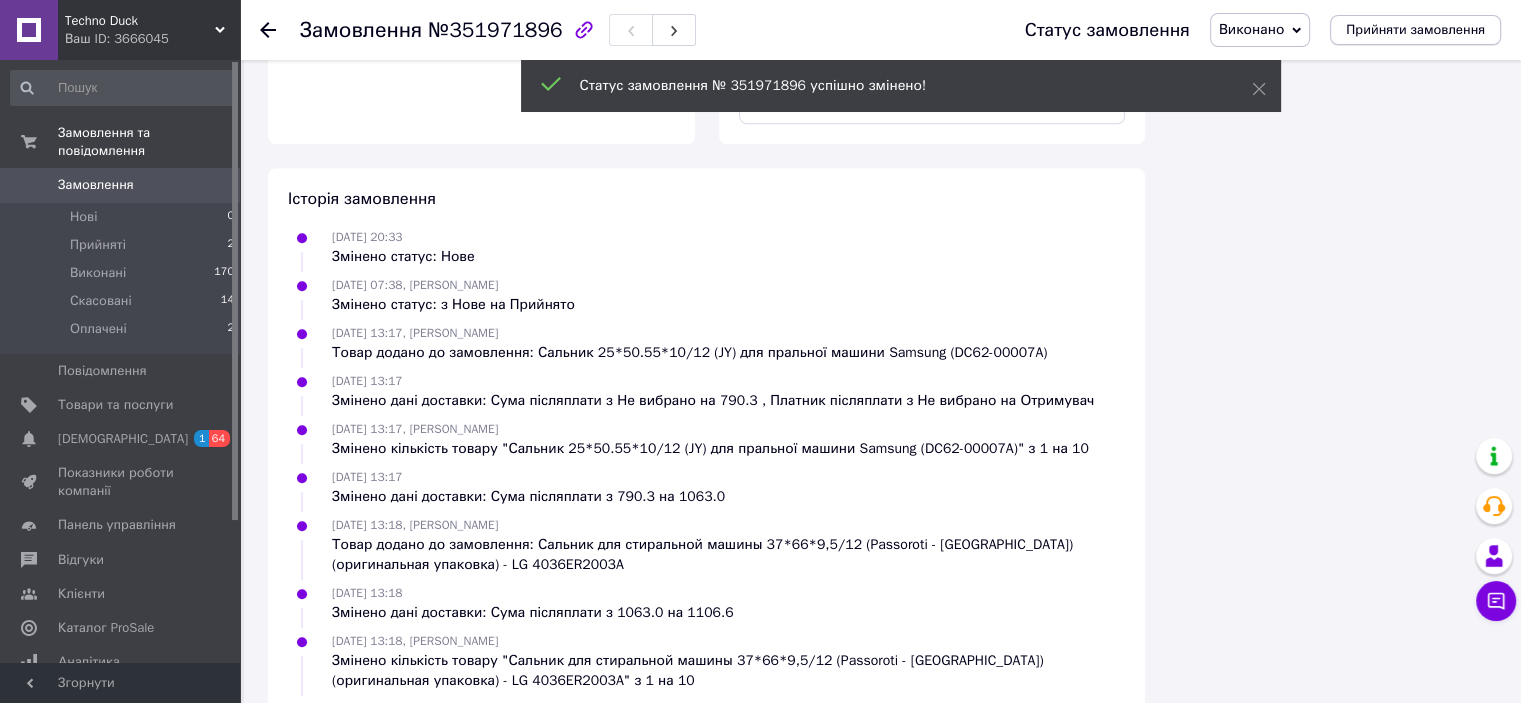 scroll, scrollTop: 1564, scrollLeft: 0, axis: vertical 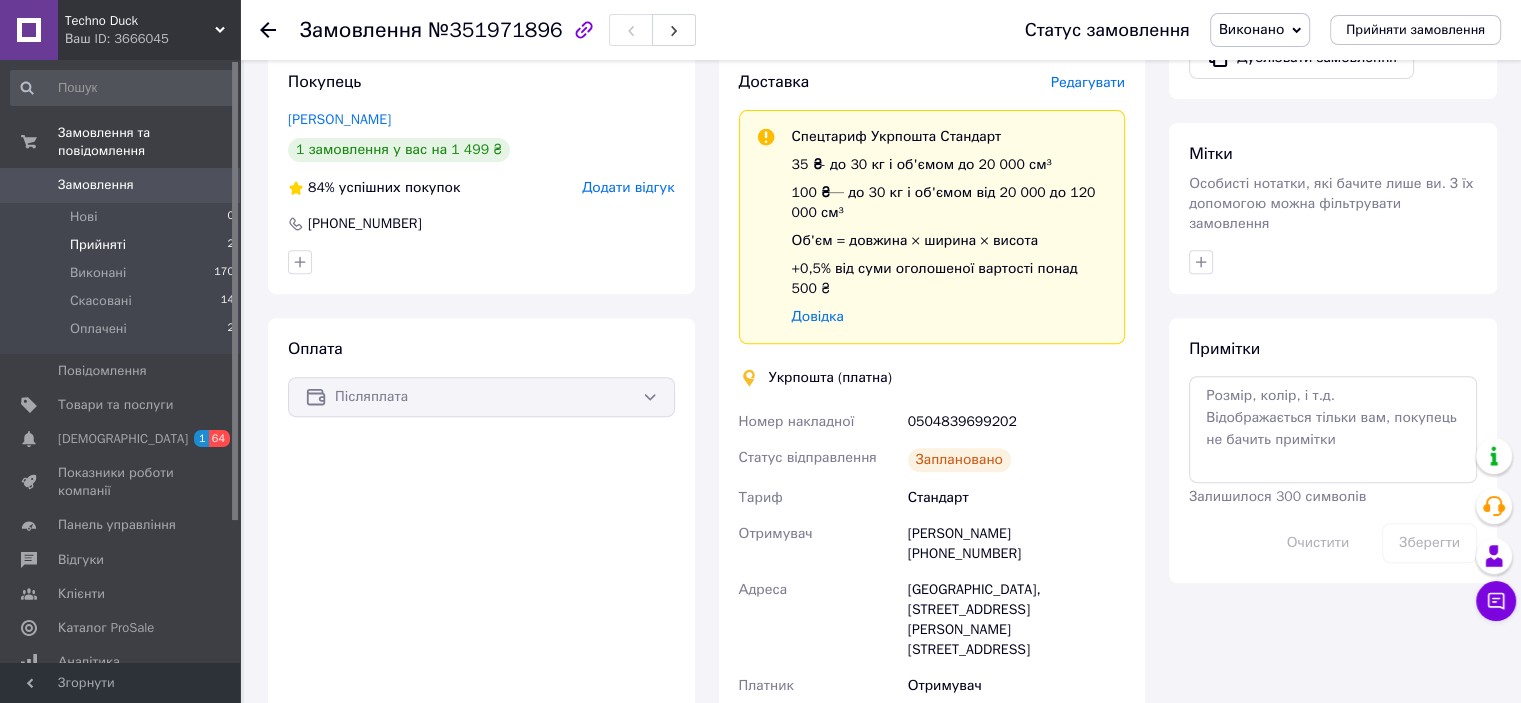 click on "Прийняті 2" at bounding box center (123, 245) 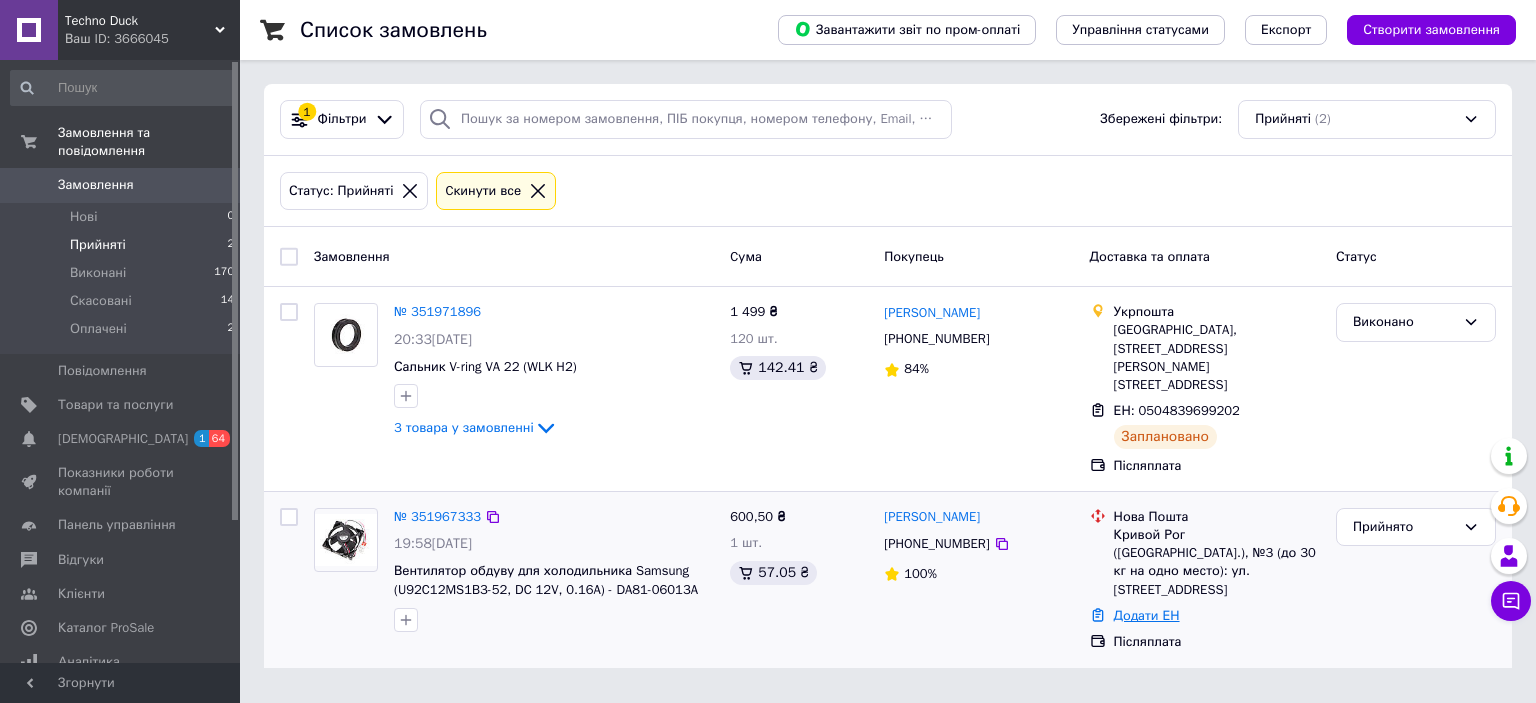 click on "Додати ЕН" at bounding box center (1147, 615) 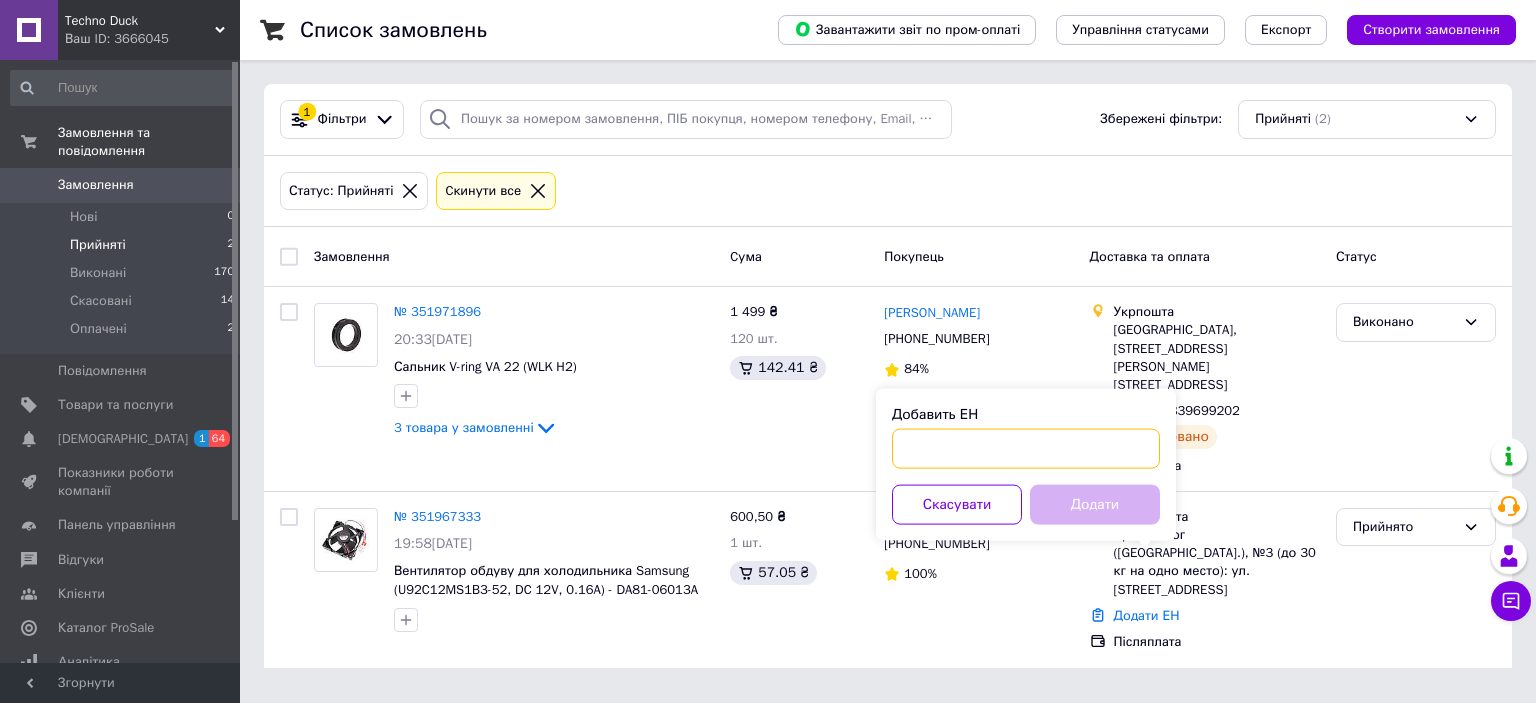 click on "Добавить ЕН" at bounding box center [1026, 449] 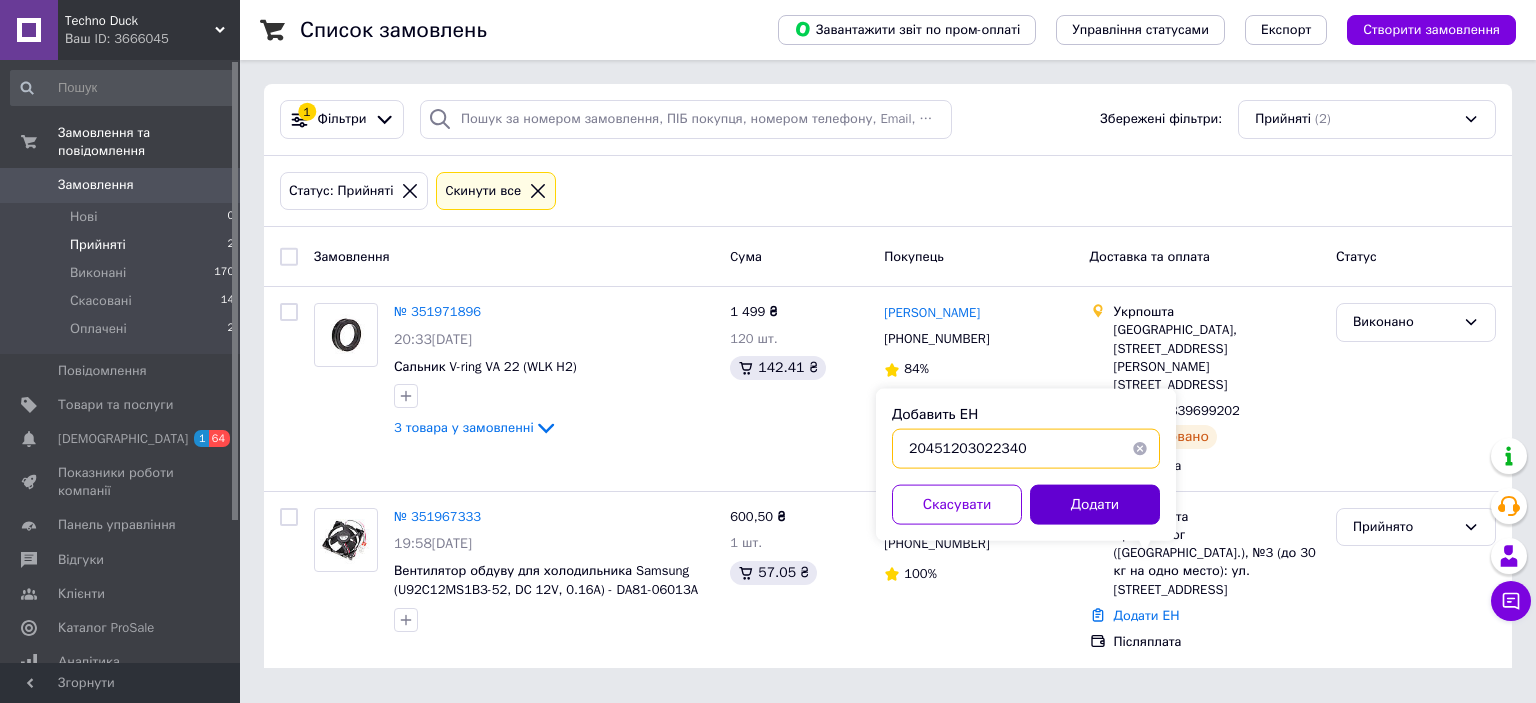 type on "20451203022340" 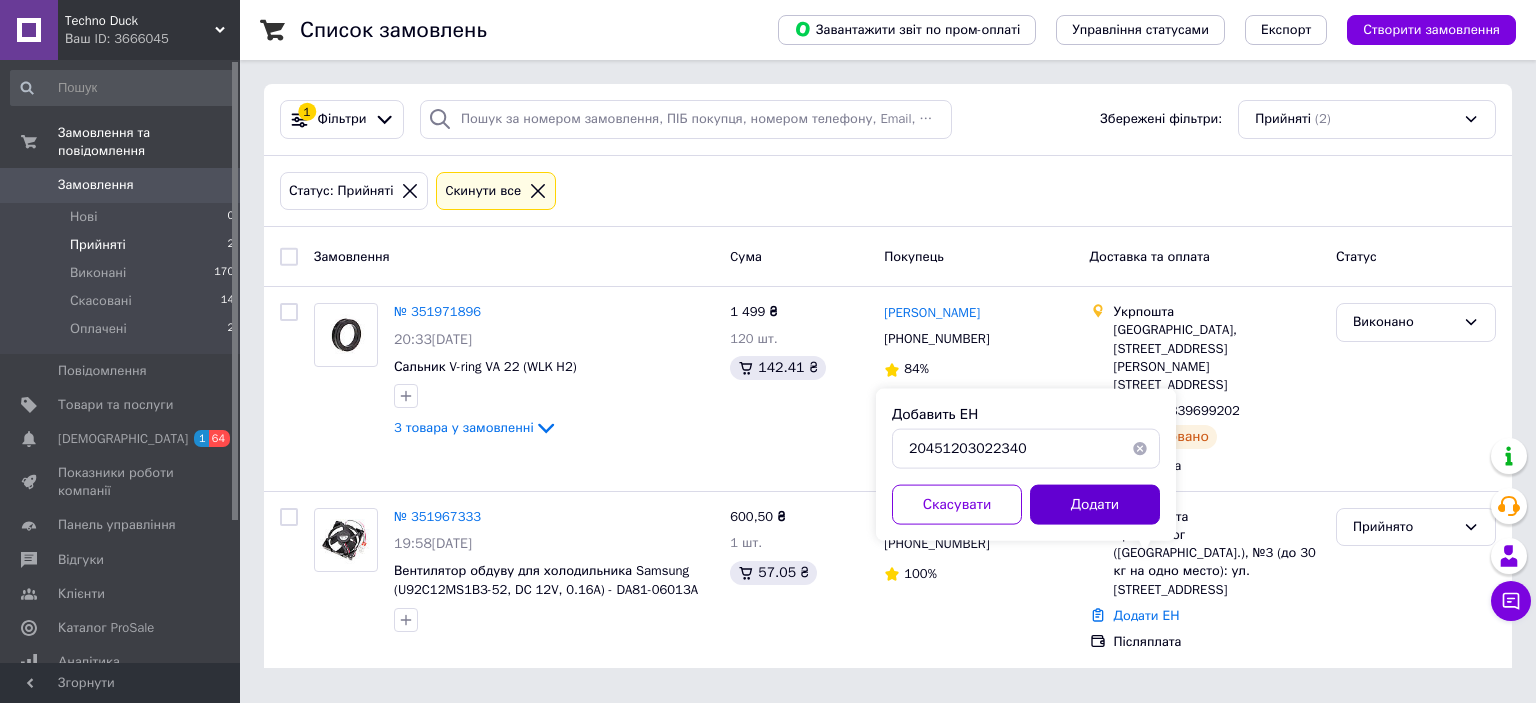 click on "Додати" at bounding box center (1095, 505) 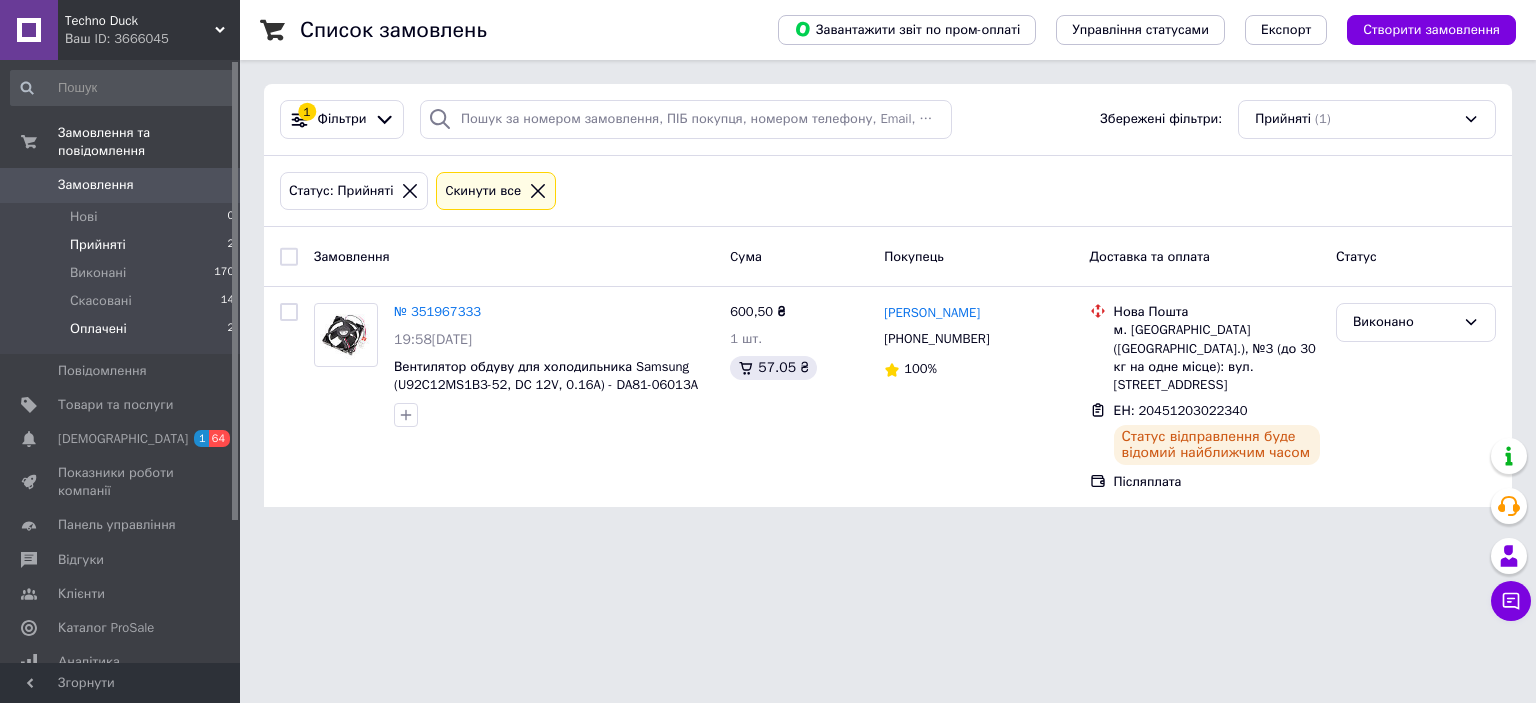 click on "Оплачені 2" at bounding box center [123, 334] 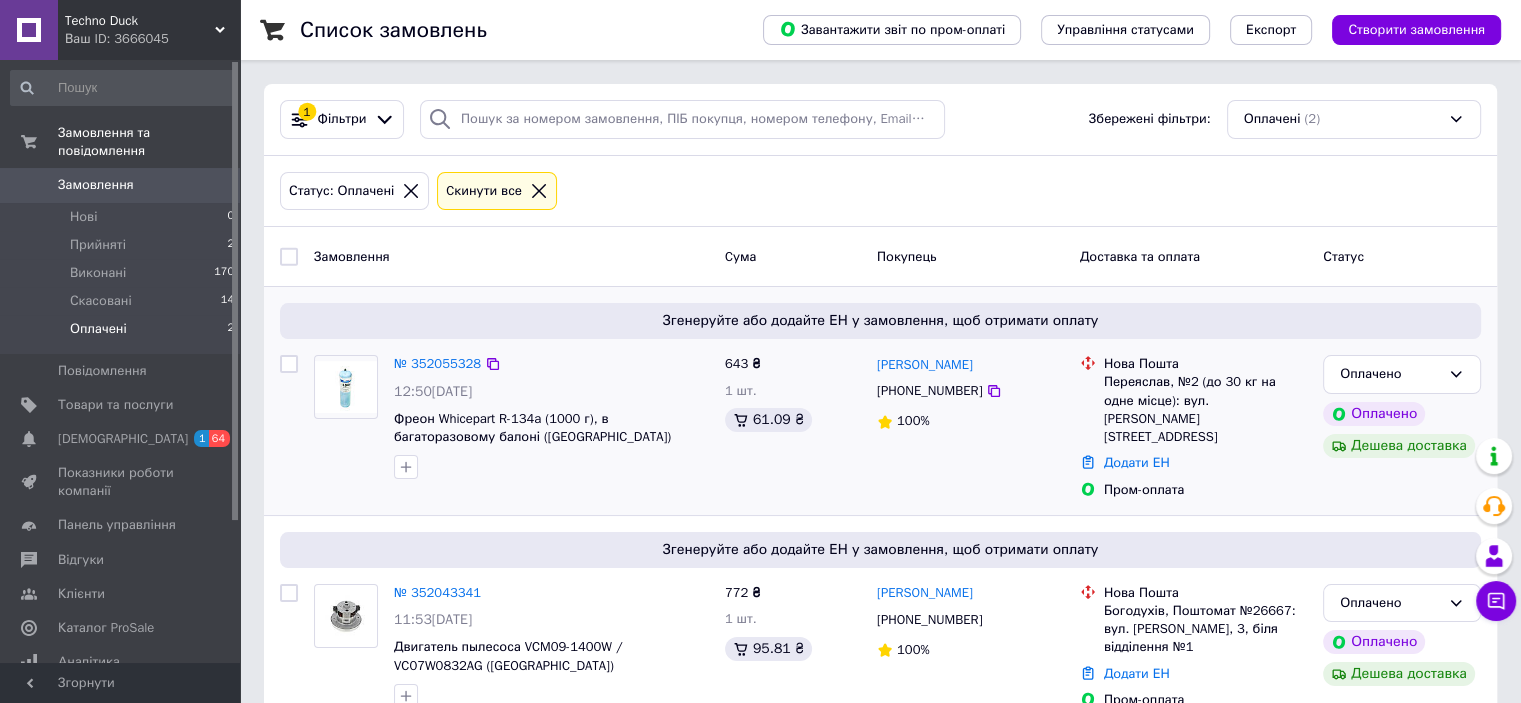 scroll, scrollTop: 26, scrollLeft: 0, axis: vertical 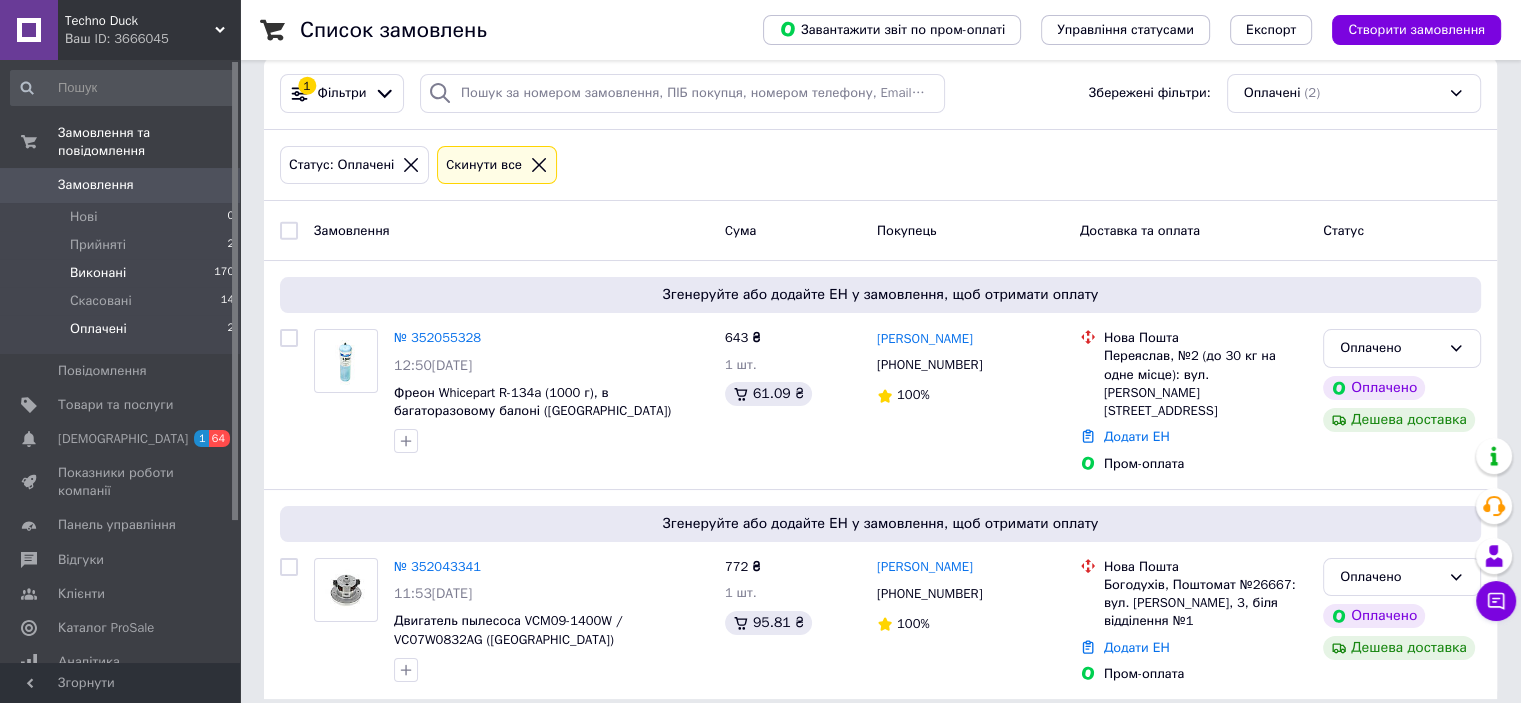click on "Виконані 170" at bounding box center [123, 273] 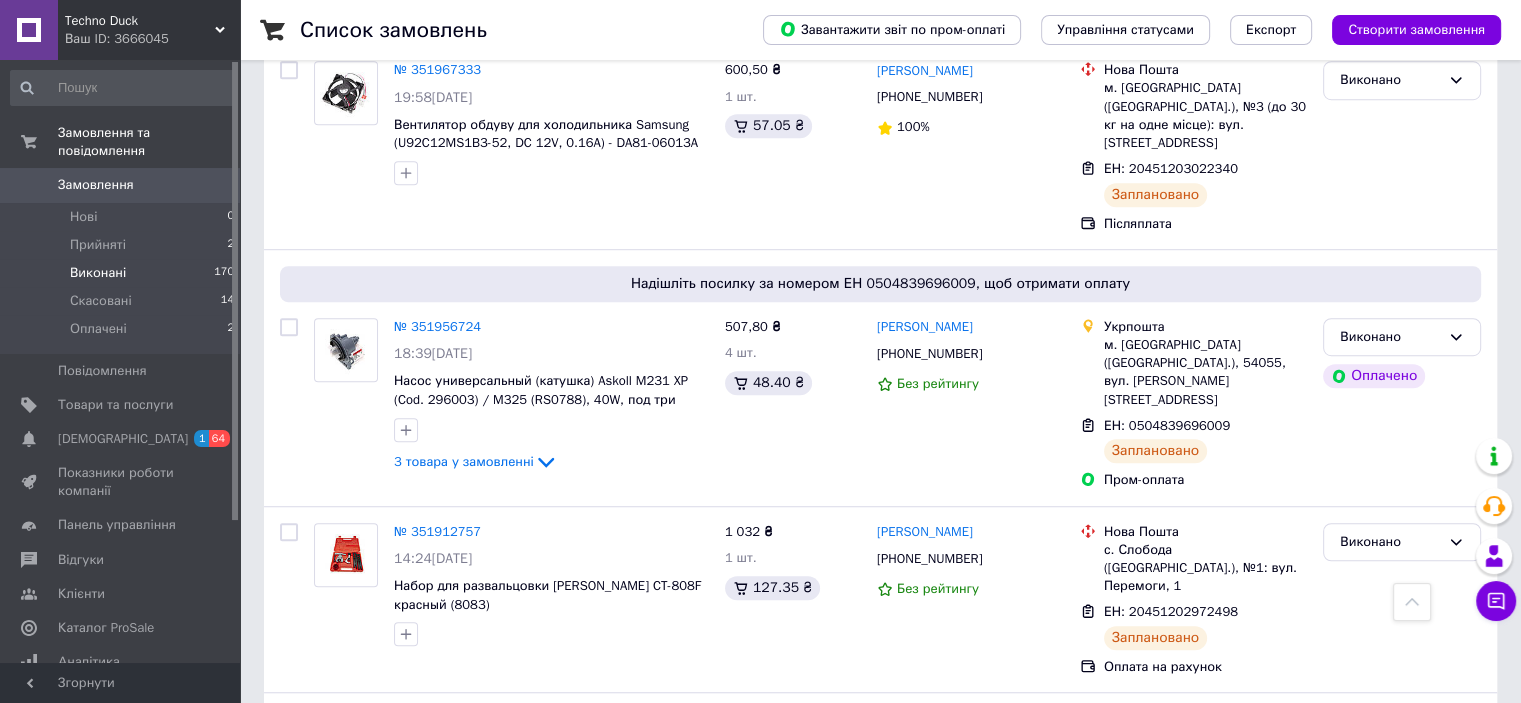 scroll, scrollTop: 1300, scrollLeft: 0, axis: vertical 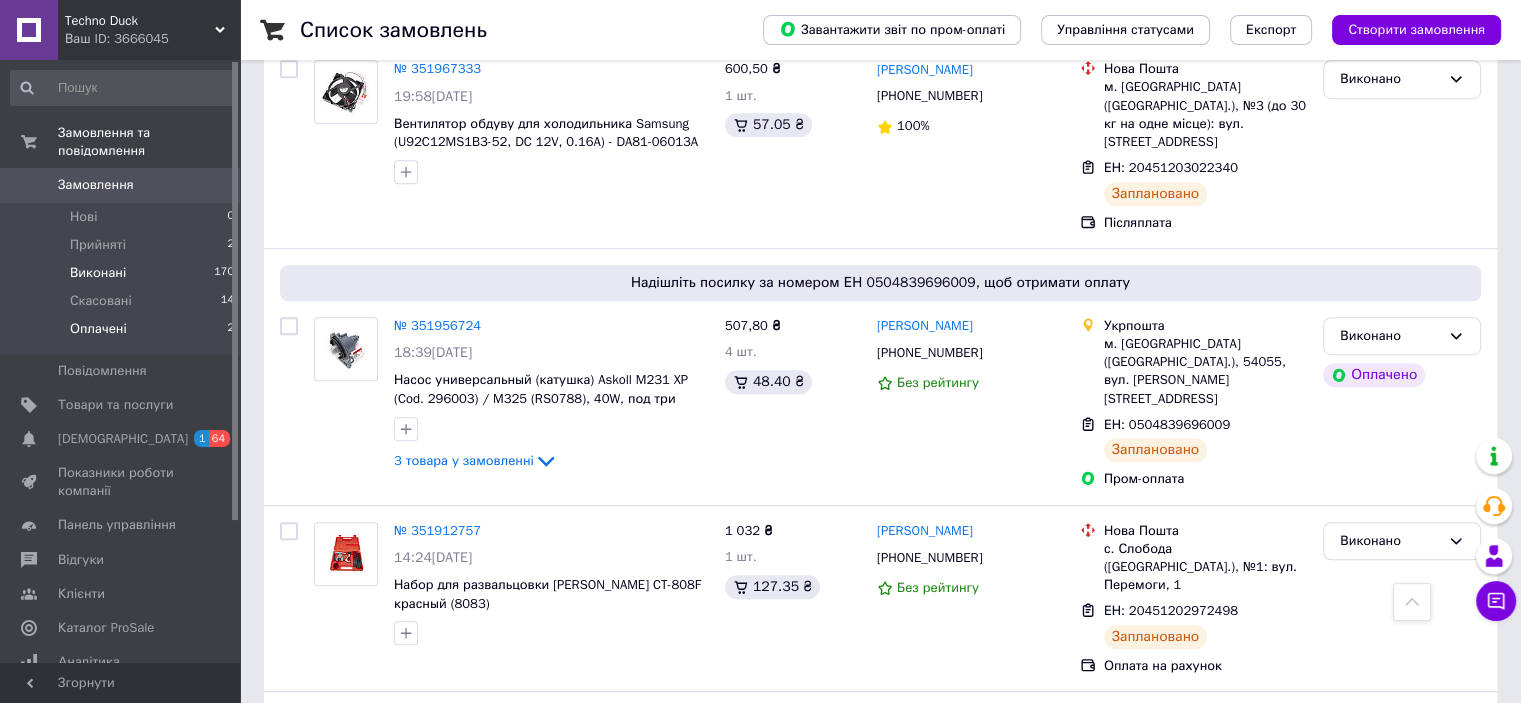 click on "Оплачені 2" at bounding box center (123, 334) 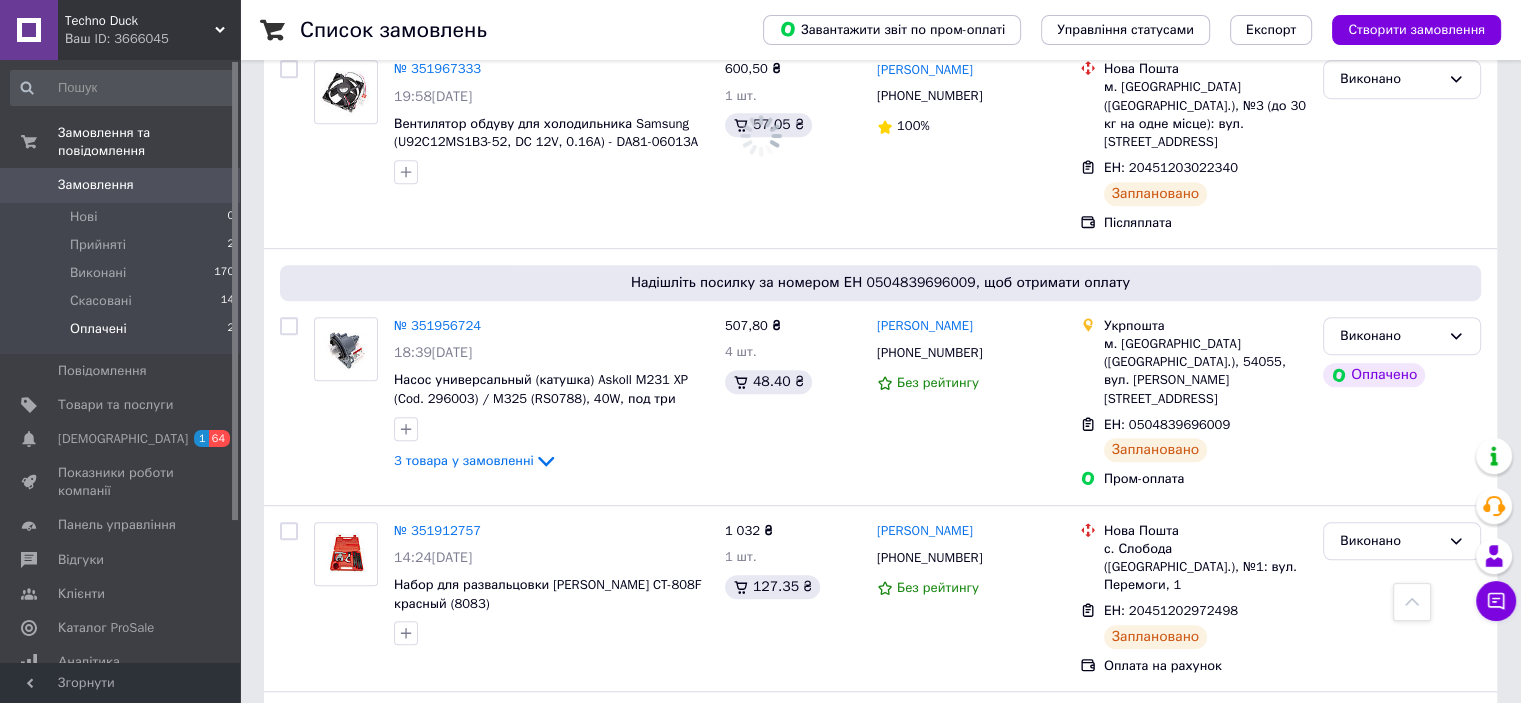 scroll, scrollTop: 0, scrollLeft: 0, axis: both 